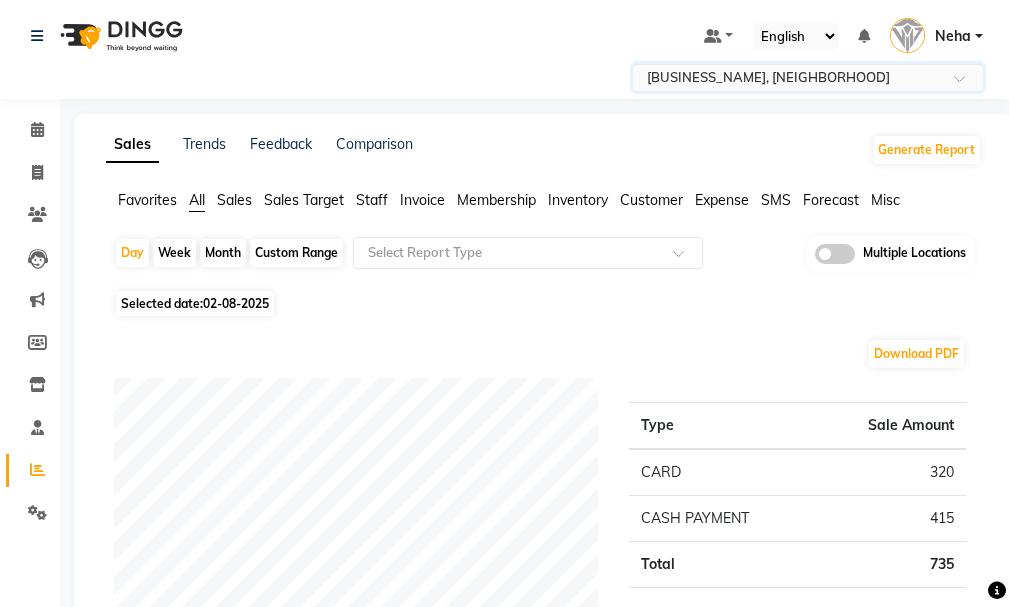 scroll, scrollTop: 0, scrollLeft: 0, axis: both 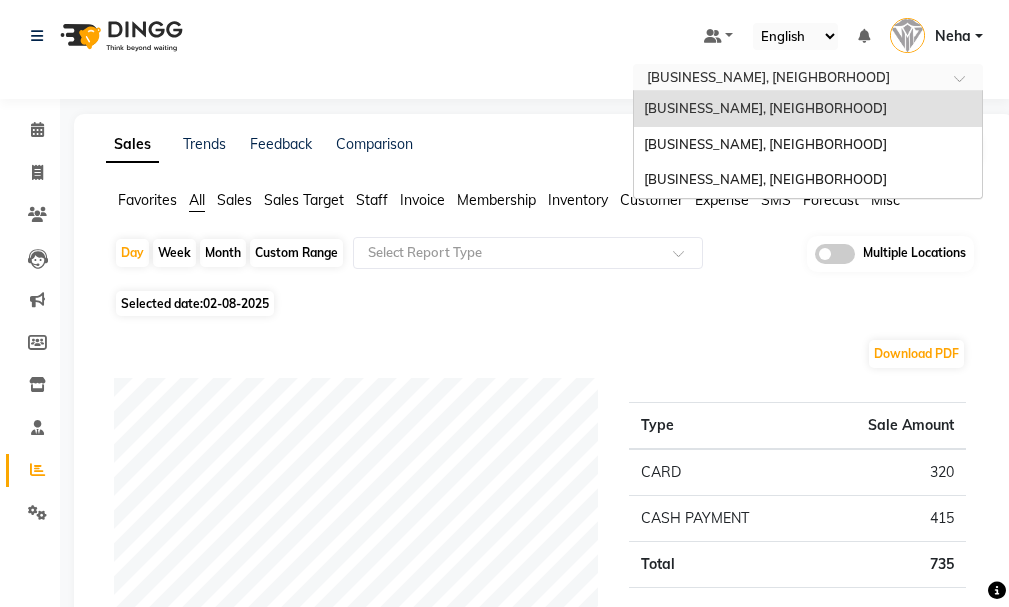 click at bounding box center [788, 79] 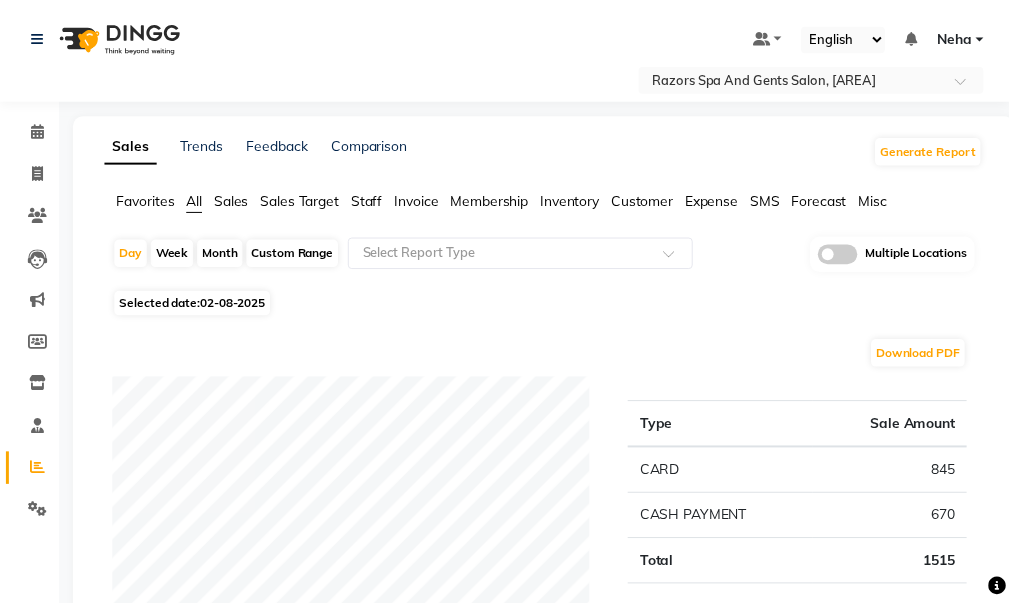 scroll, scrollTop: 0, scrollLeft: 0, axis: both 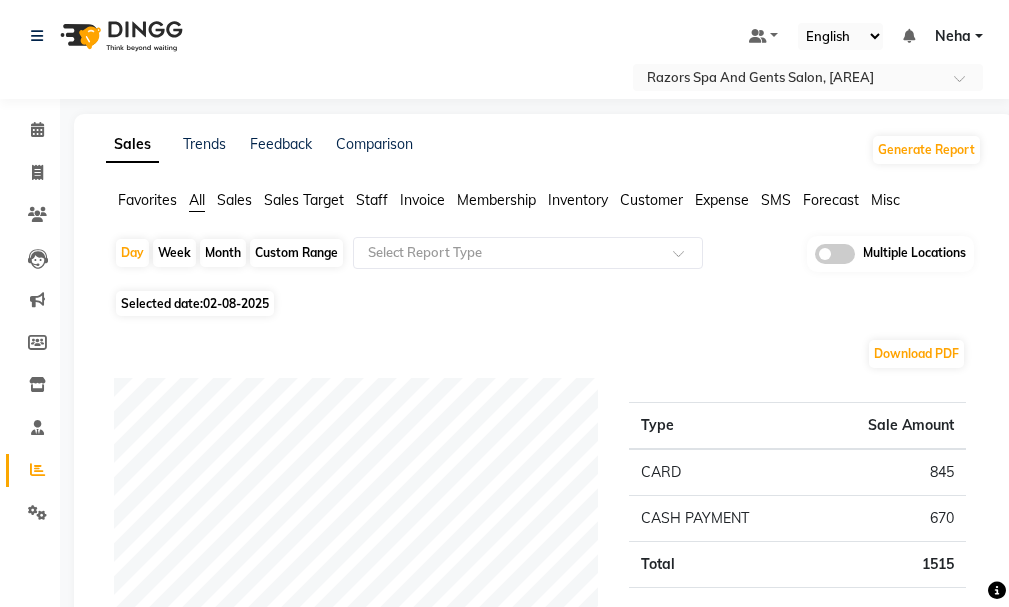 drag, startPoint x: 1006, startPoint y: 110, endPoint x: 1013, endPoint y: 145, distance: 35.69314 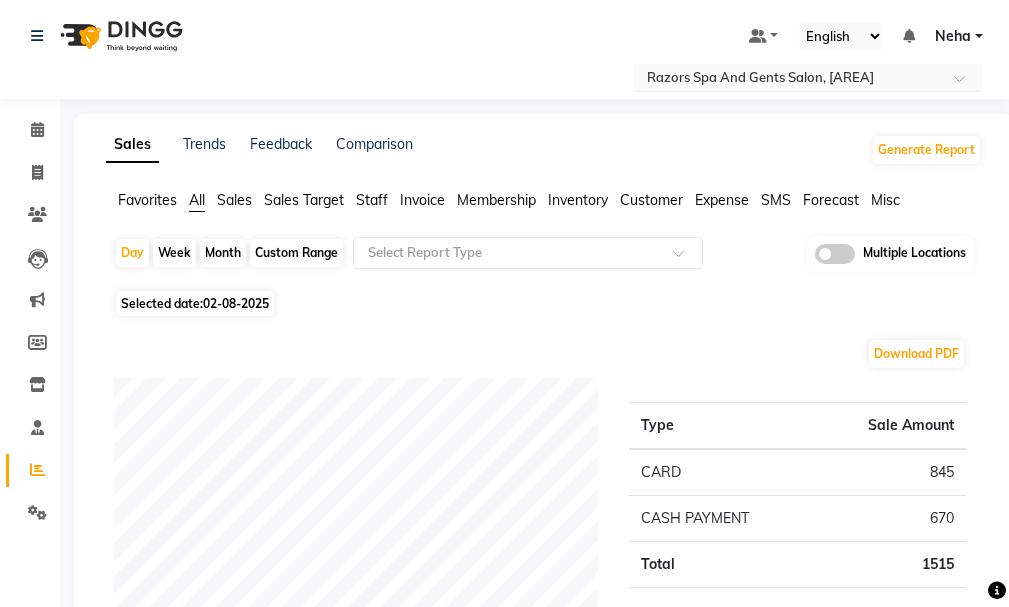 click at bounding box center [788, 79] 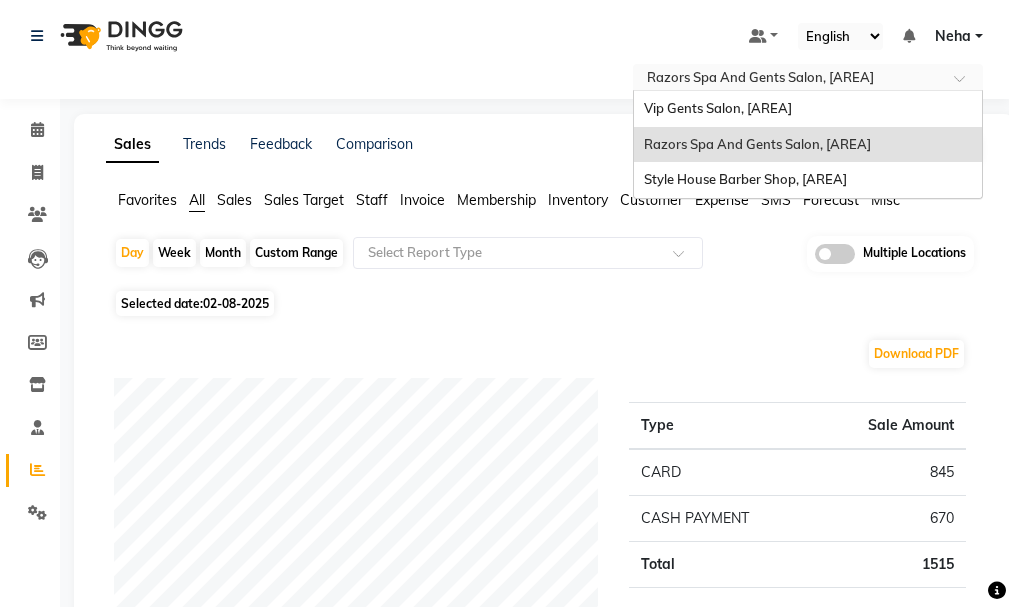 click on "Vip Gents Salon, Hor Al Anz East" at bounding box center [808, 109] 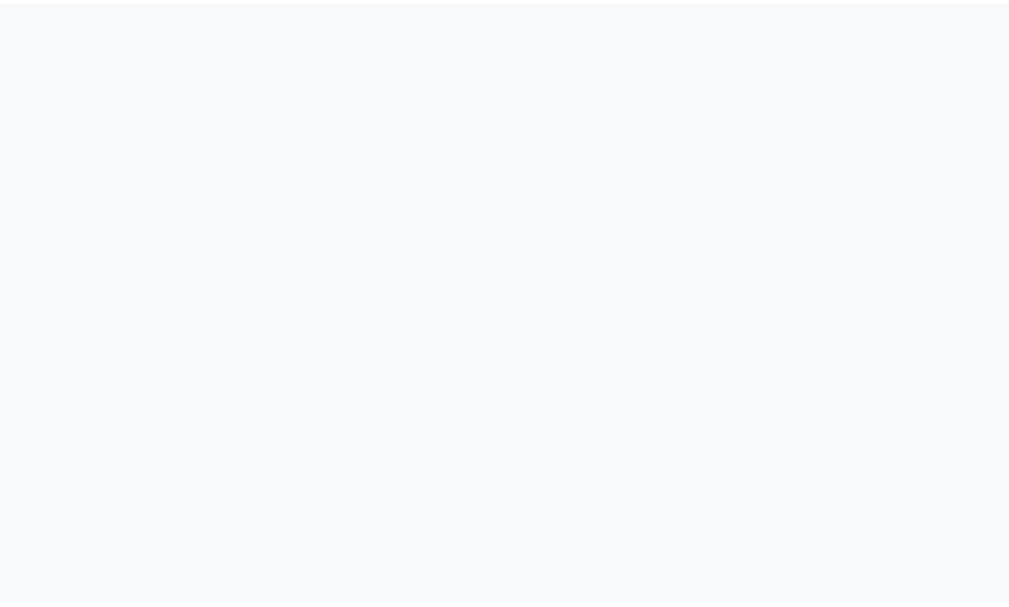 scroll, scrollTop: 0, scrollLeft: 0, axis: both 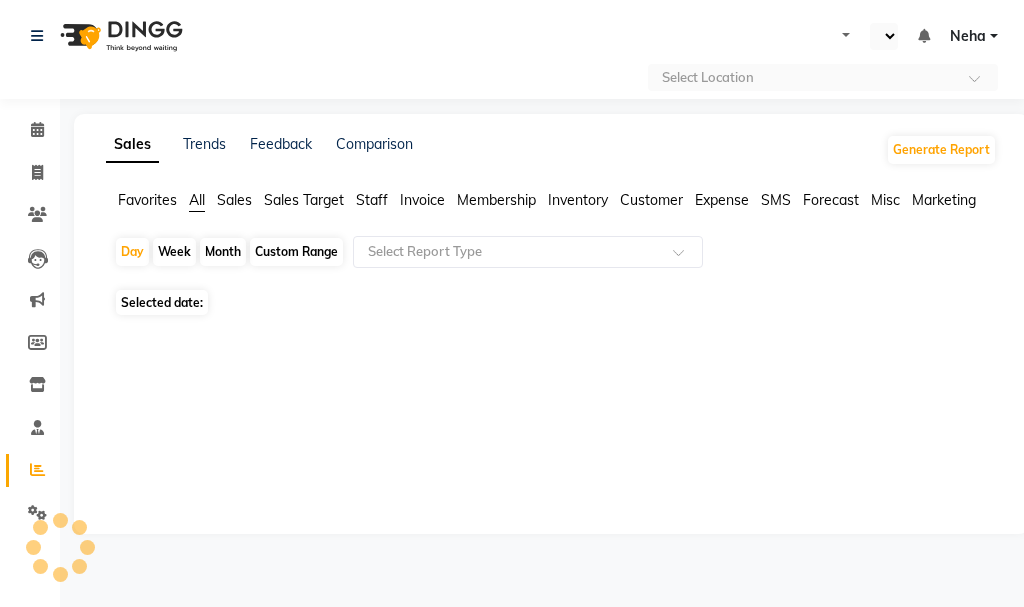select on "en" 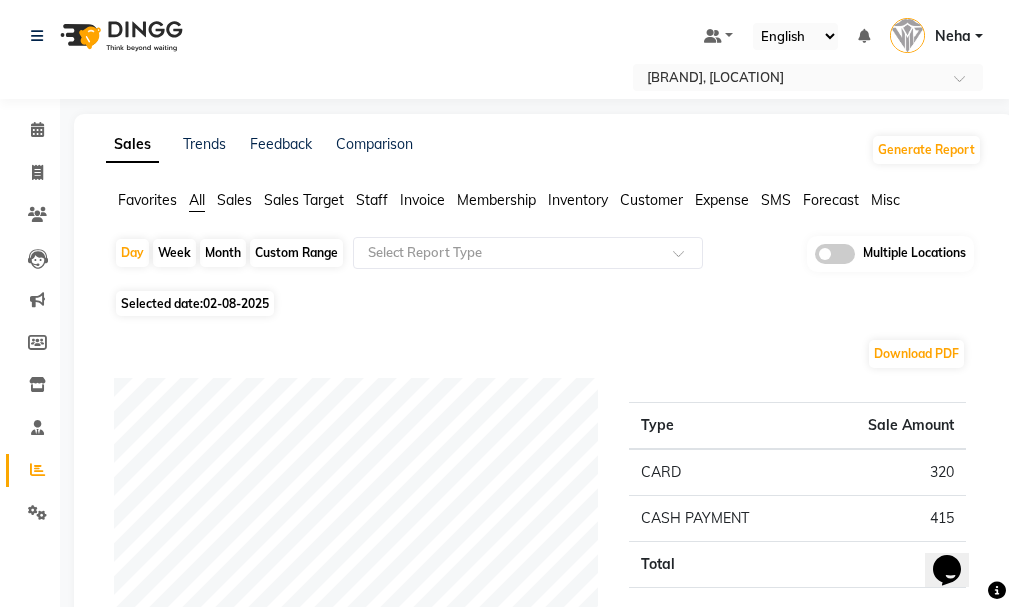 scroll, scrollTop: 0, scrollLeft: 0, axis: both 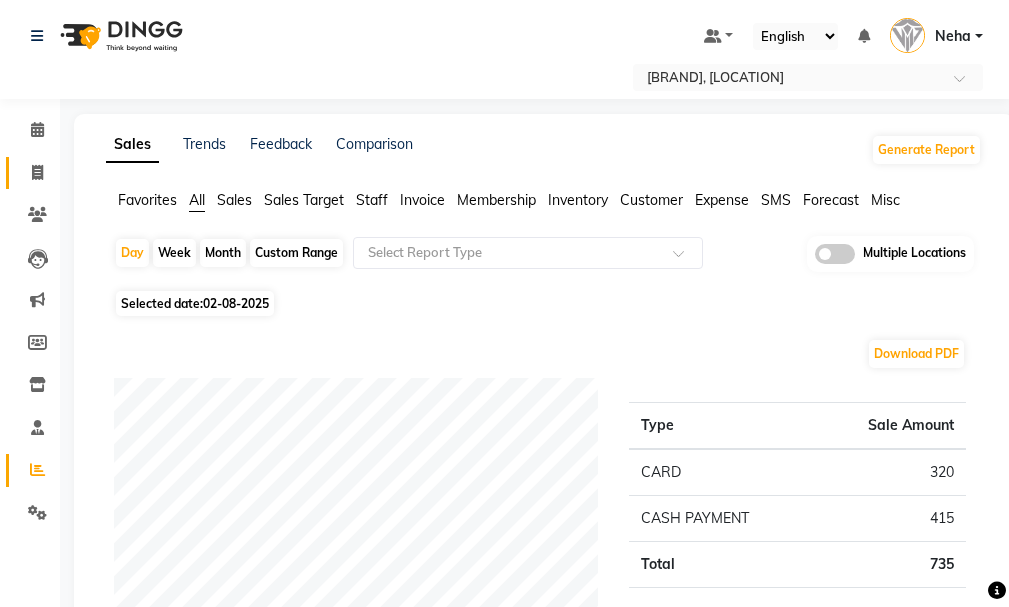 click 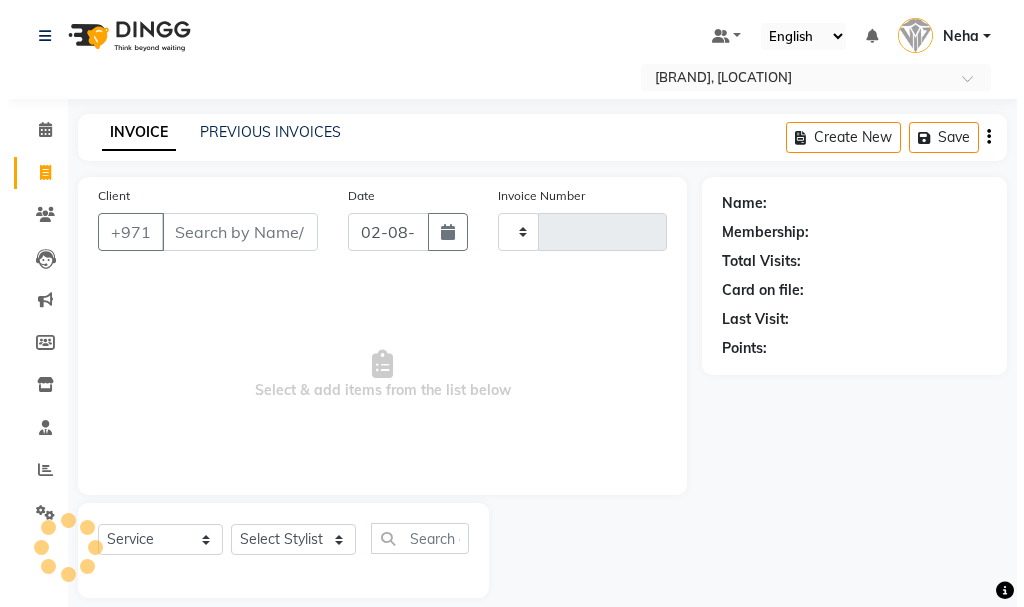 scroll, scrollTop: 21, scrollLeft: 0, axis: vertical 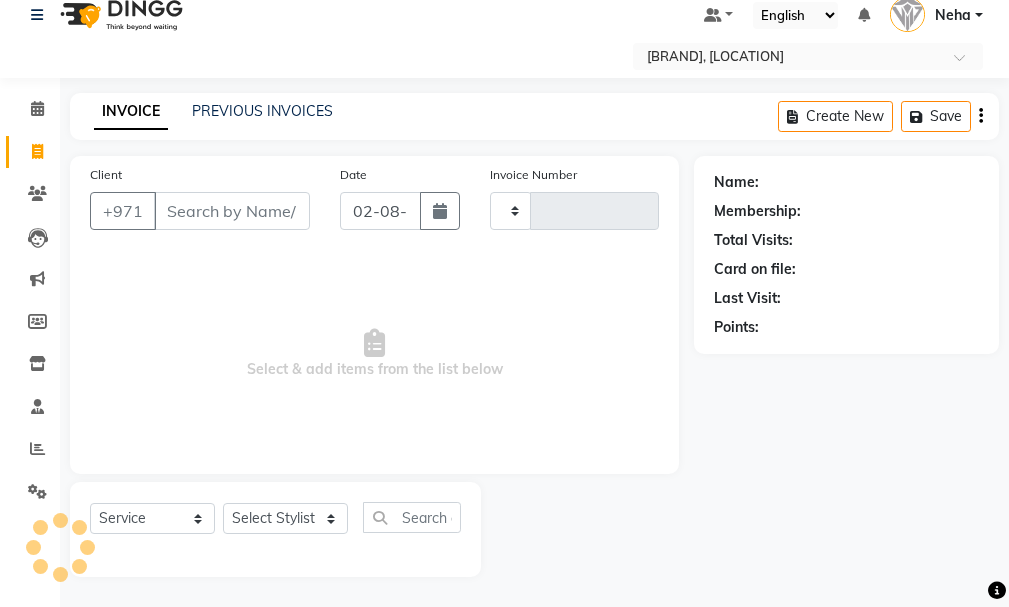 type on "1078" 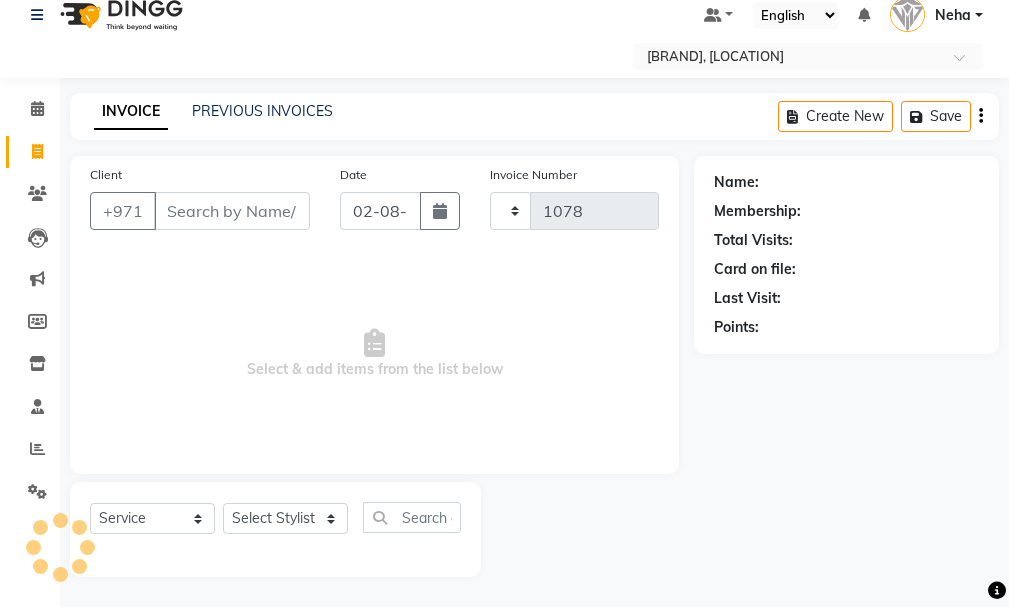 select on "8415" 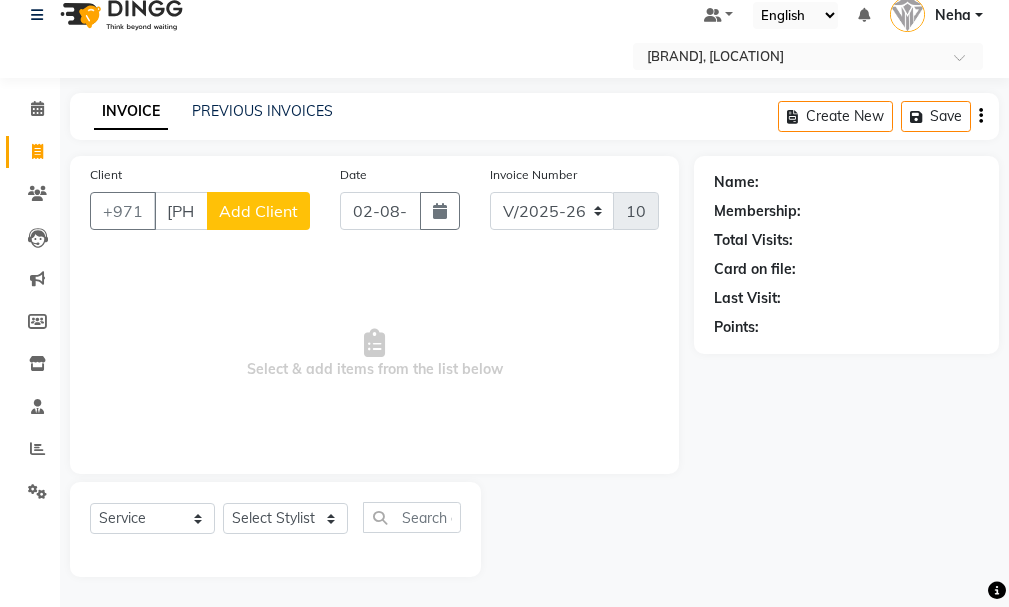 type on "552525195" 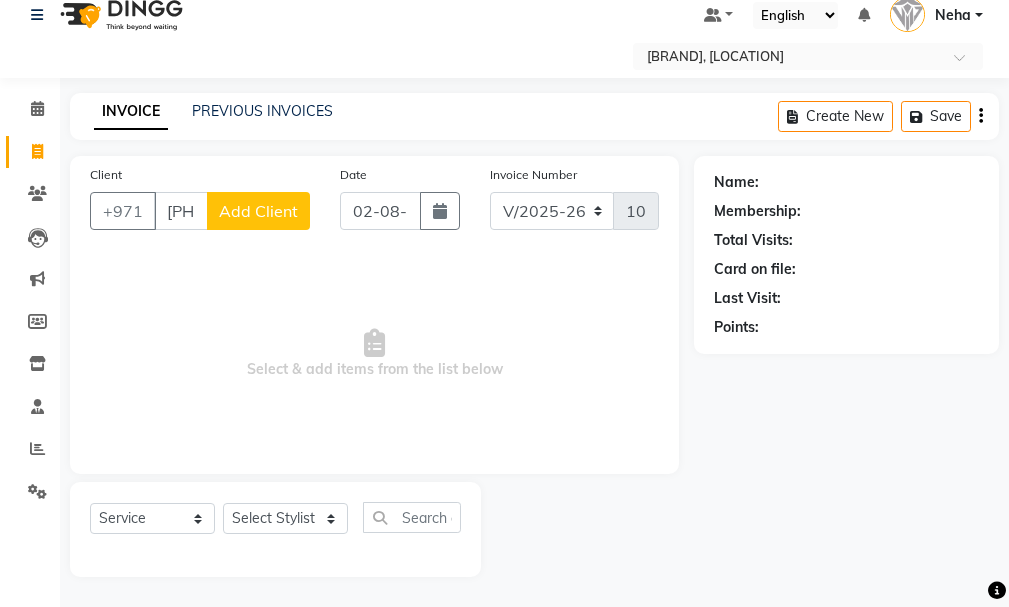 click on "Add Client" 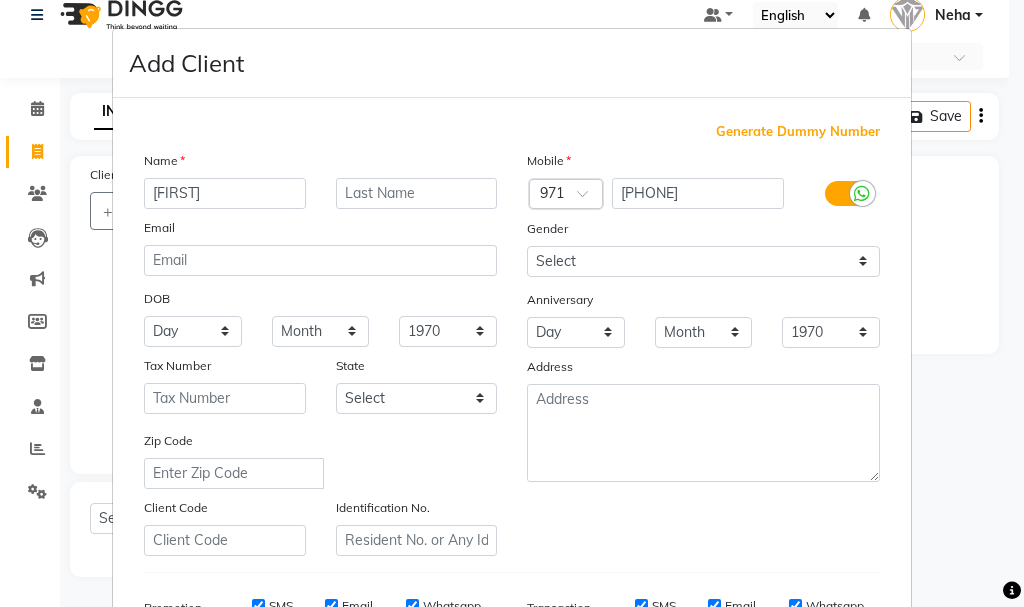 type on "Khajim" 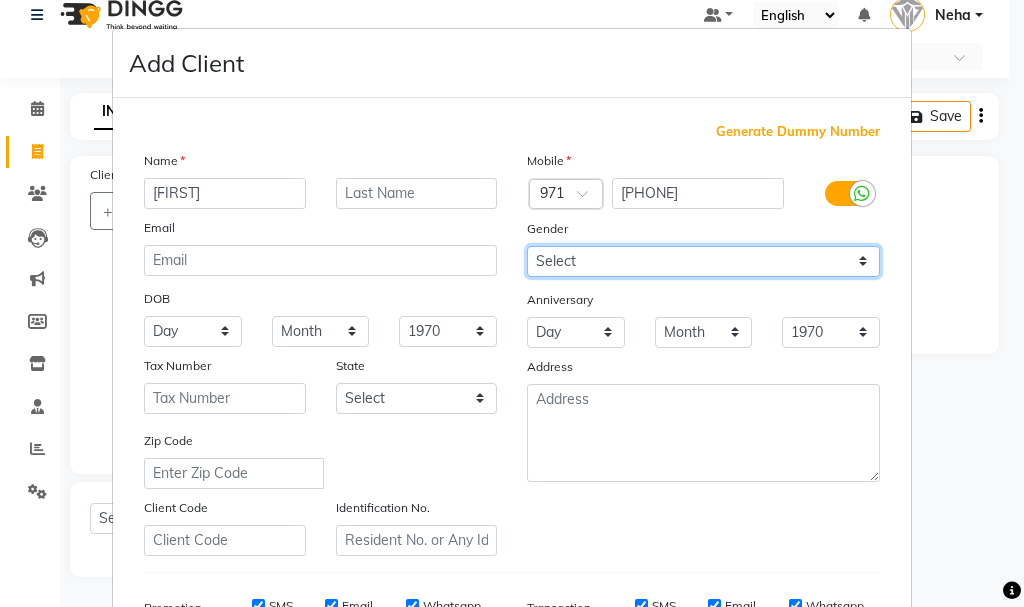 click on "Select Male Female Other Prefer Not To Say" at bounding box center [703, 261] 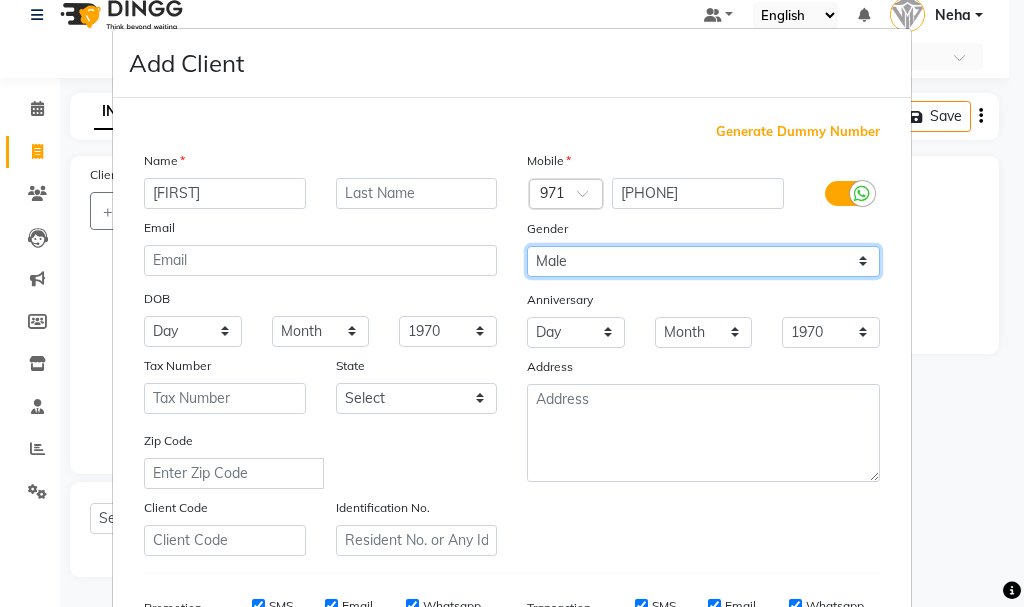 click on "Select Male Female Other Prefer Not To Say" at bounding box center [703, 261] 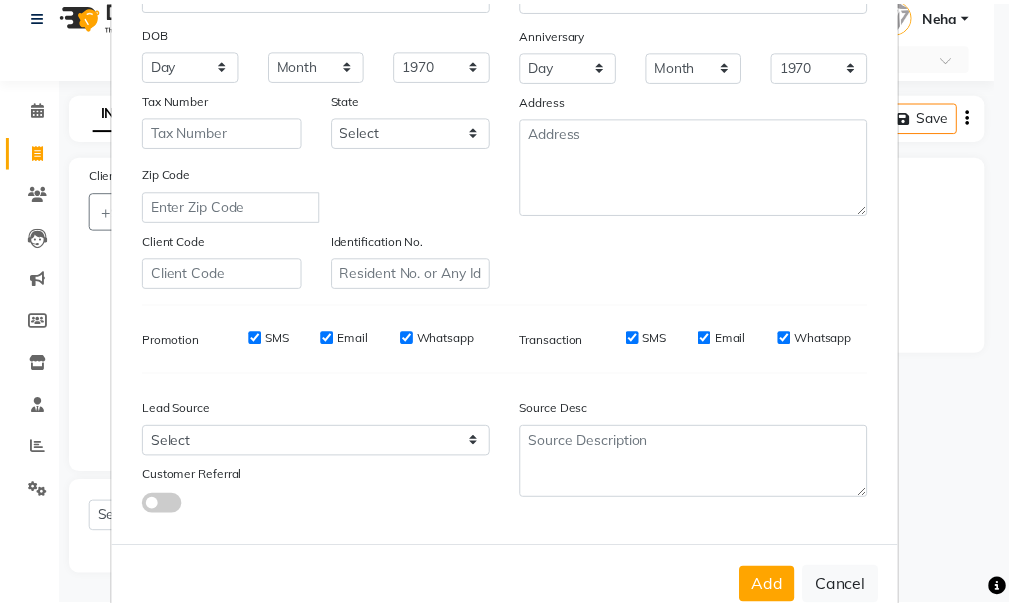 scroll, scrollTop: 316, scrollLeft: 0, axis: vertical 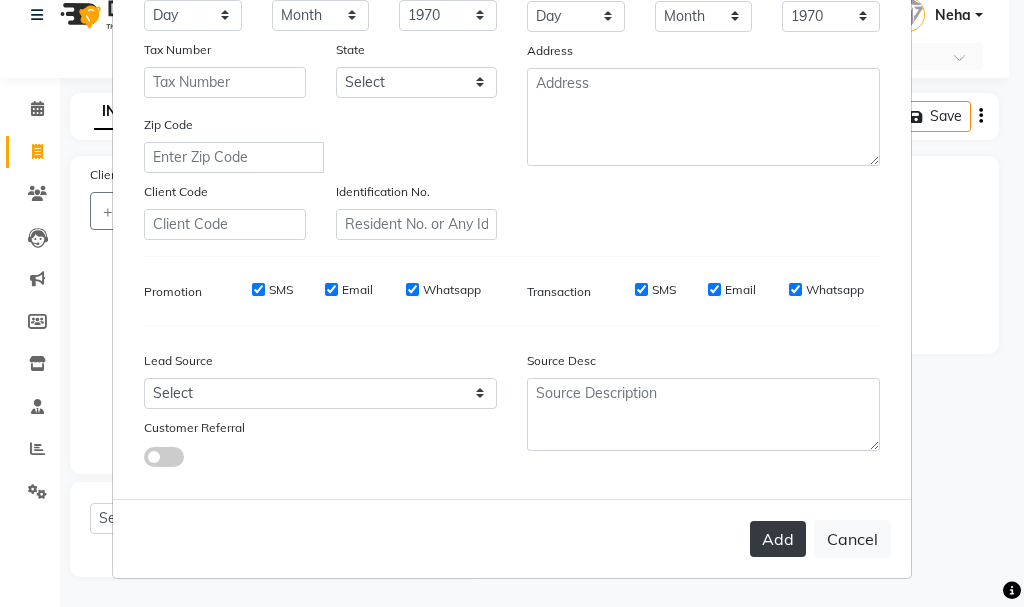 click on "Add" at bounding box center [778, 539] 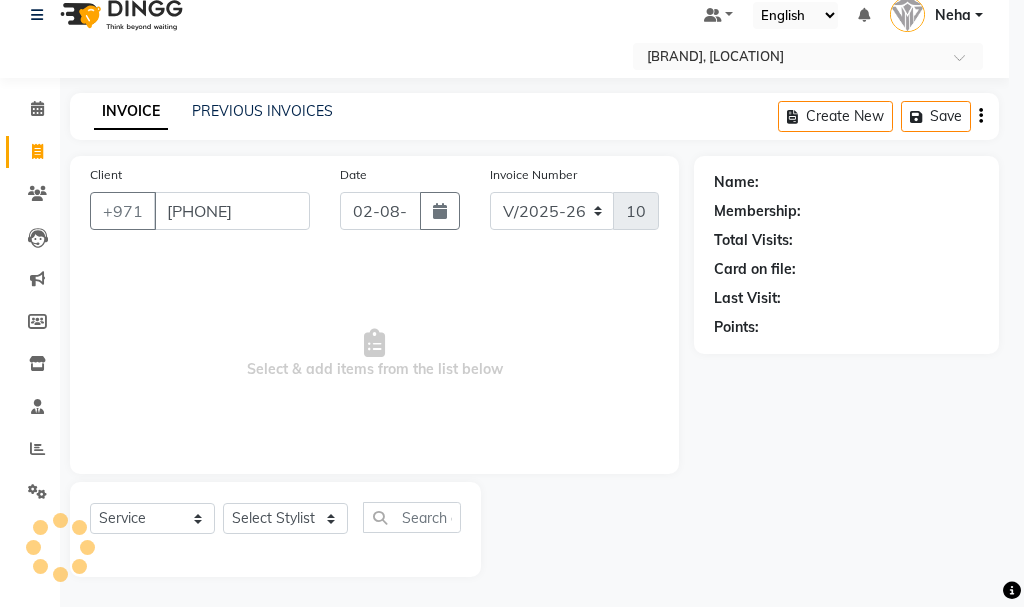 type 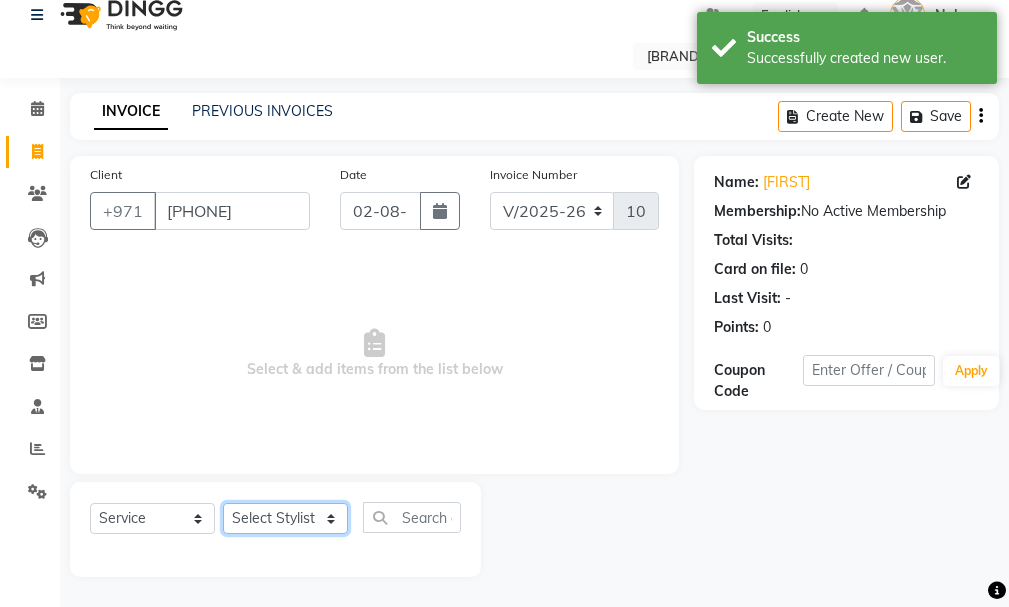 click on "Select Stylist AHMED MOHAMED MOHAMED ELKHODARY ABDELHAMID Ali Rana Allauddin Anwar Ali Ameen Ayoub Lakhbizi Jairah Mr. Mohannad Neha Nelson Ricalyn Colcol Riffat Magdy Taufeeq Anwar Ali Tauseef  Akhilaque Zoya Bhatti." 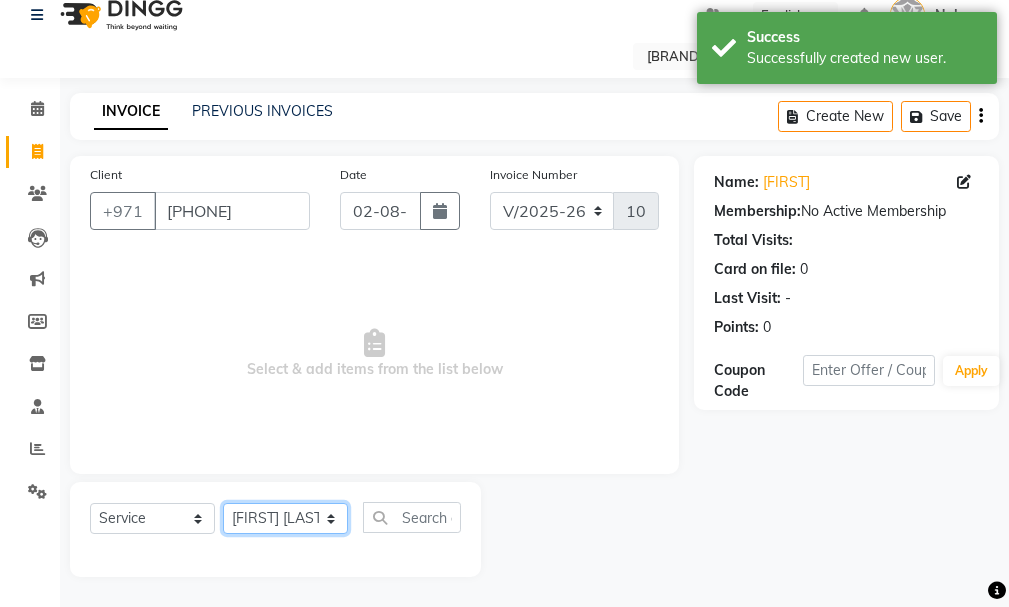click on "Select Stylist AHMED MOHAMED MOHAMED ELKHODARY ABDELHAMID Ali Rana Allauddin Anwar Ali Ameen Ayoub Lakhbizi Jairah Mr. Mohannad Neha Nelson Ricalyn Colcol Riffat Magdy Taufeeq Anwar Ali Tauseef  Akhilaque Zoya Bhatti." 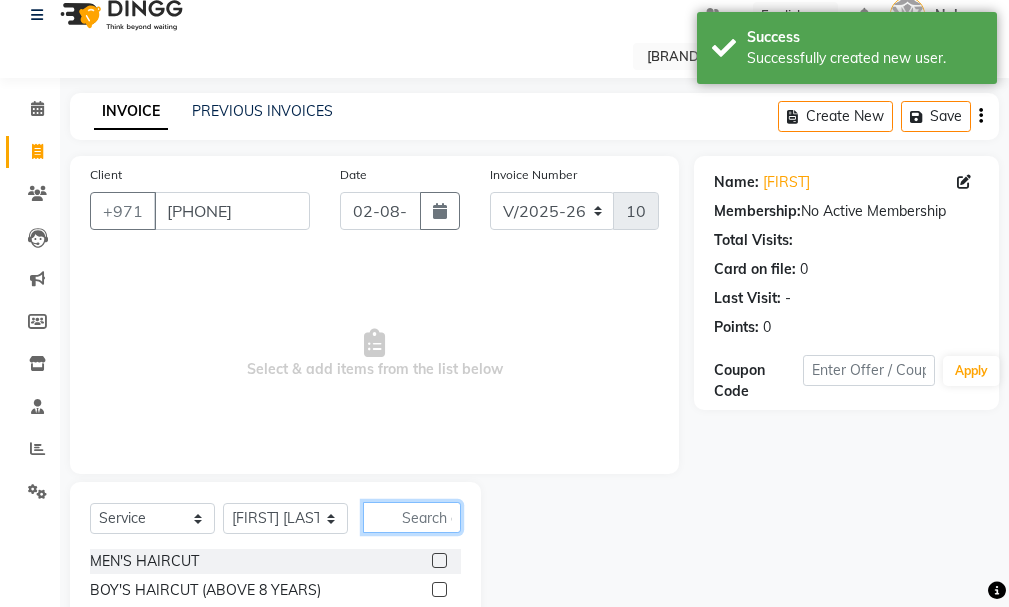 click 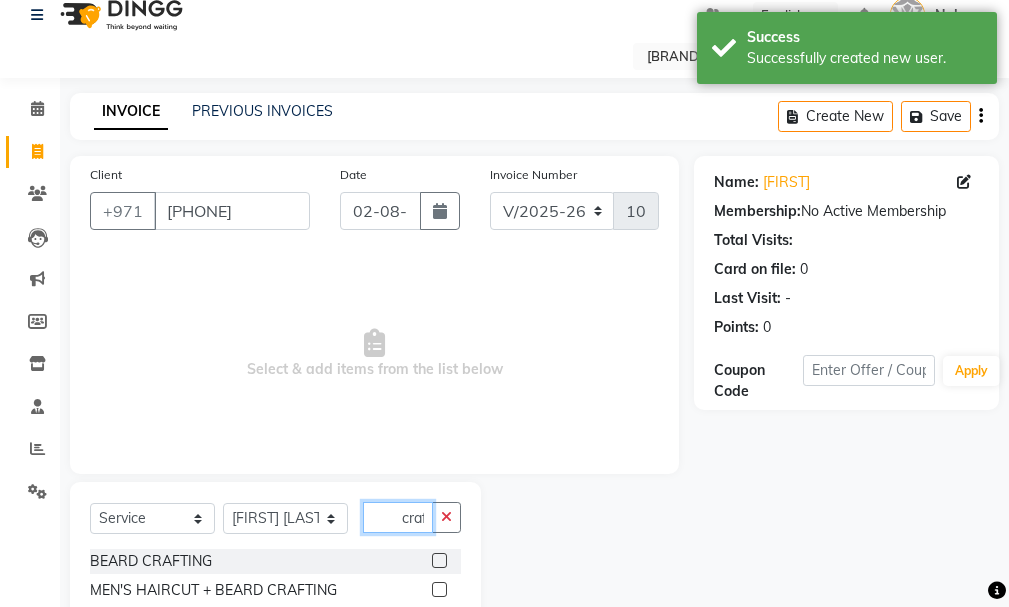 scroll, scrollTop: 0, scrollLeft: 1, axis: horizontal 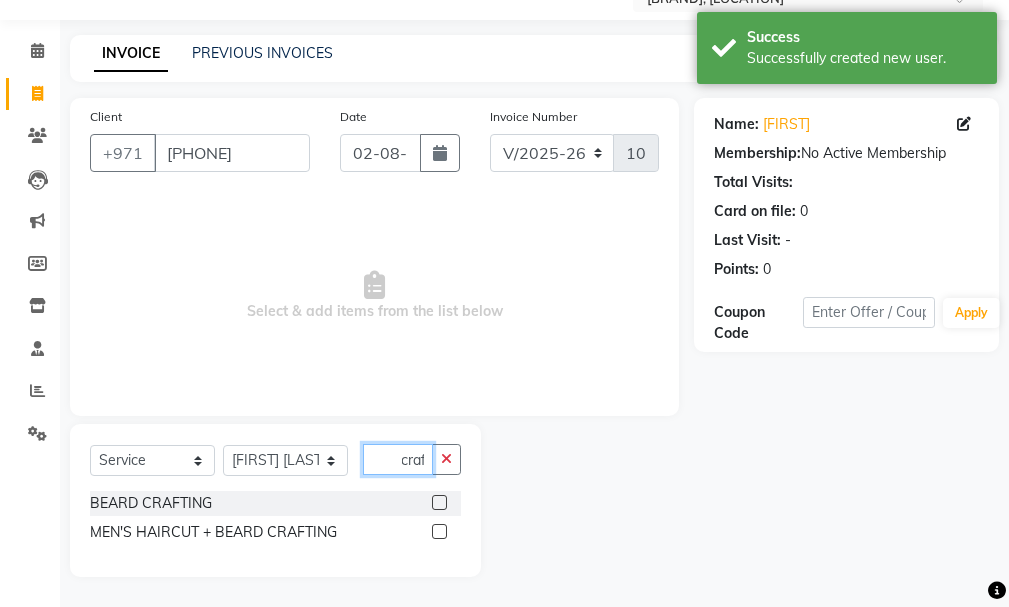 type on "craf" 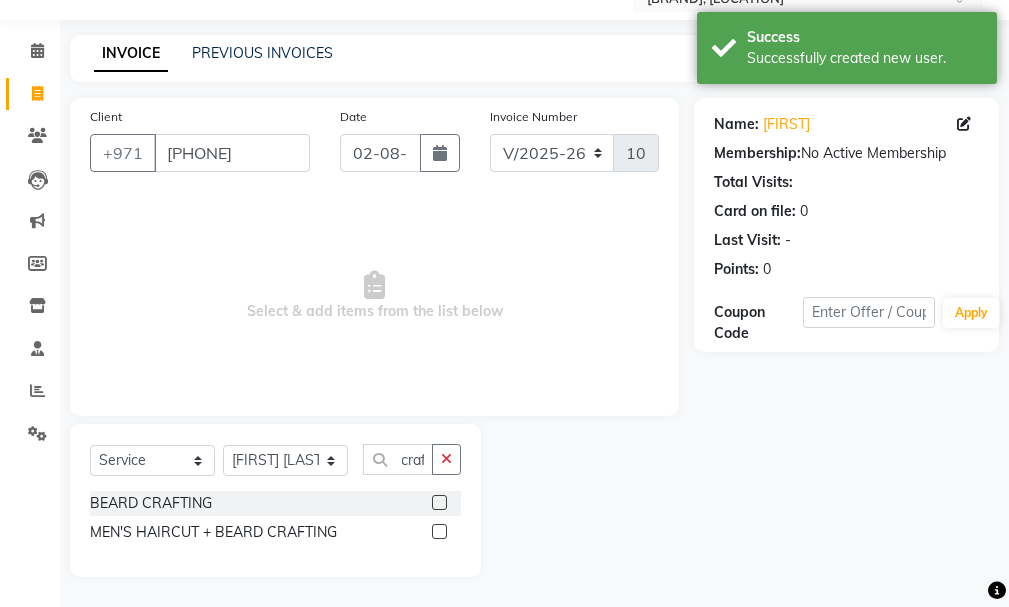click 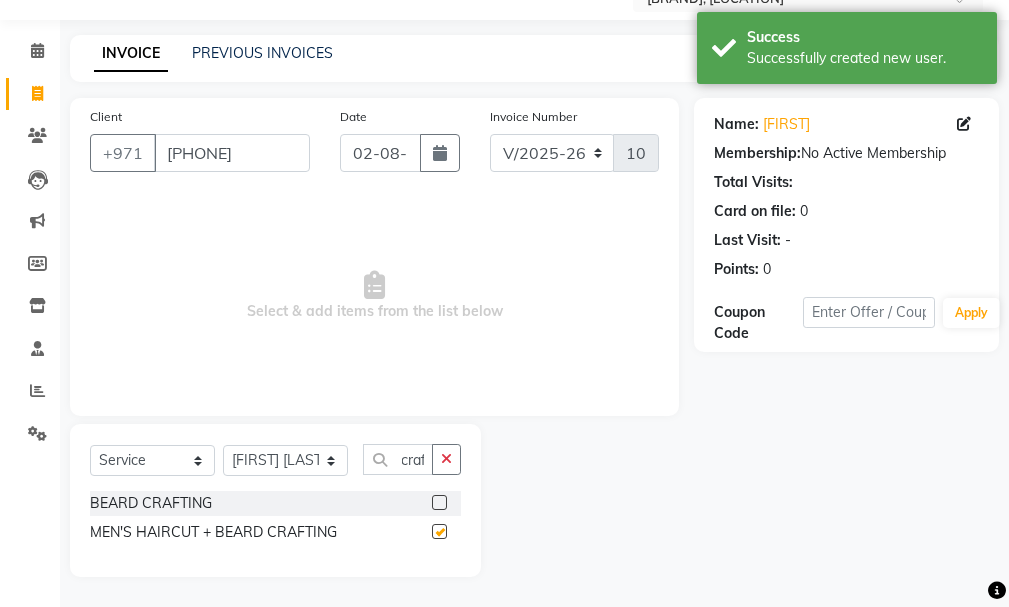 scroll, scrollTop: 0, scrollLeft: 0, axis: both 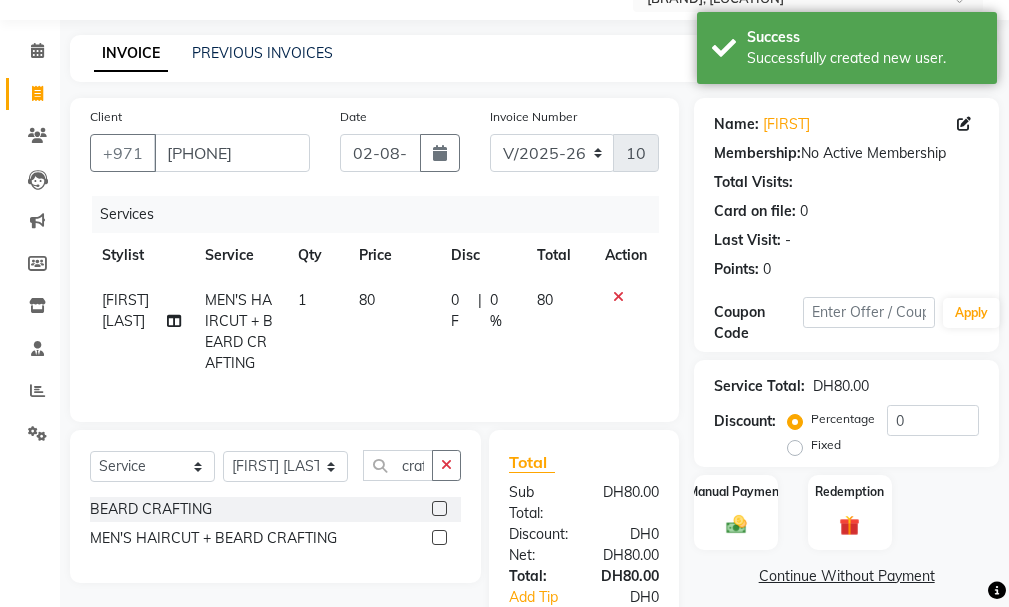 checkbox on "false" 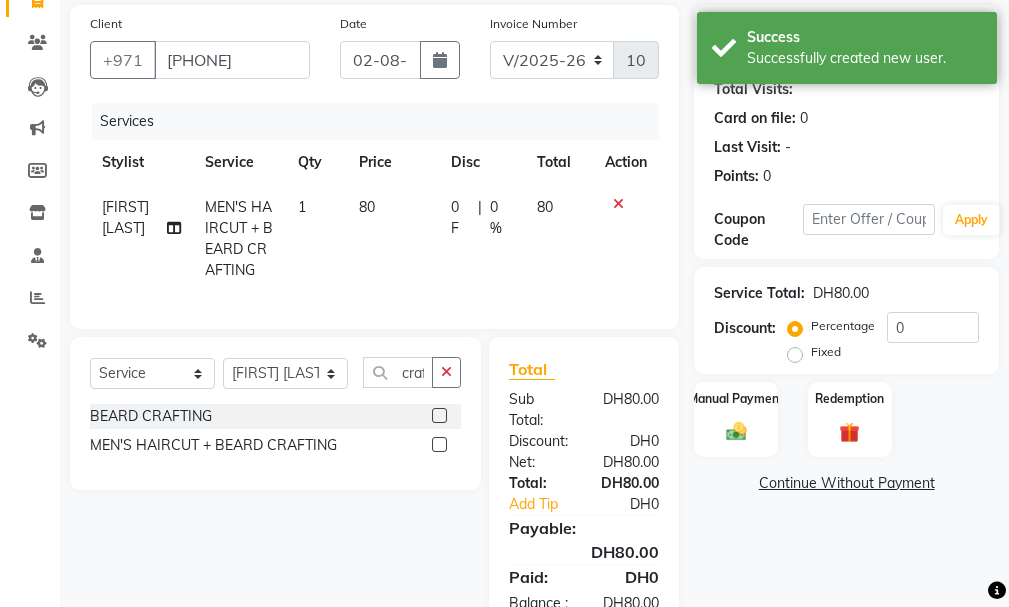 scroll, scrollTop: 265, scrollLeft: 0, axis: vertical 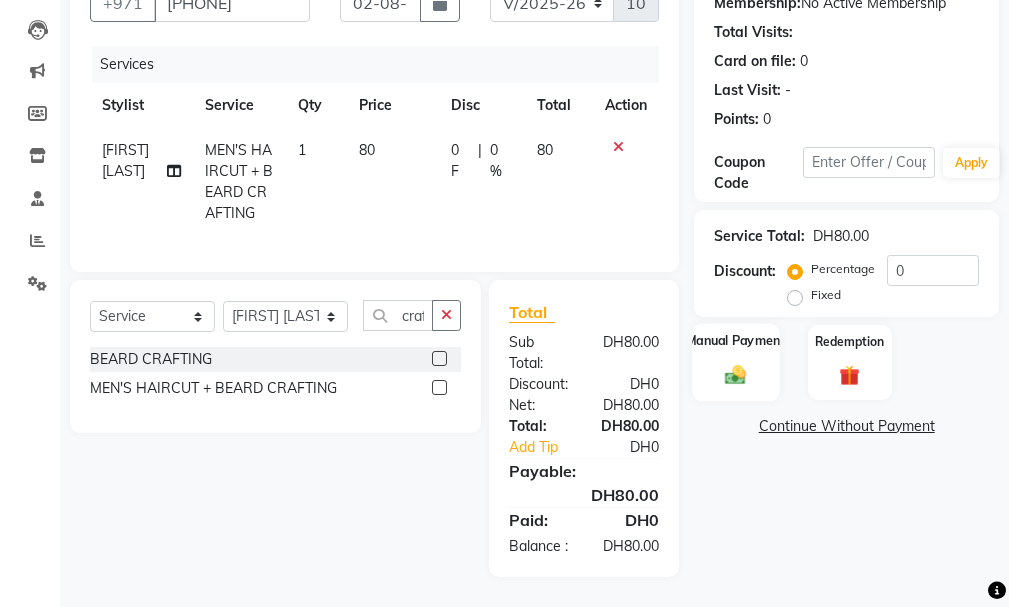 click 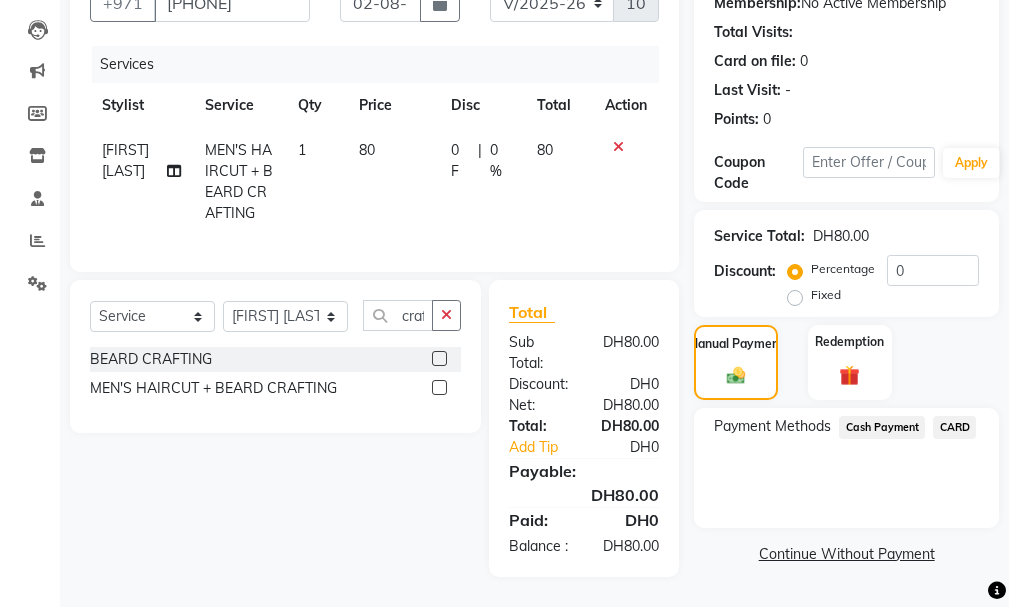 click on "CARD" 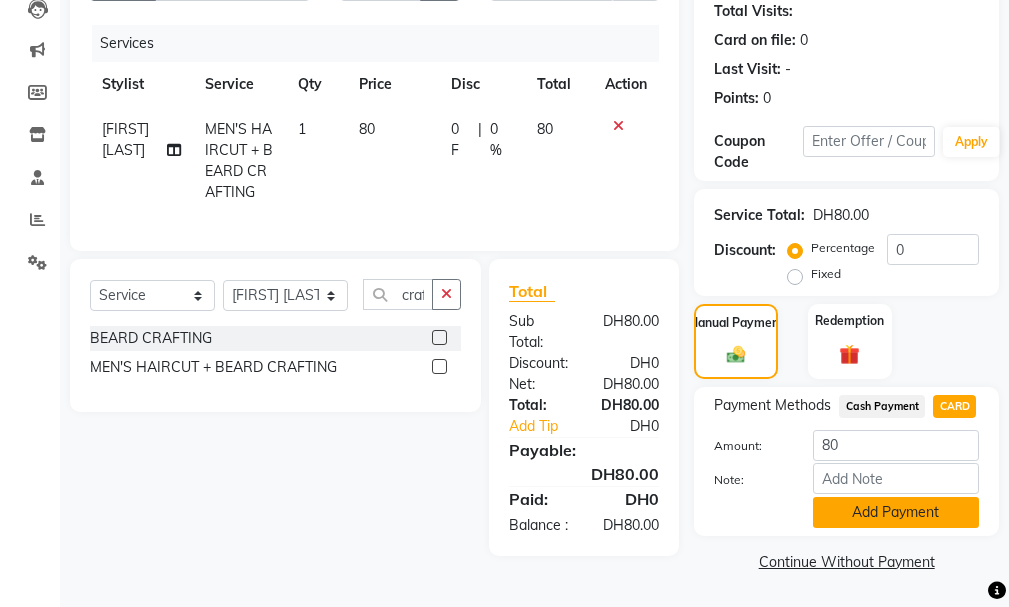 click on "Add Payment" 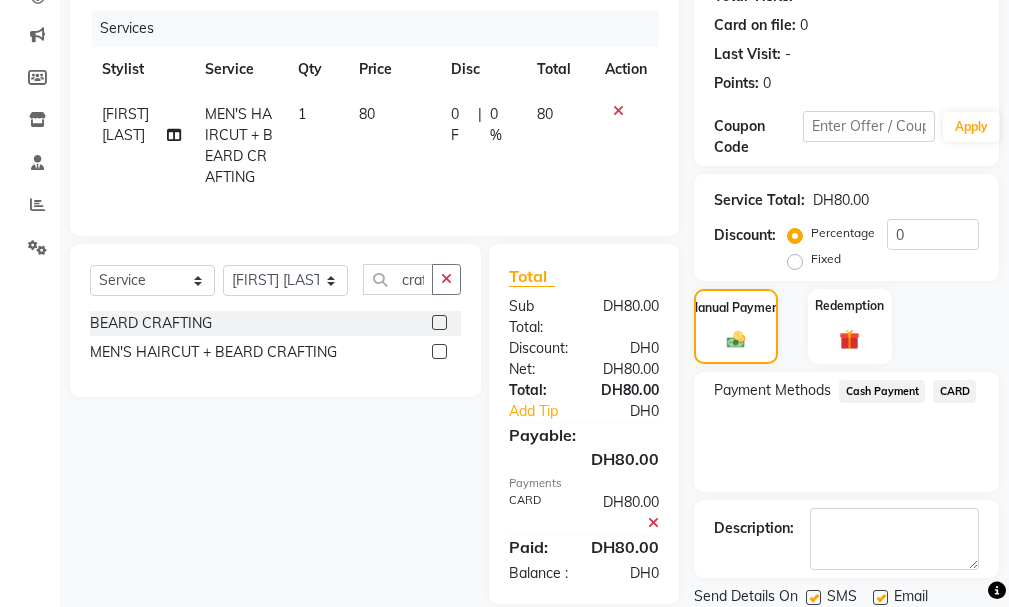 scroll, scrollTop: 334, scrollLeft: 0, axis: vertical 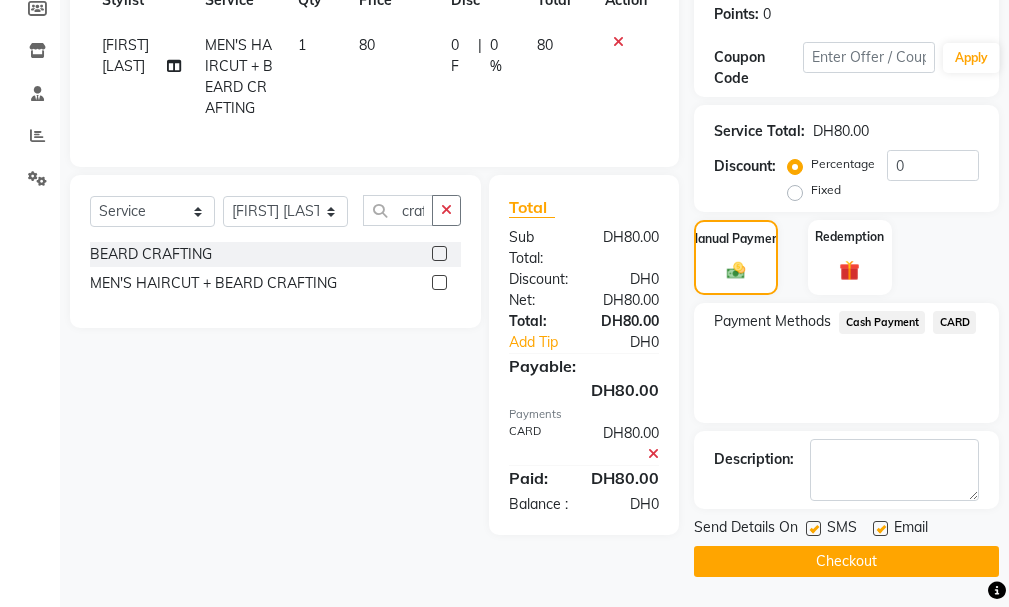 click on "Checkout" 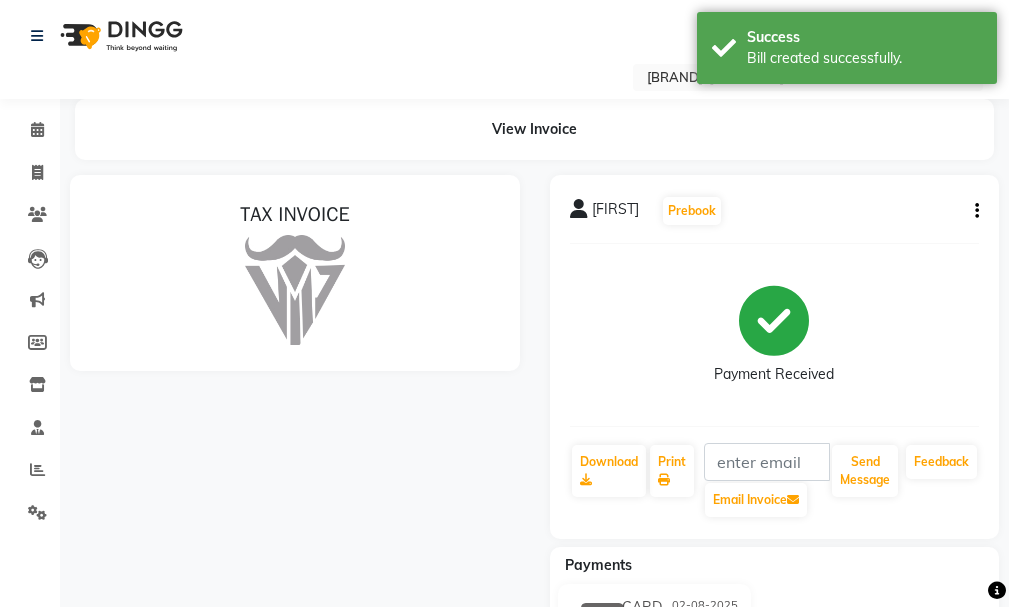 scroll, scrollTop: 0, scrollLeft: 0, axis: both 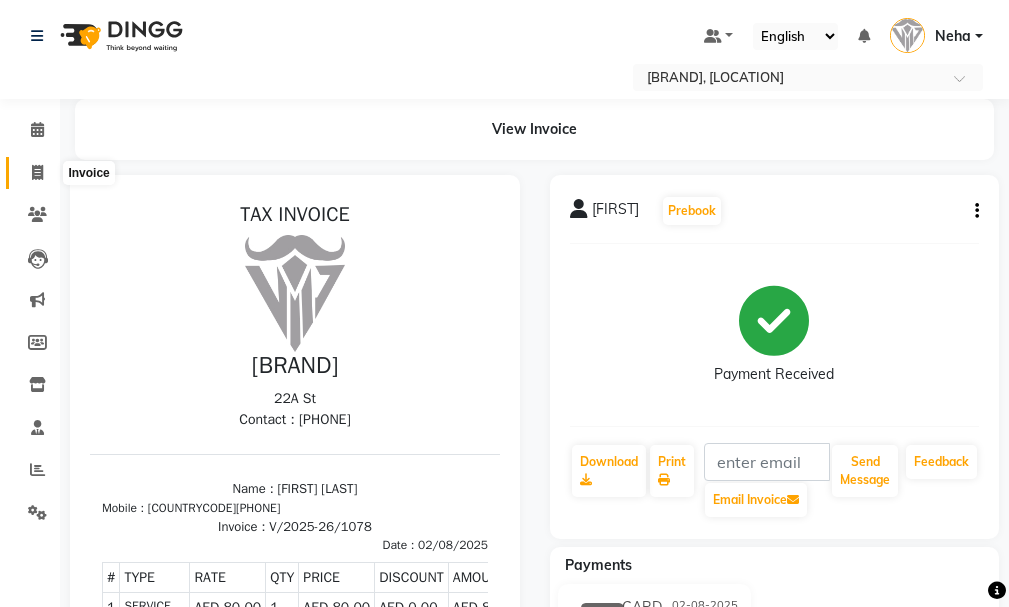 click 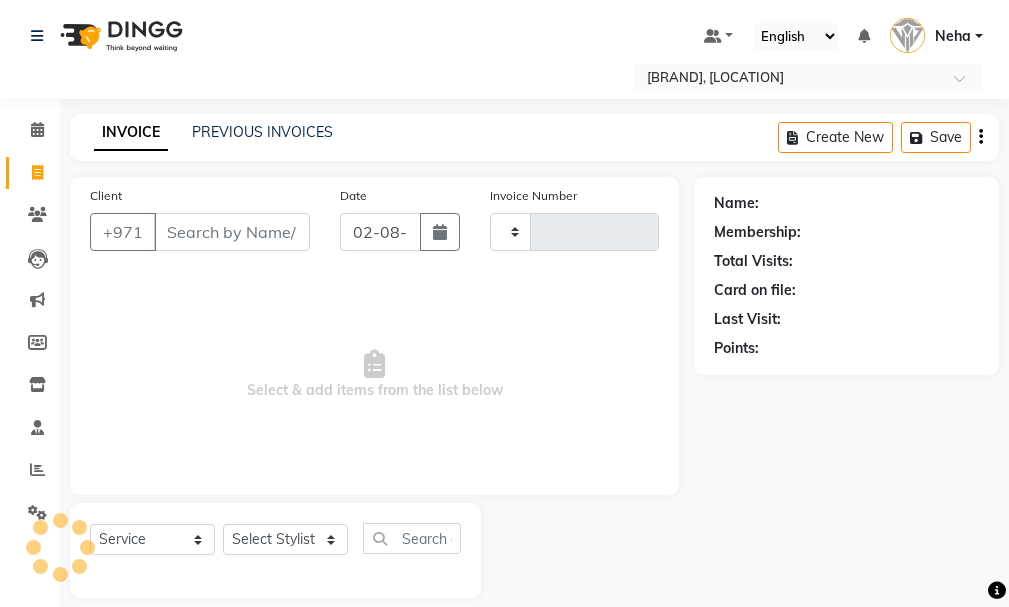 scroll, scrollTop: 21, scrollLeft: 0, axis: vertical 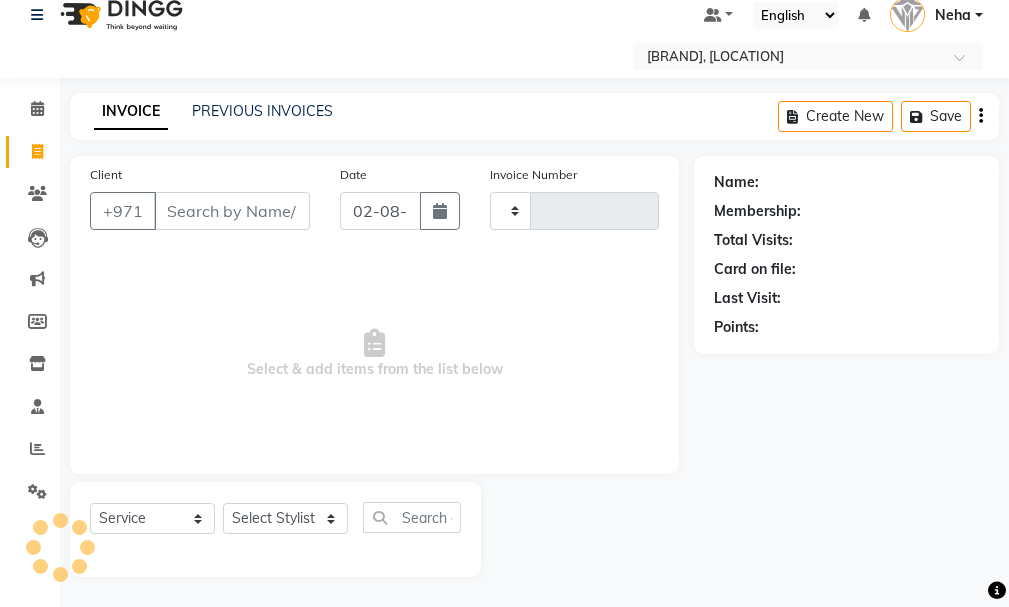 type on "1079" 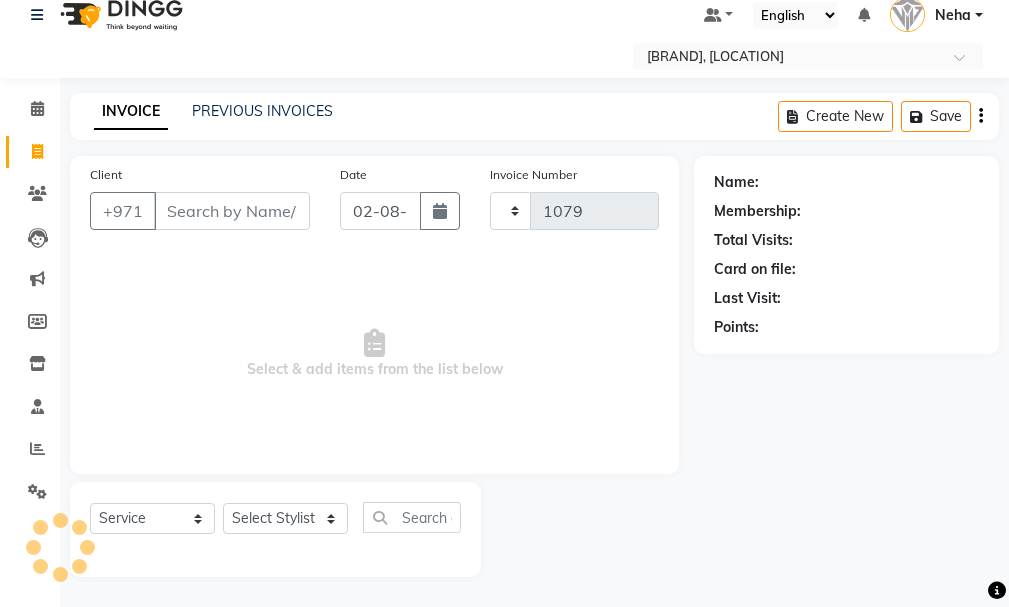 select on "8415" 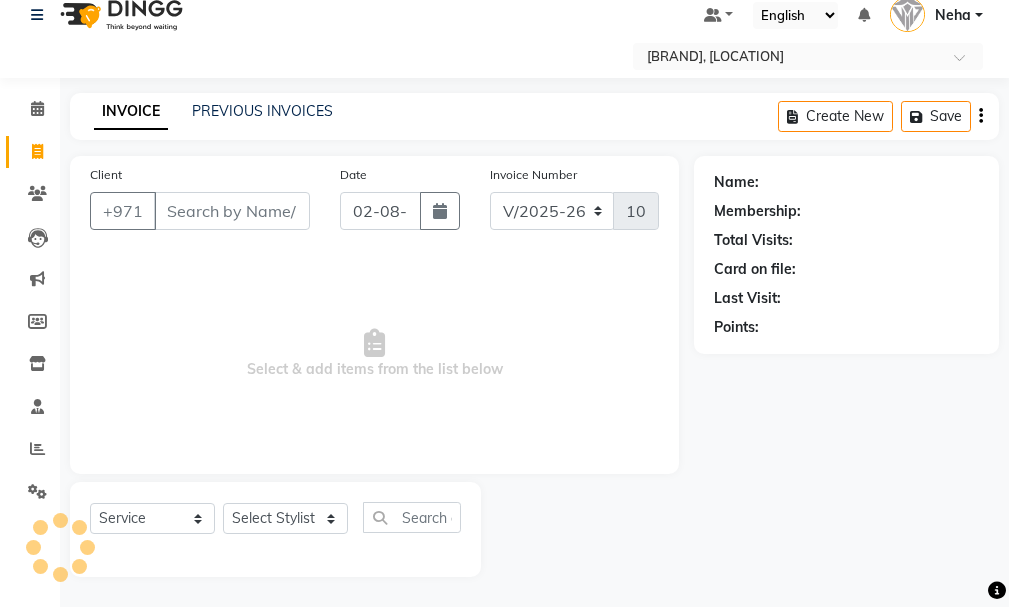click on "Client" at bounding box center [232, 211] 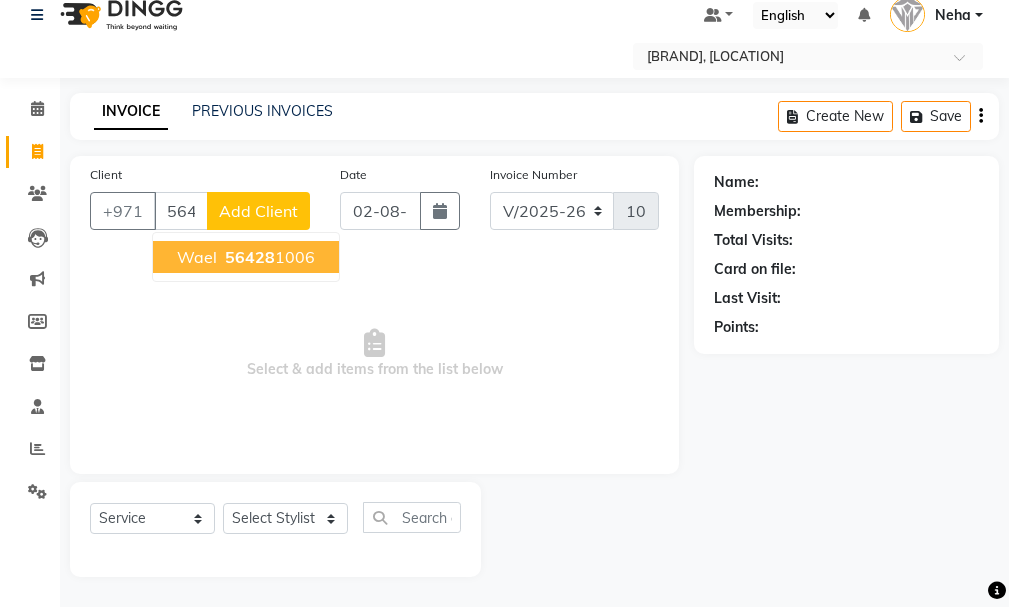 click on "56428" at bounding box center [250, 257] 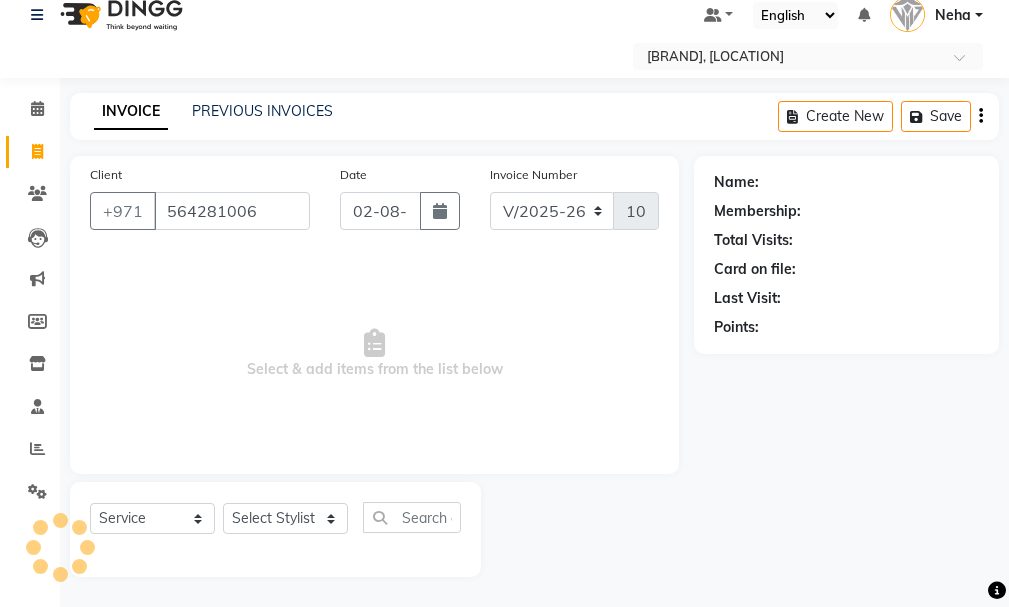 type on "564281006" 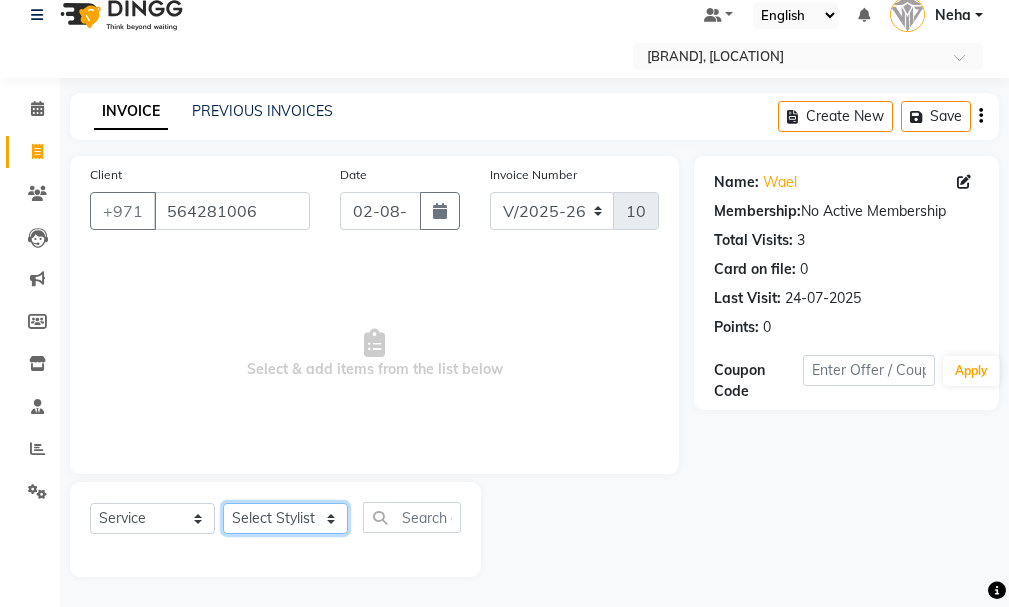 click on "Select Stylist AHMED MOHAMED MOHAMED ELKHODARY ABDELHAMID Ali Rana Allauddin Anwar Ali Ameen Ayoub Lakhbizi Jairah Mr. Mohannad Neha Nelson Ricalyn Colcol Riffat Magdy Taufeeq Anwar Ali Tauseef  Akhilaque Zoya Bhatti." 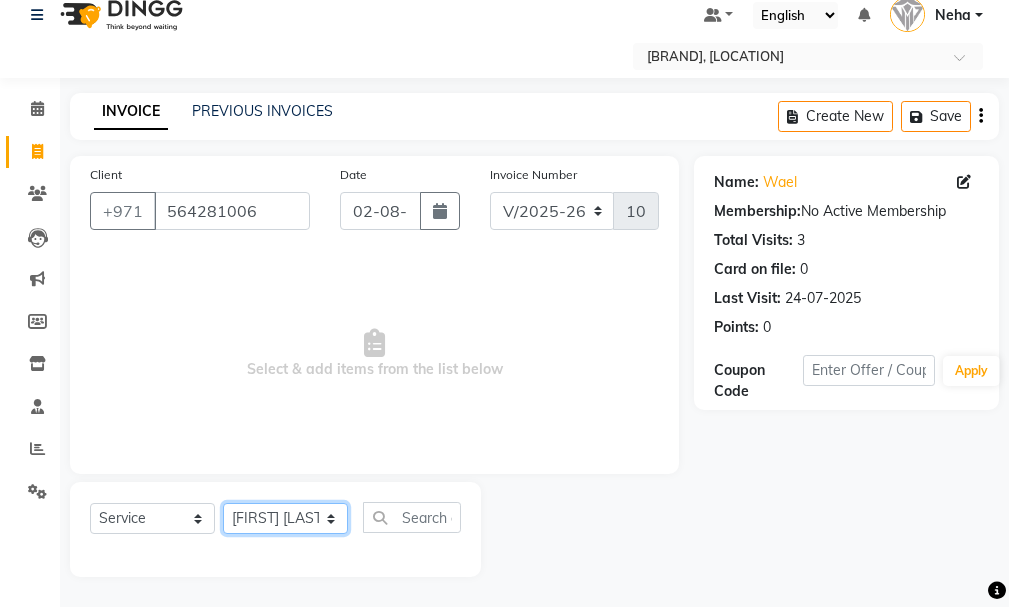 click on "Select Stylist AHMED MOHAMED MOHAMED ELKHODARY ABDELHAMID Ali Rana Allauddin Anwar Ali Ameen Ayoub Lakhbizi Jairah Mr. Mohannad Neha Nelson Ricalyn Colcol Riffat Magdy Taufeeq Anwar Ali Tauseef  Akhilaque Zoya Bhatti." 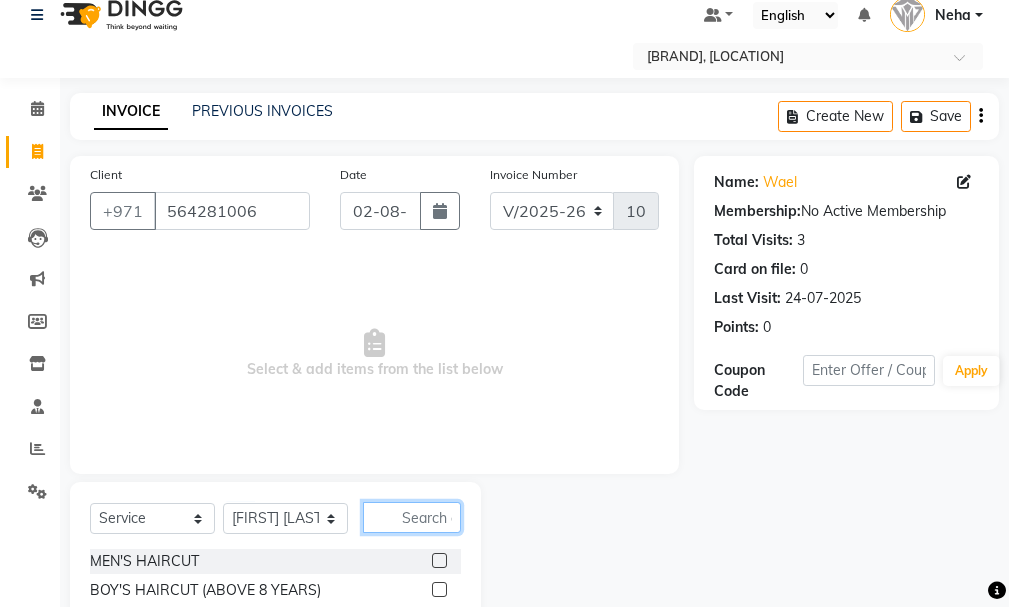 click 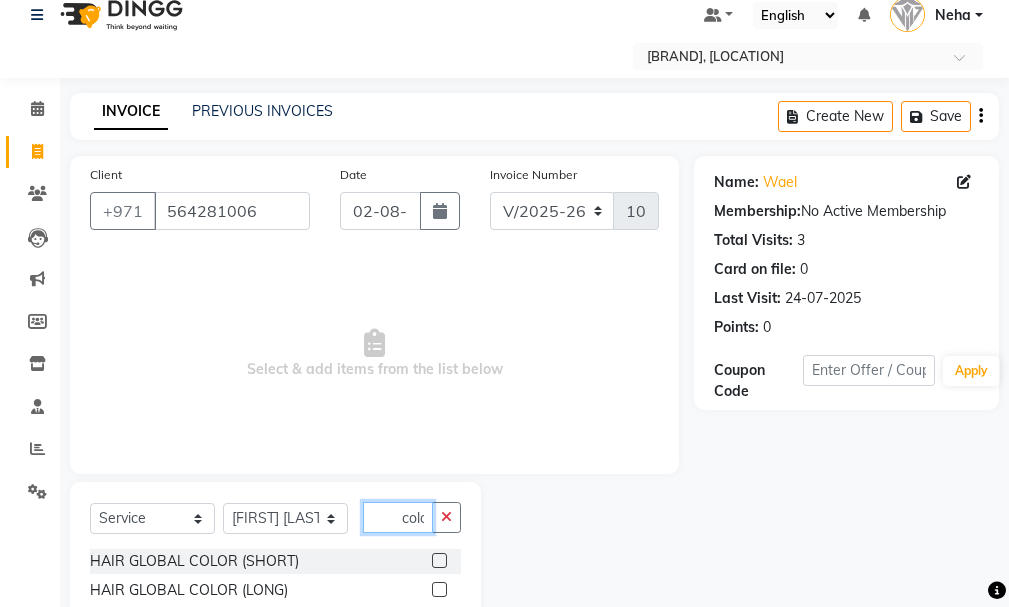 scroll, scrollTop: 0, scrollLeft: 8, axis: horizontal 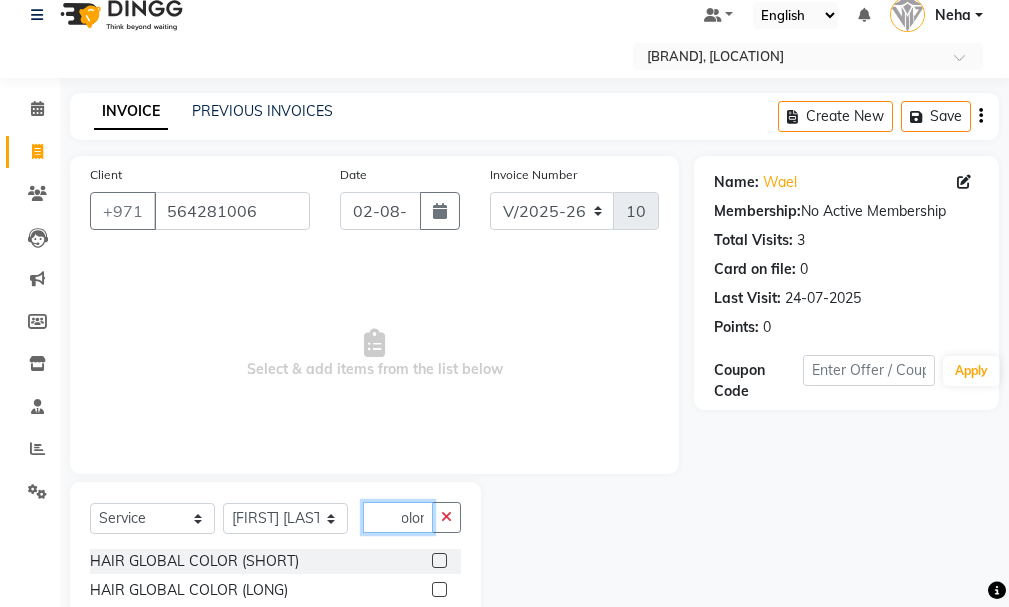 type on "color" 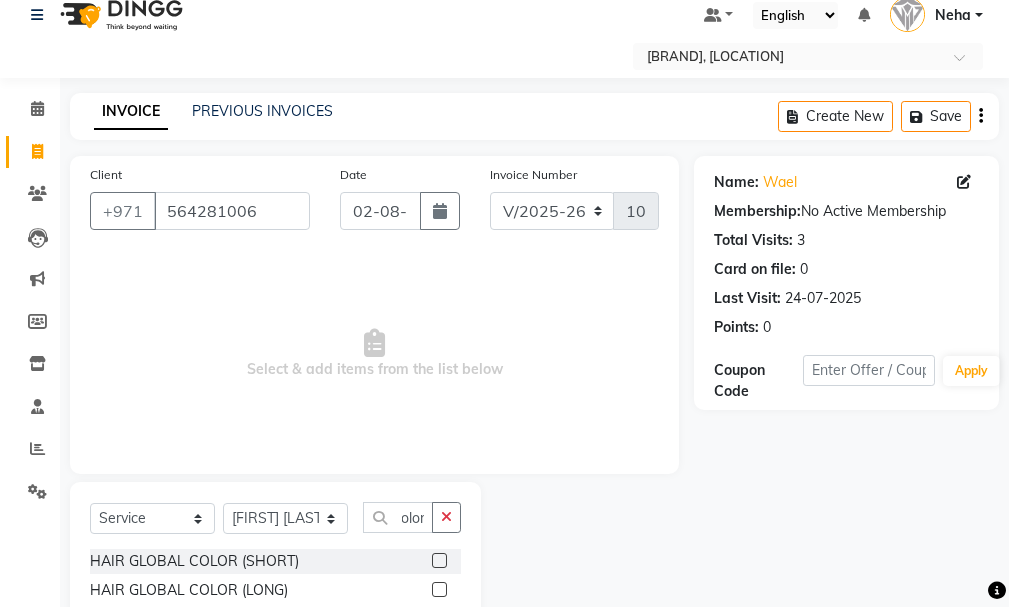 click 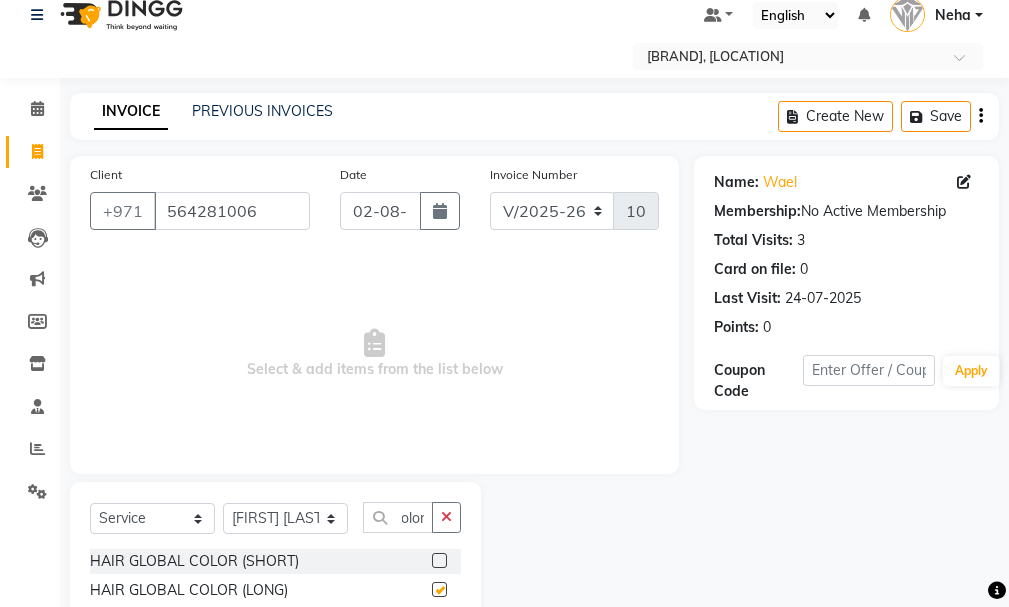 scroll, scrollTop: 0, scrollLeft: 0, axis: both 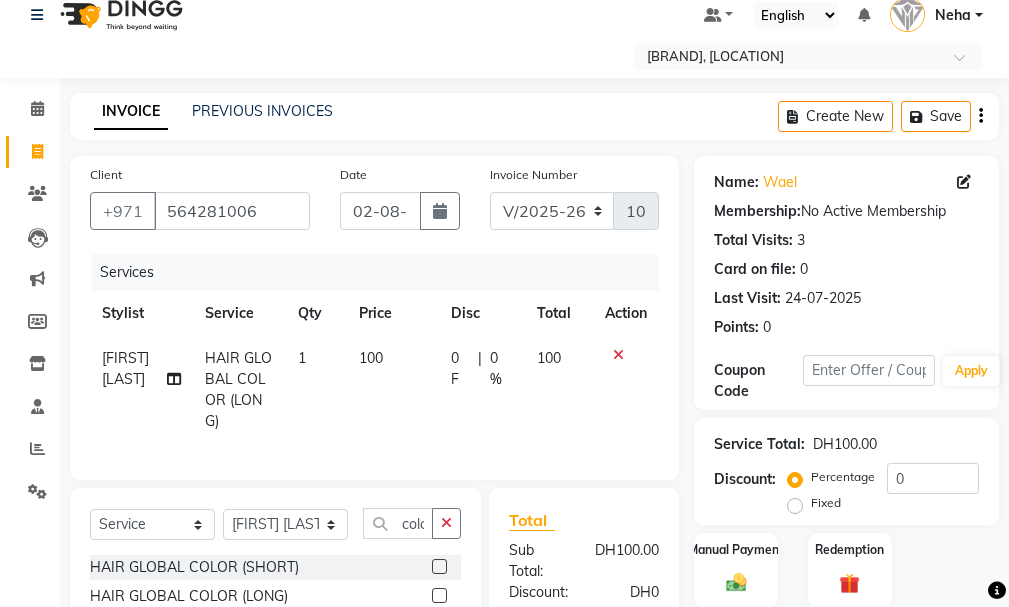 checkbox on "false" 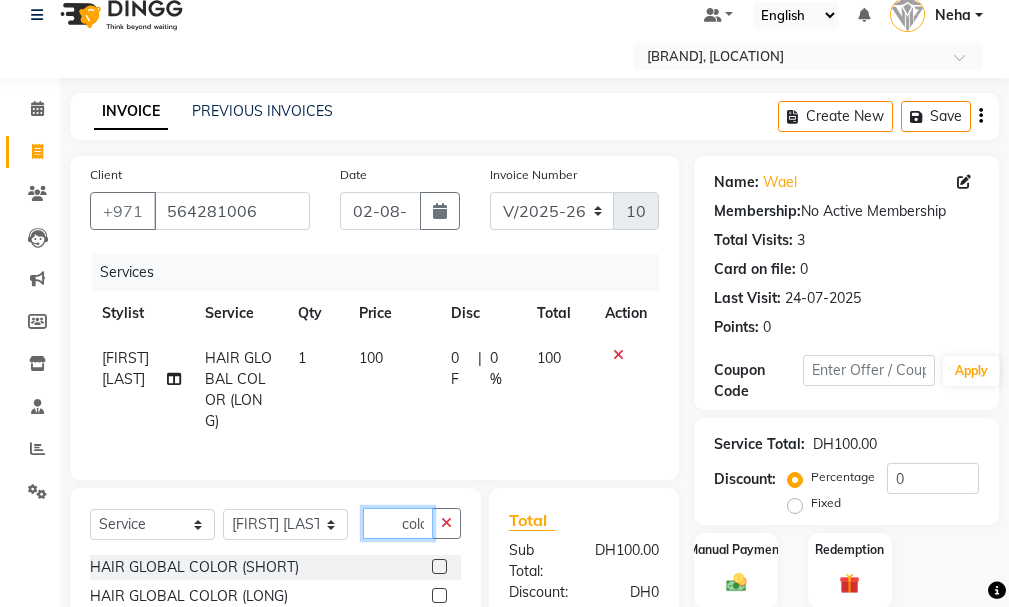 click on "color" 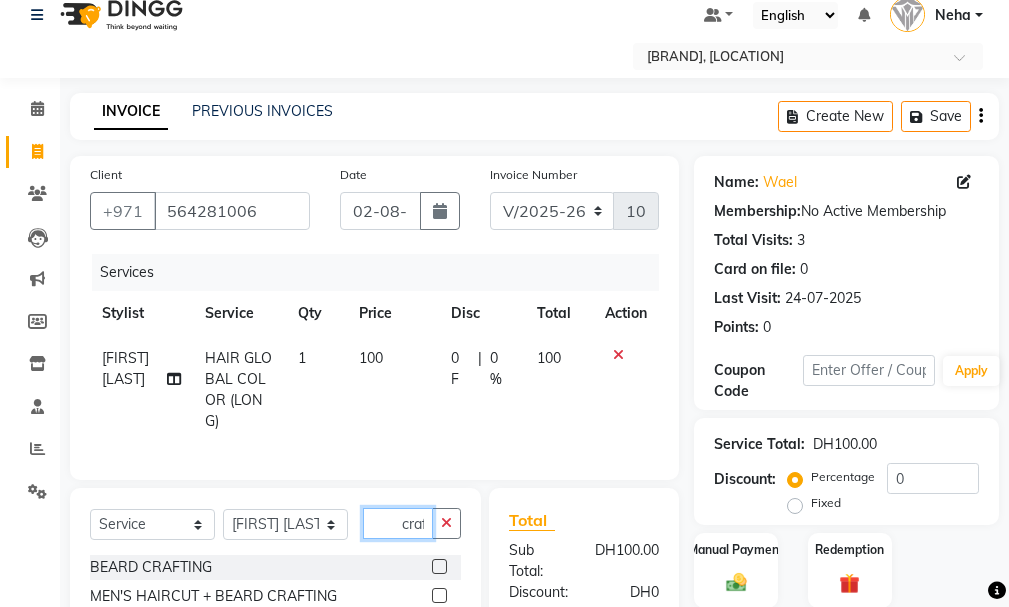 scroll, scrollTop: 0, scrollLeft: 1, axis: horizontal 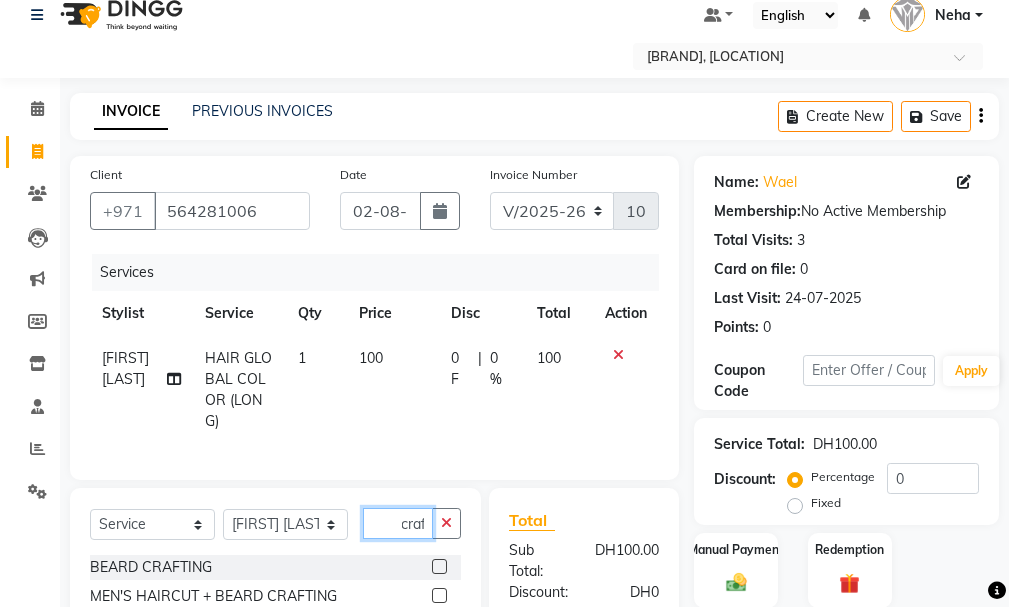 type on "craf" 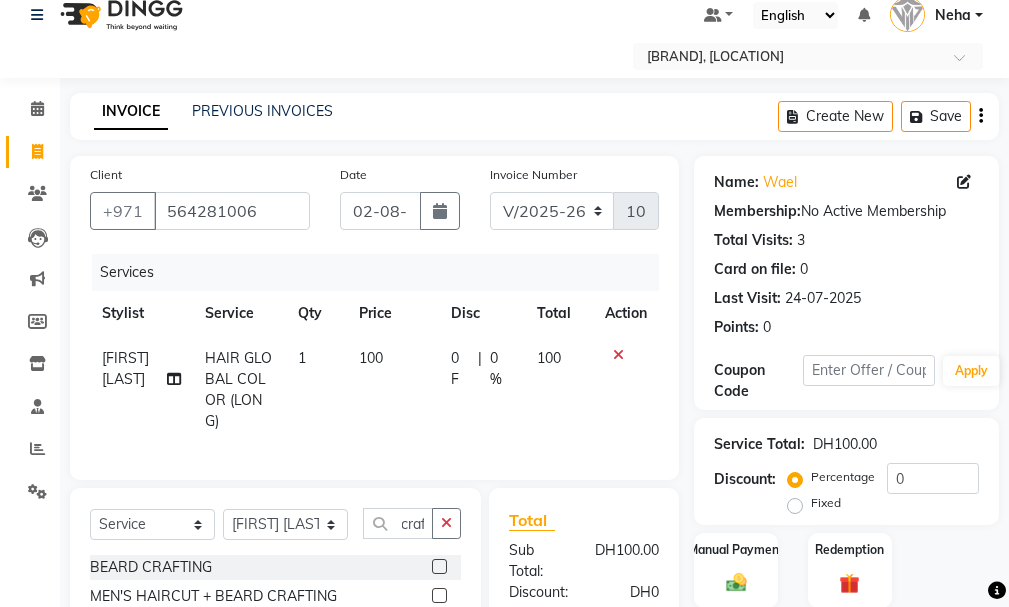 click 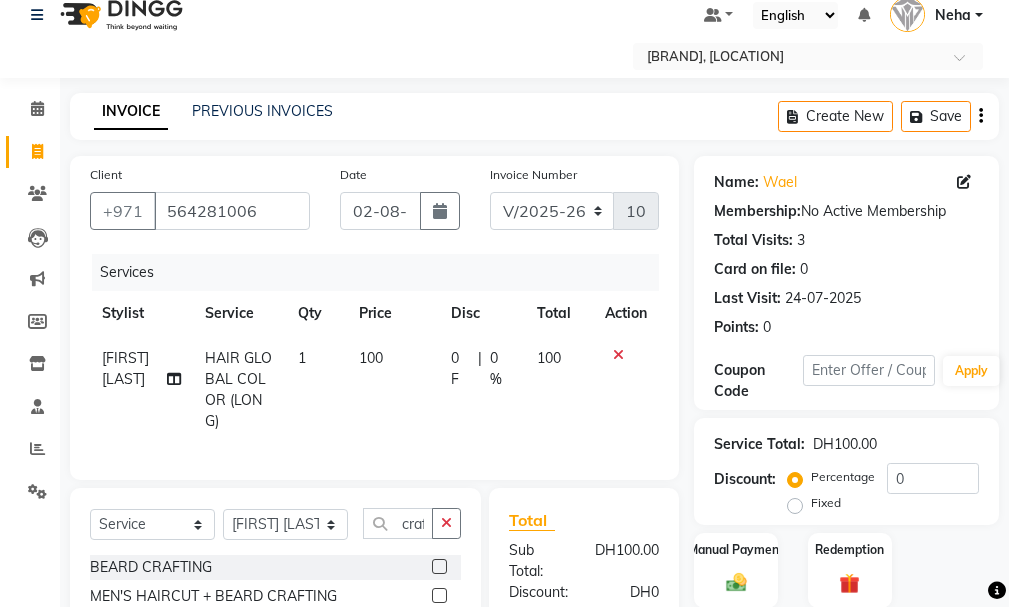 click 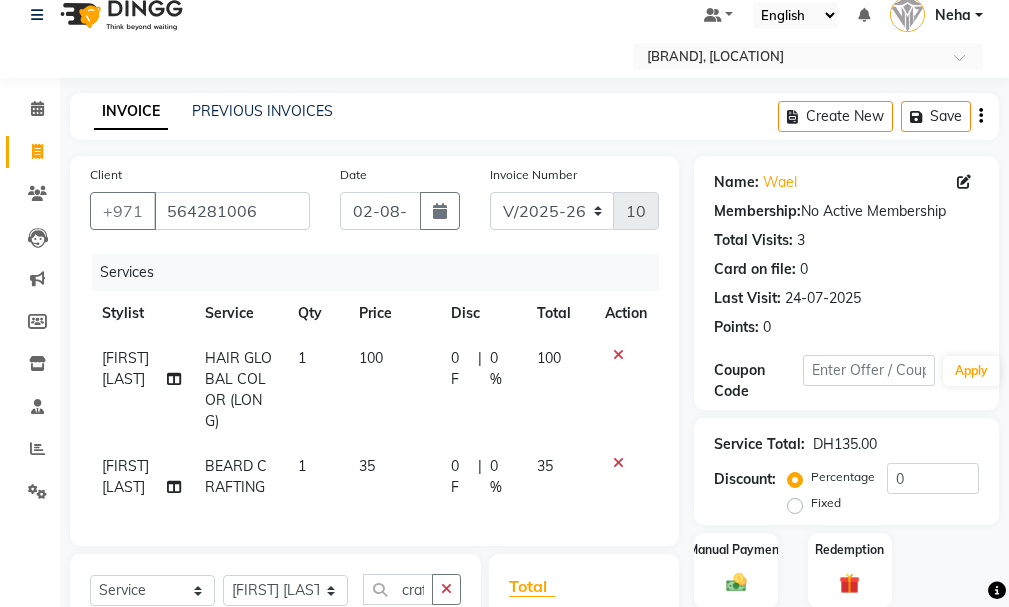 checkbox on "false" 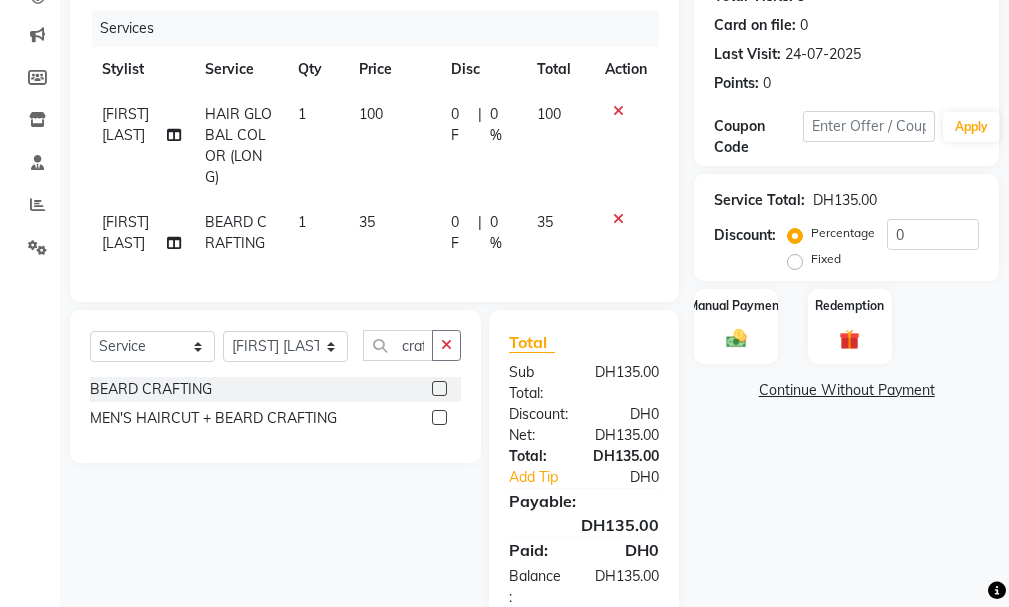 scroll, scrollTop: 331, scrollLeft: 0, axis: vertical 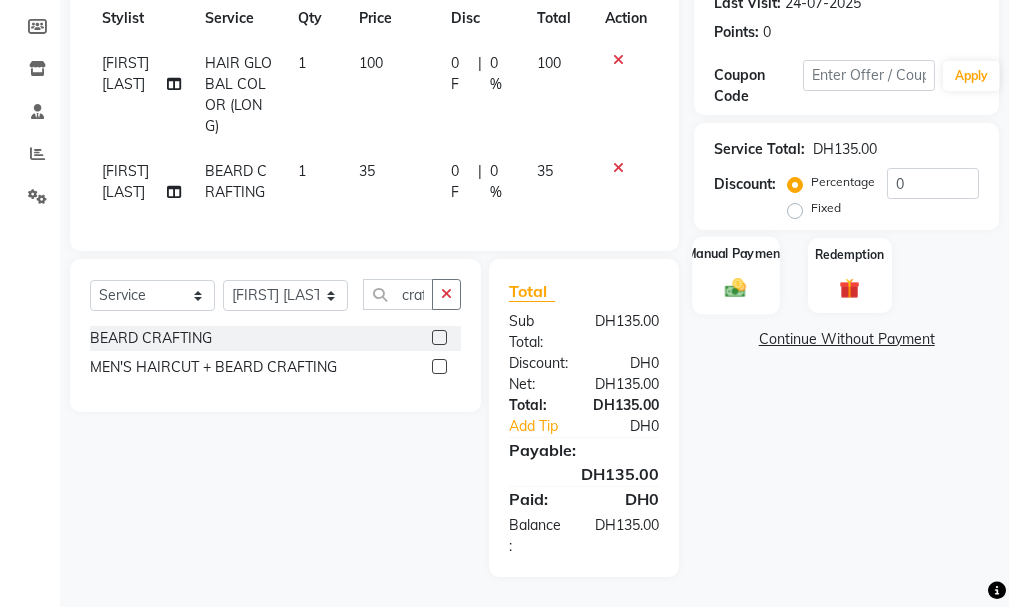 click 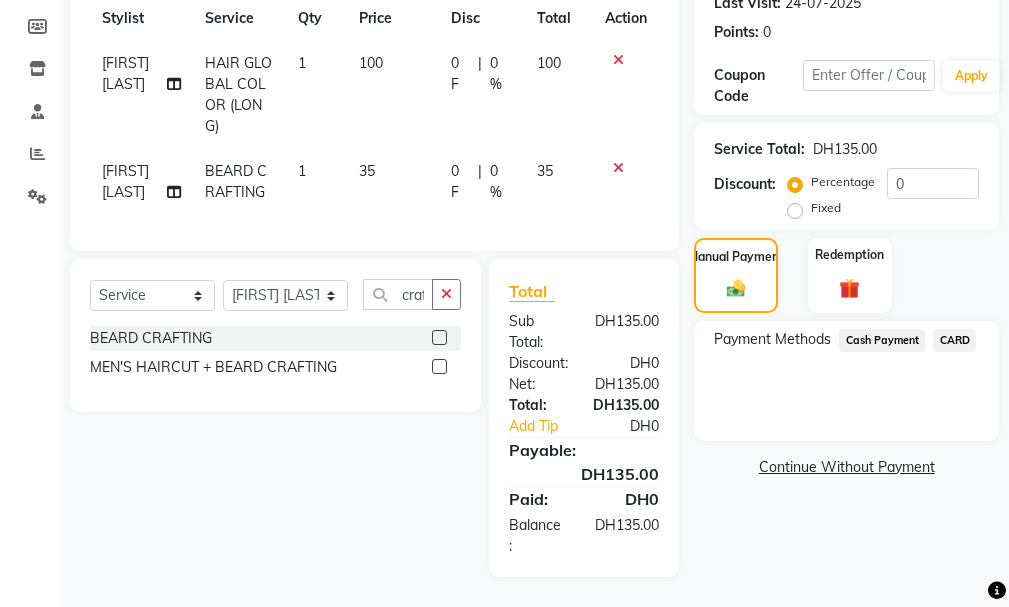click on "CARD" 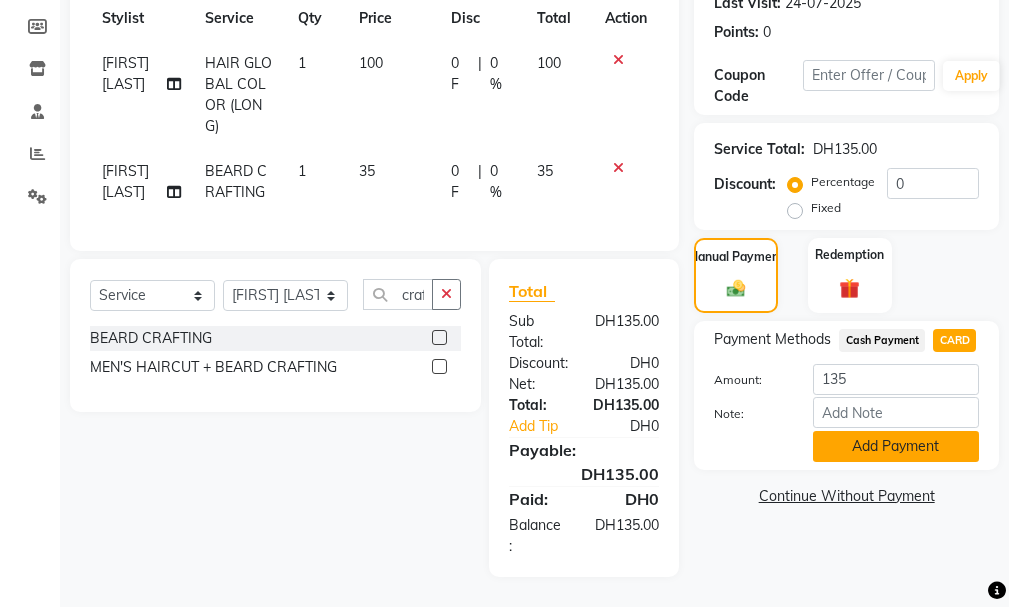 click on "Add Payment" 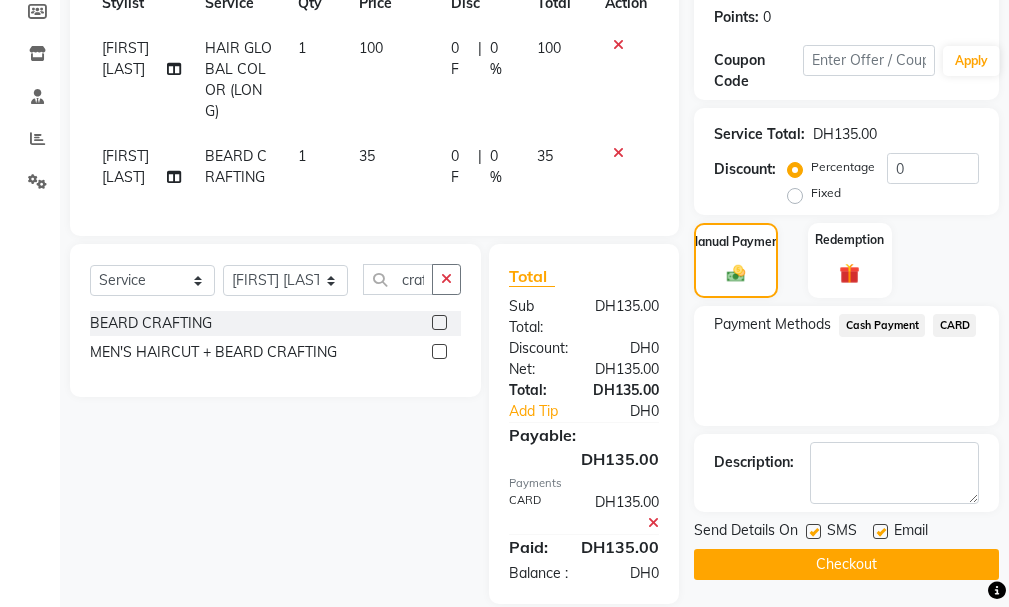click on "Checkout" 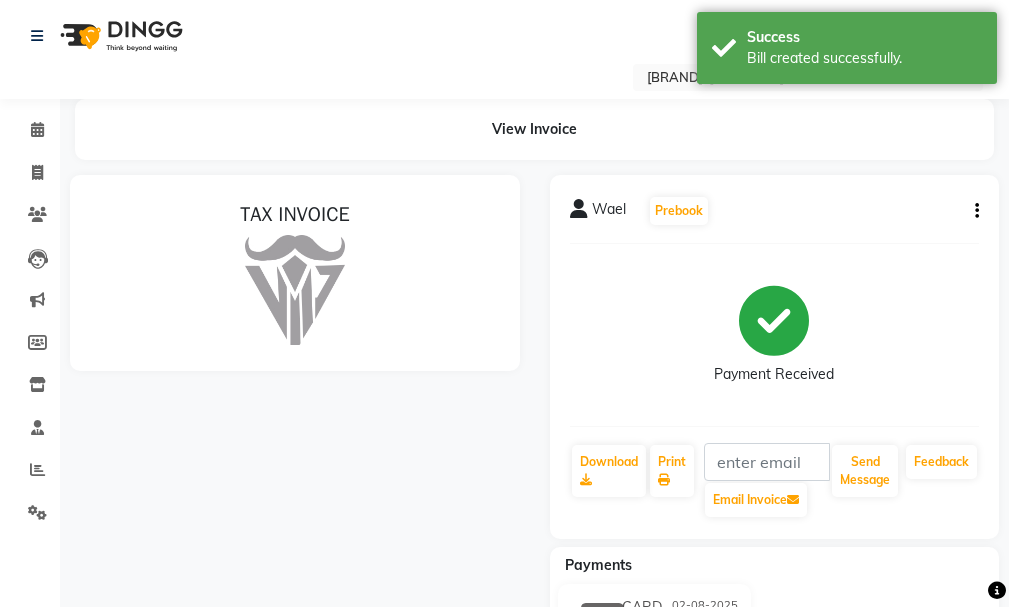 scroll, scrollTop: 0, scrollLeft: 0, axis: both 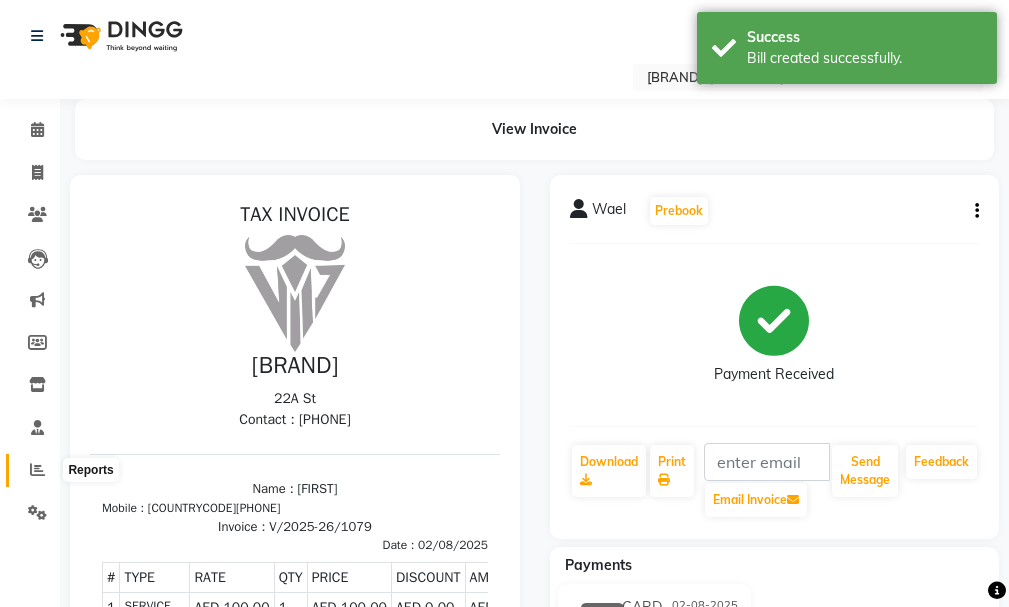 click on "Reports" 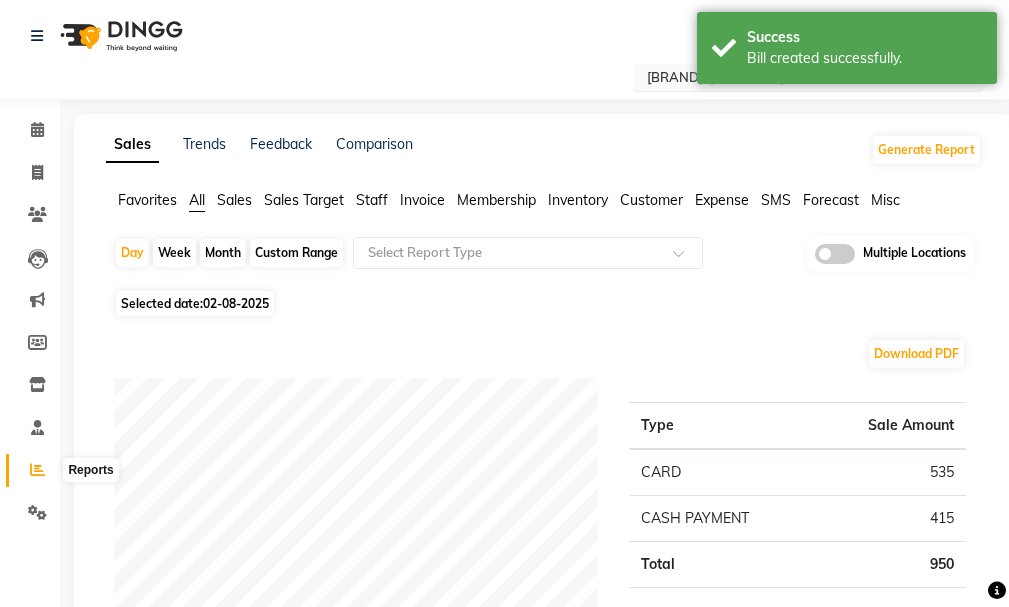 click at bounding box center (788, 79) 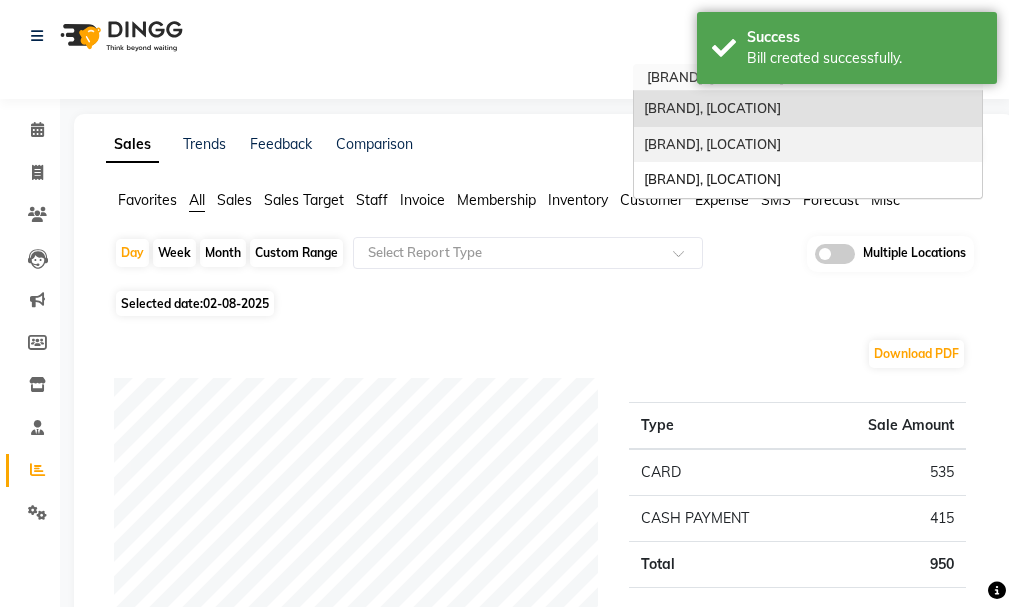 click on "Razors Spa And Gents Salon, Nadd Al Hamar" at bounding box center [712, 144] 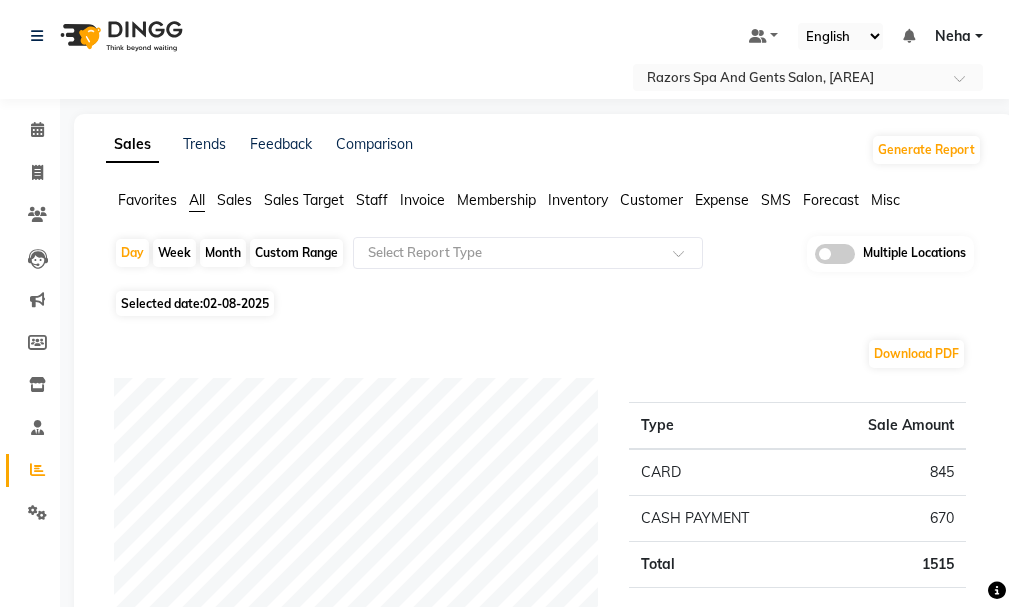 scroll, scrollTop: 0, scrollLeft: 0, axis: both 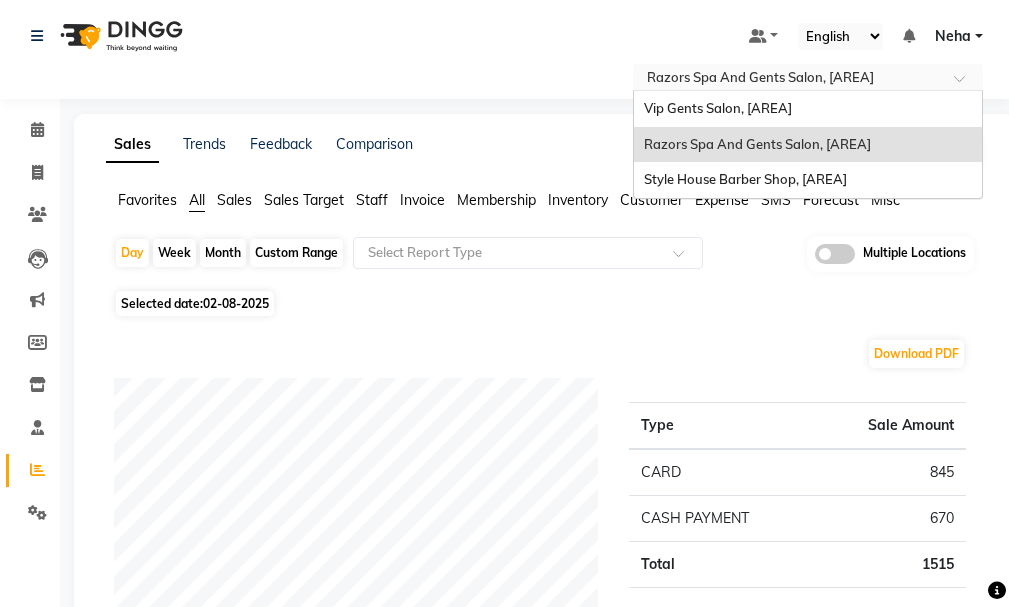 click at bounding box center (788, 79) 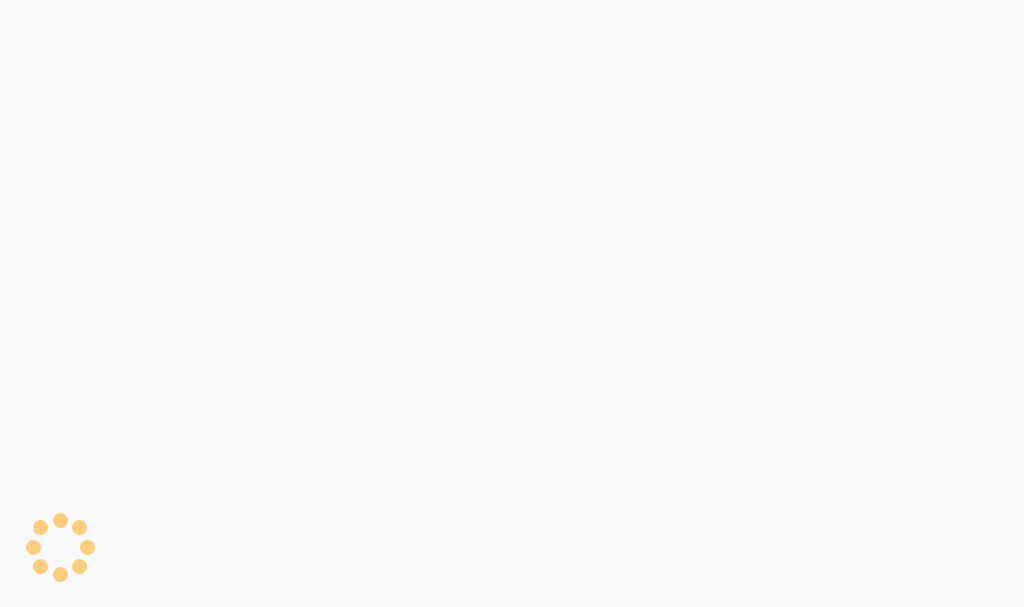 scroll, scrollTop: 0, scrollLeft: 0, axis: both 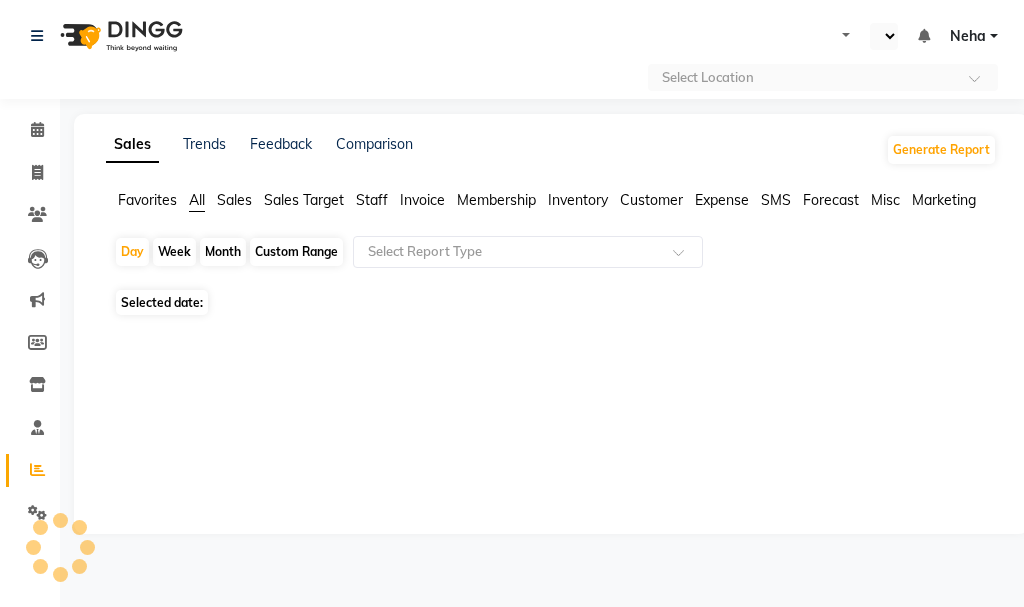 select on "en" 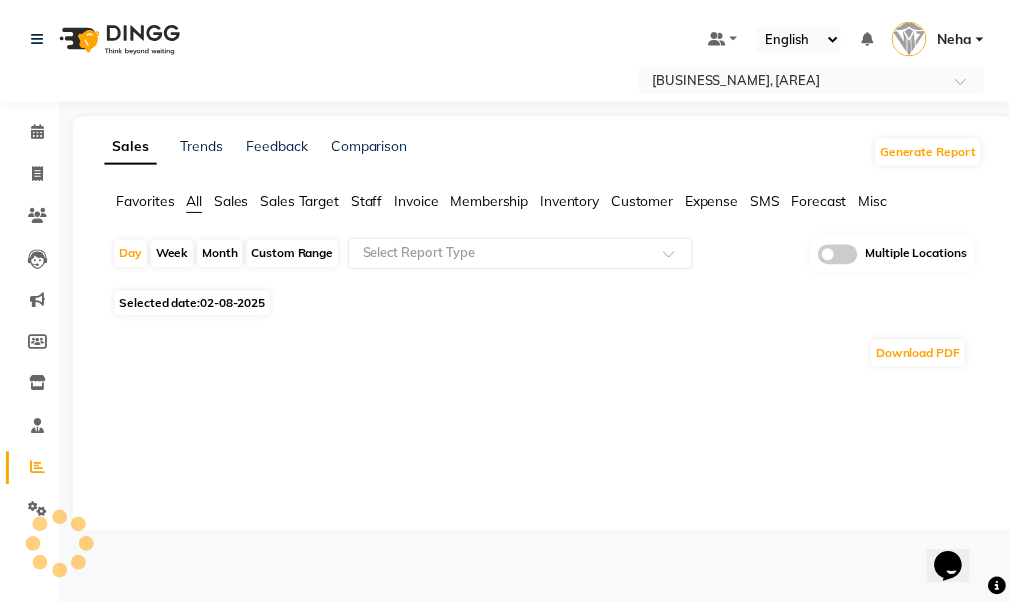 scroll, scrollTop: 0, scrollLeft: 0, axis: both 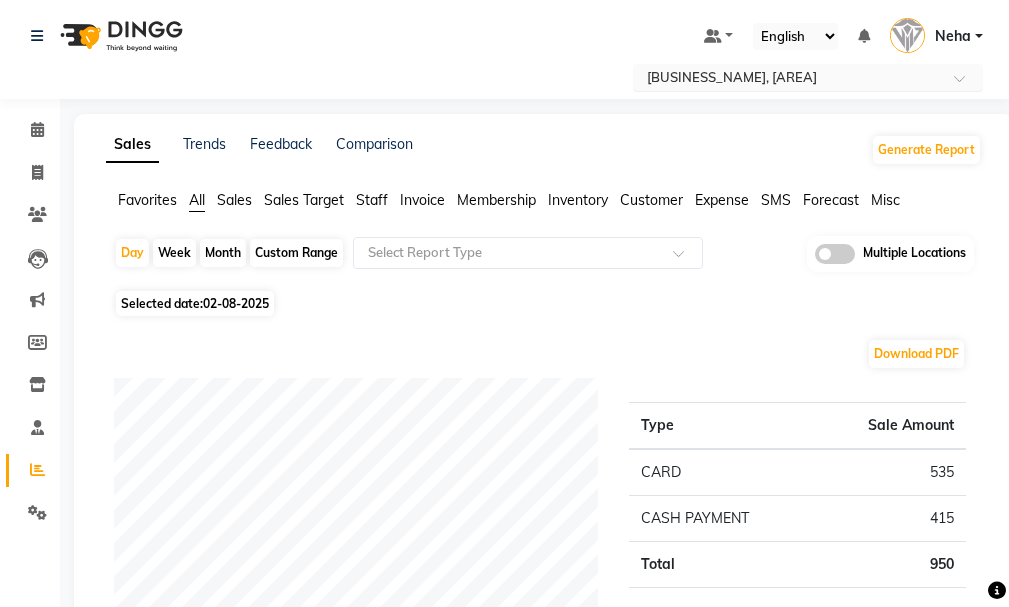 click at bounding box center (788, 79) 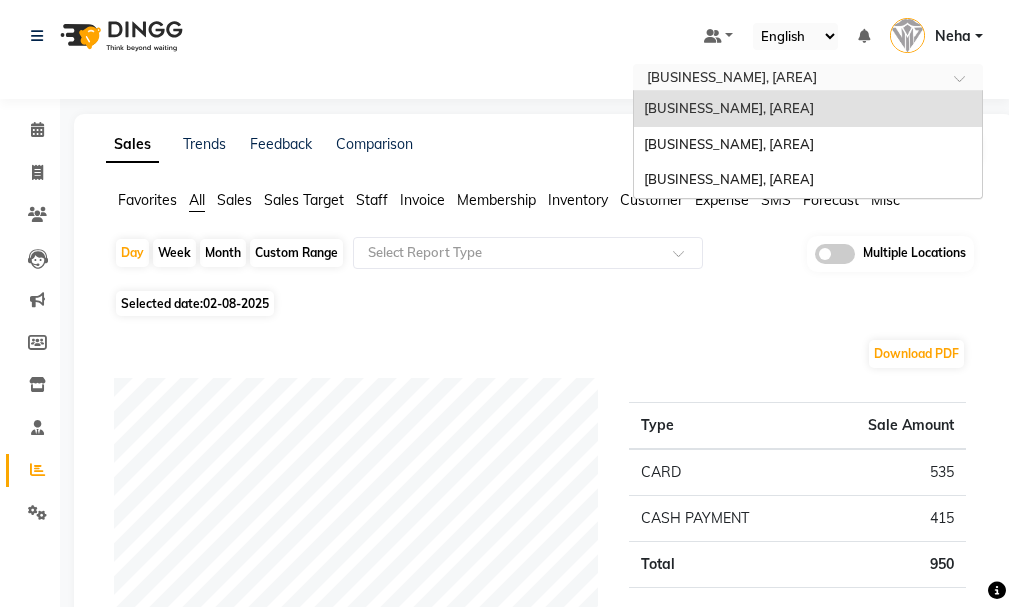click on "[BUSINESS_NAME], [AREA]" at bounding box center [808, 145] 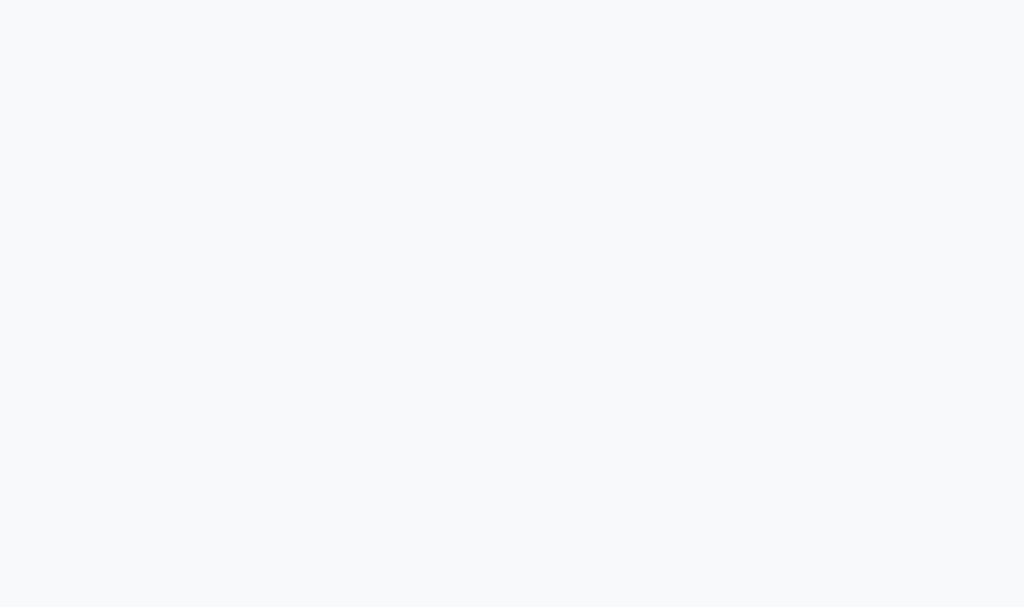 scroll, scrollTop: 0, scrollLeft: 0, axis: both 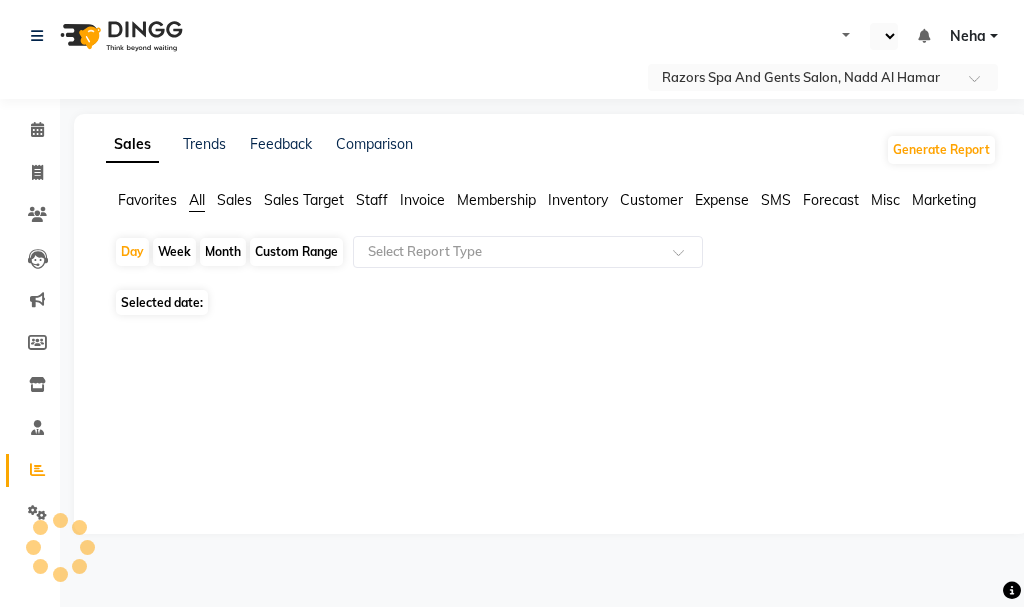 select on "en" 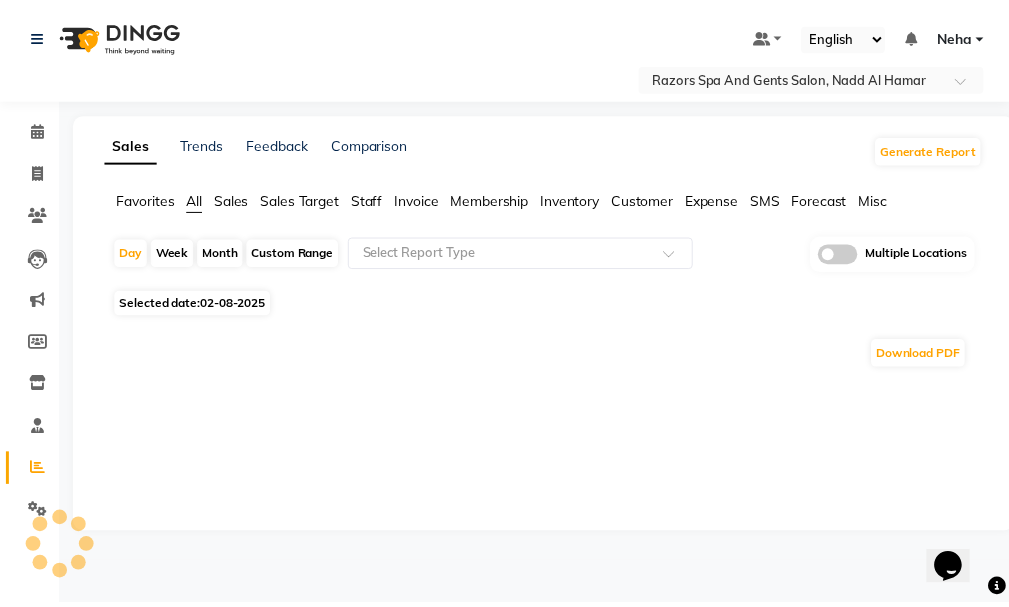 scroll, scrollTop: 0, scrollLeft: 0, axis: both 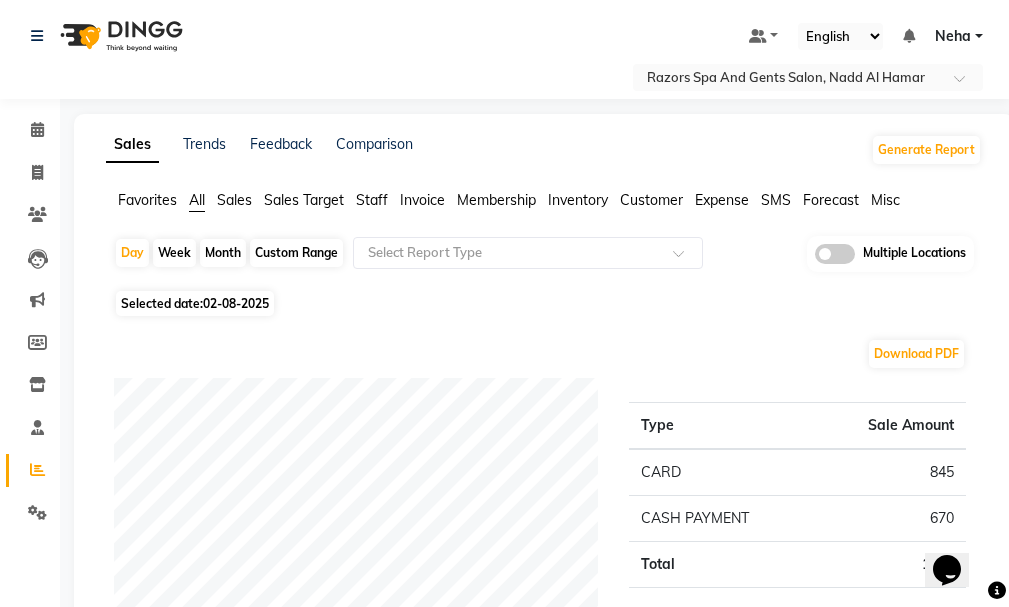 click on "02-08-2025" 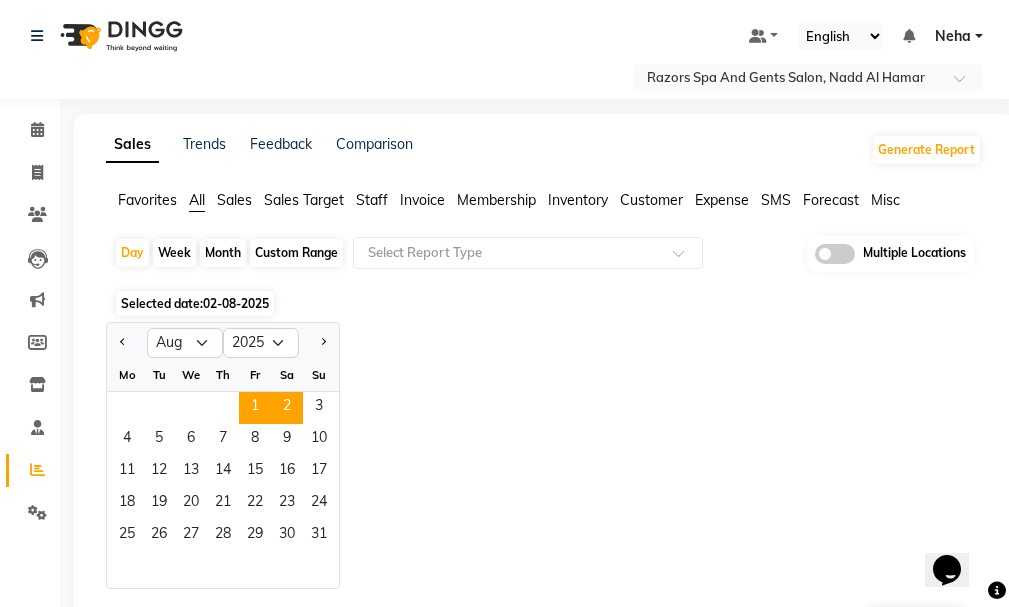 click on "1" 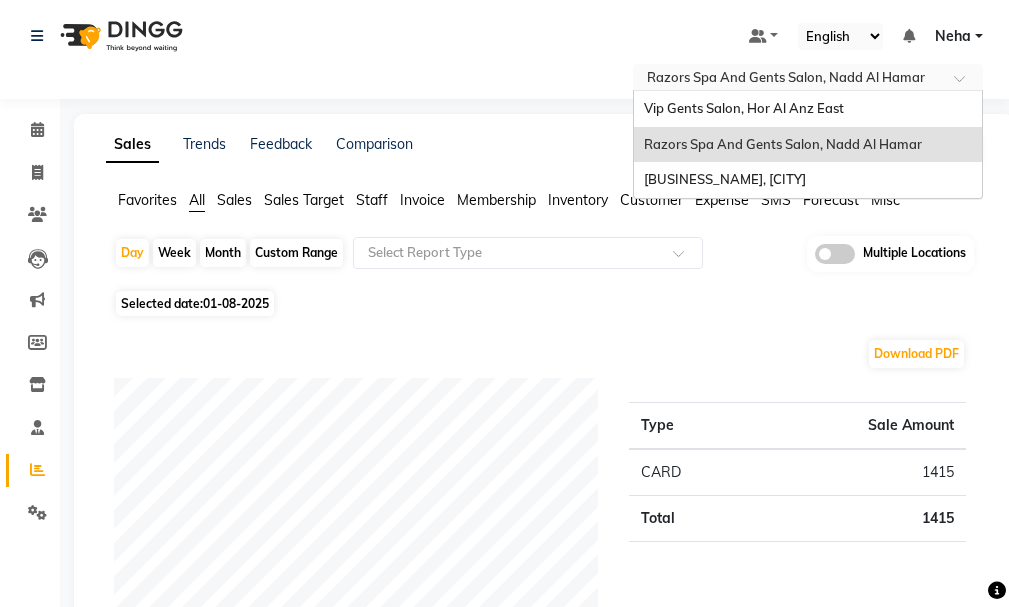 click at bounding box center (788, 79) 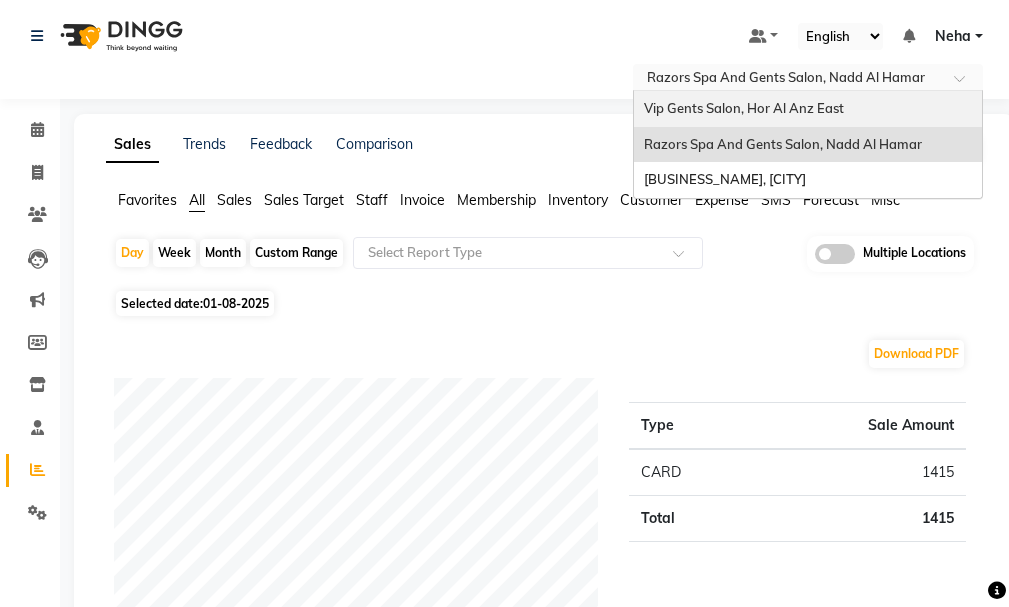 click on "Vip Gents Salon, Hor Al Anz East" at bounding box center (744, 108) 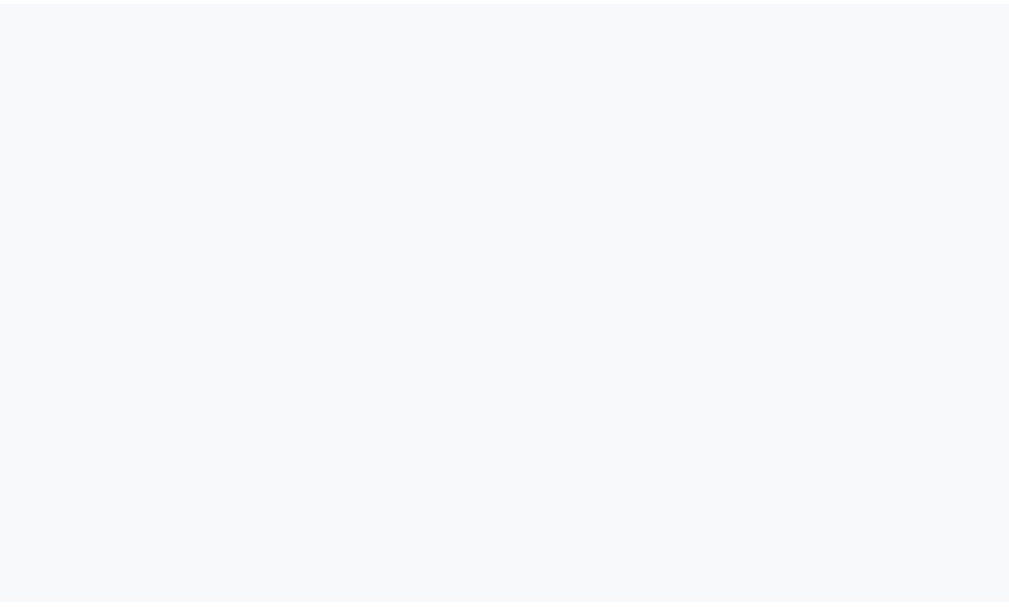 scroll, scrollTop: 0, scrollLeft: 0, axis: both 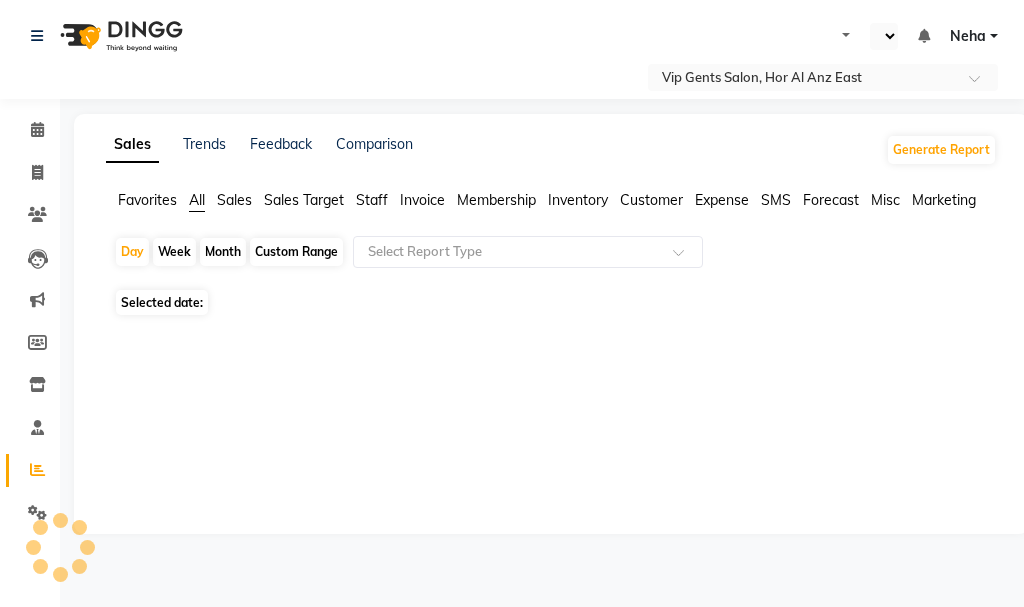 select on "en" 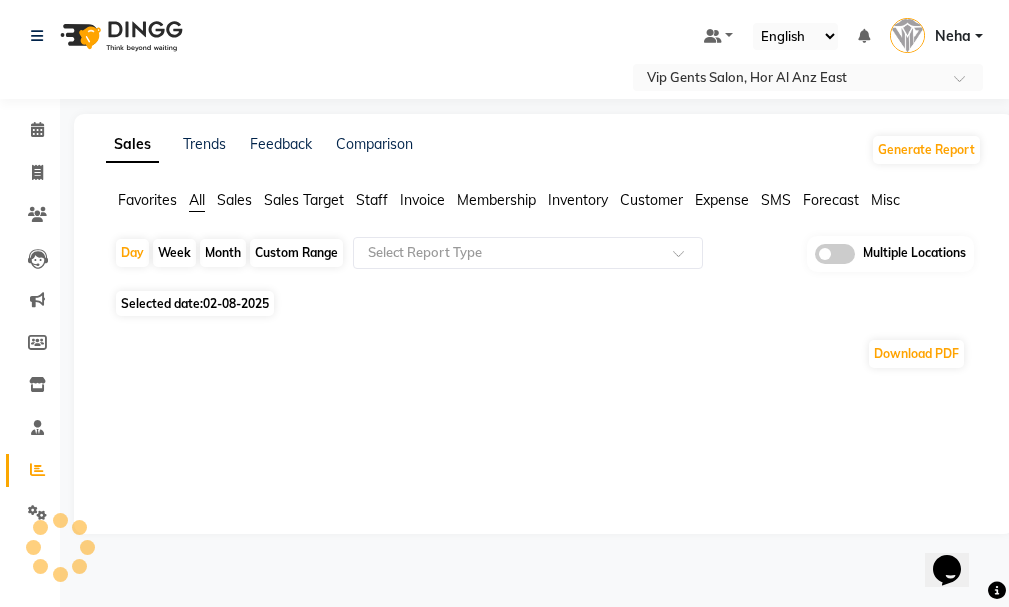 scroll, scrollTop: 0, scrollLeft: 0, axis: both 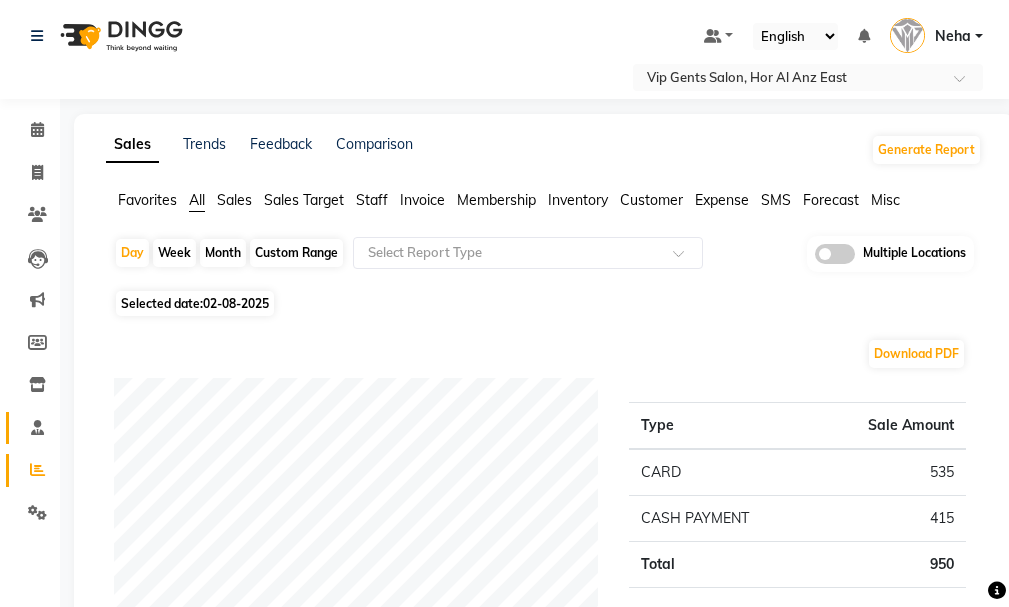 click on "Staff" 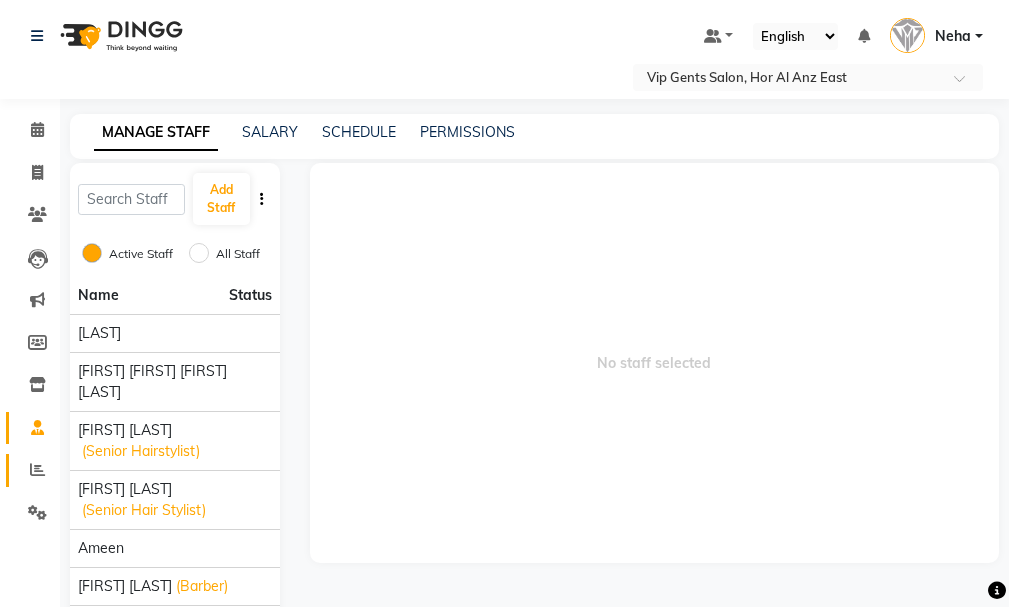 click 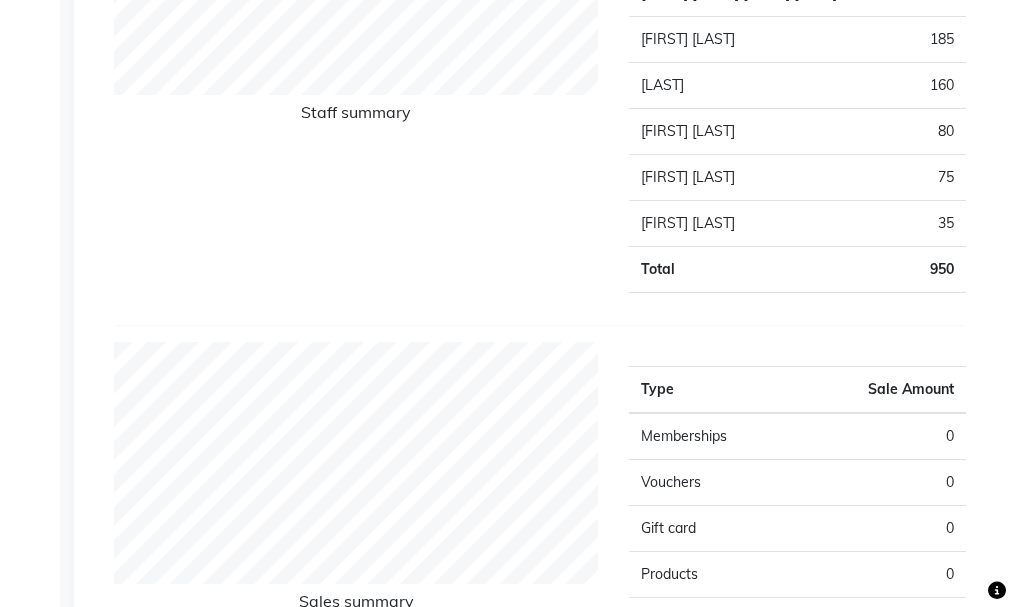 scroll, scrollTop: 869, scrollLeft: 0, axis: vertical 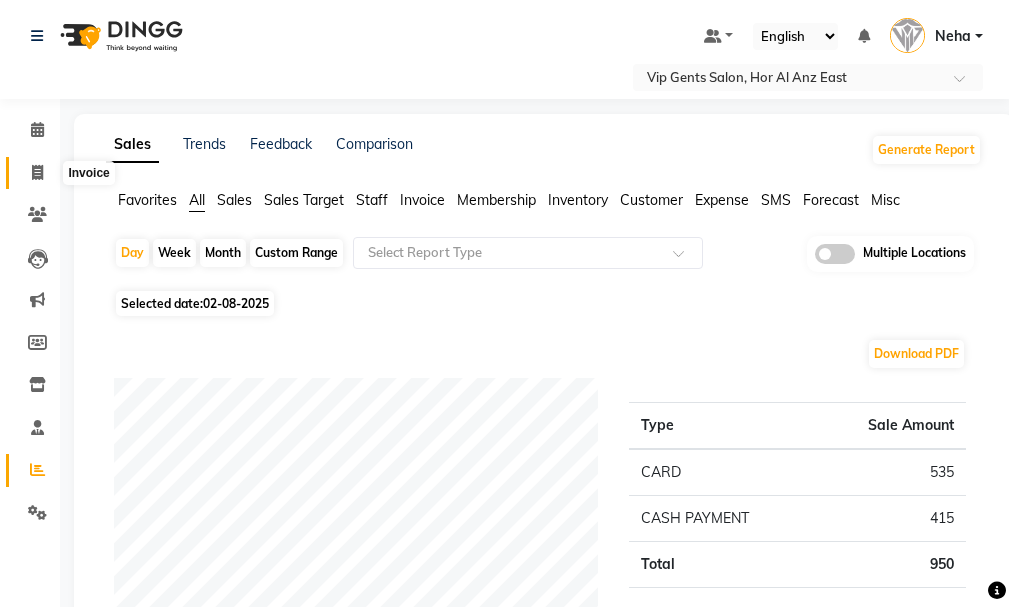 click 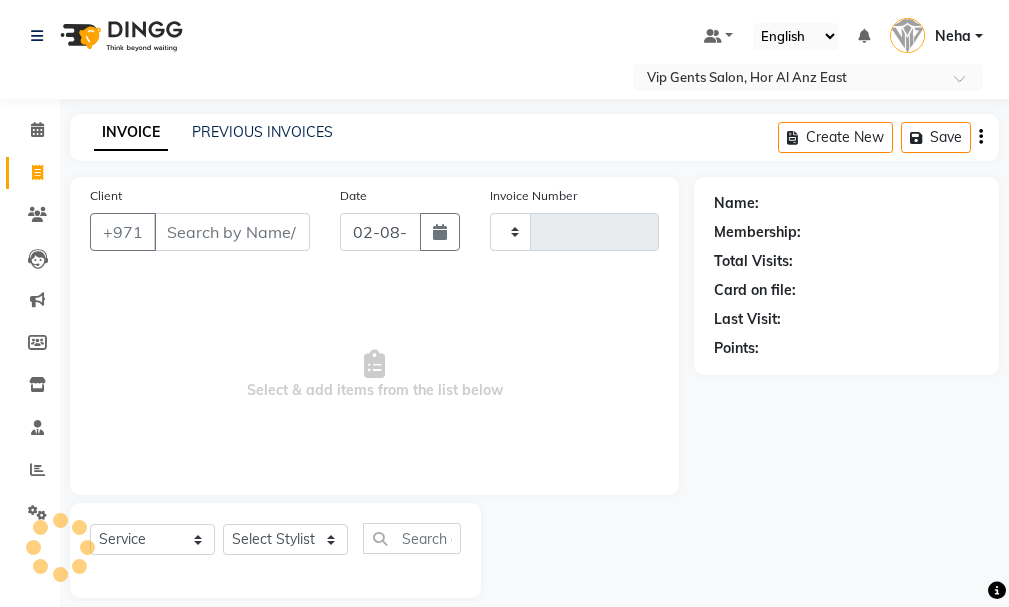 scroll, scrollTop: 21, scrollLeft: 0, axis: vertical 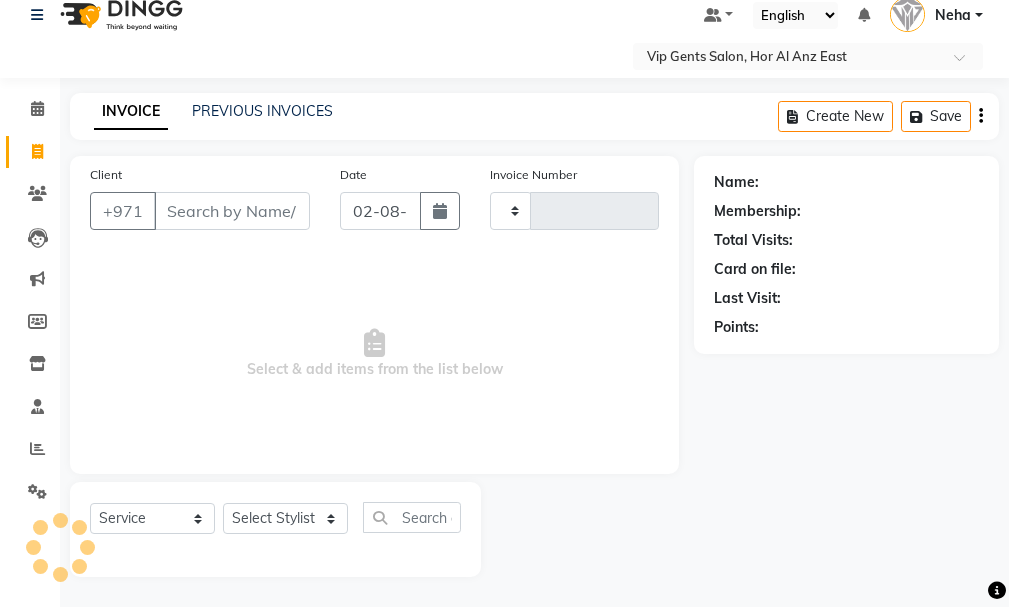 type on "1080" 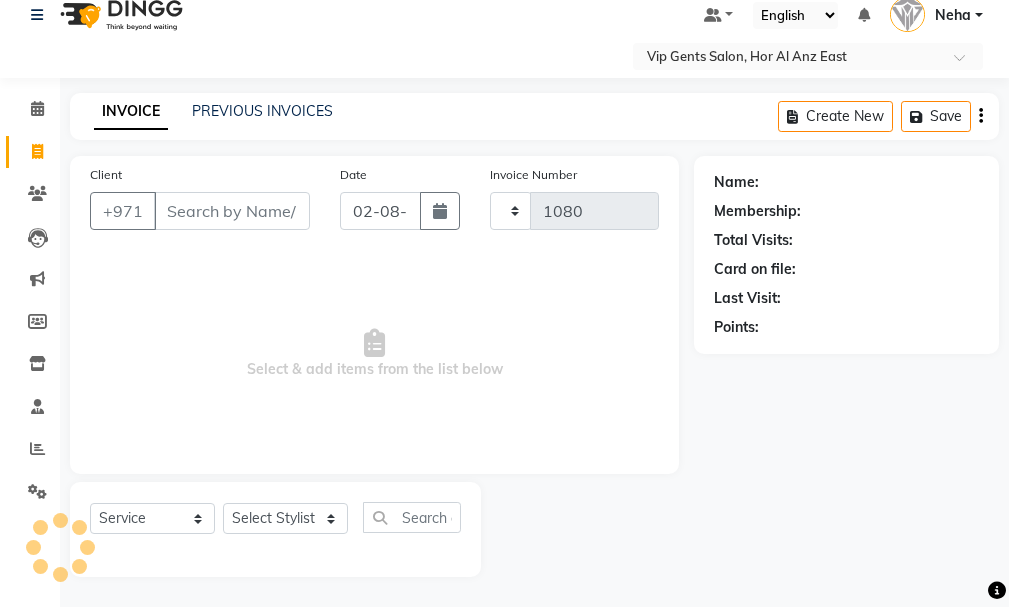 select on "8415" 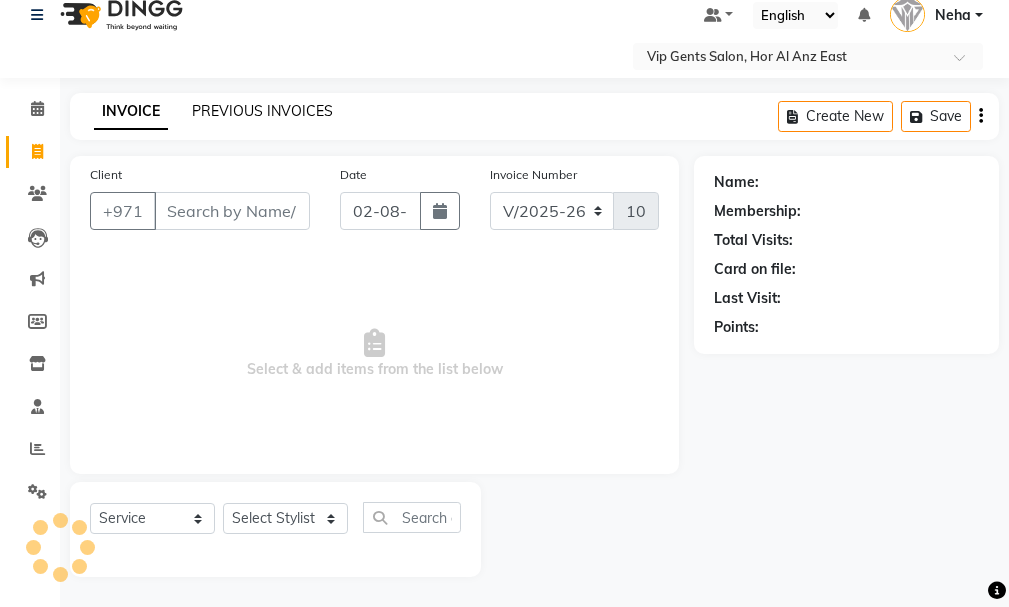 click on "PREVIOUS INVOICES" 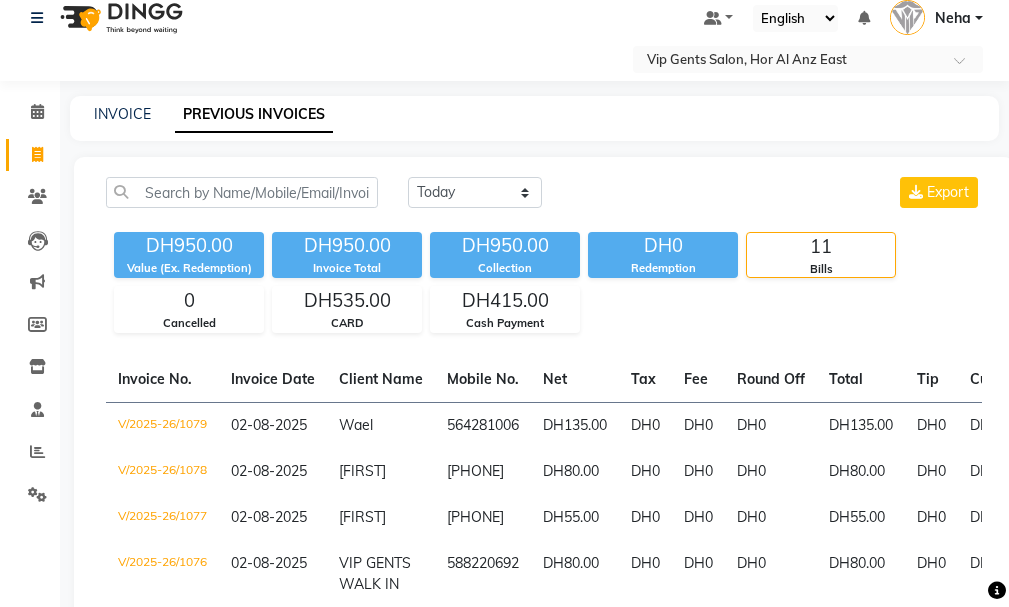 scroll, scrollTop: 21, scrollLeft: 0, axis: vertical 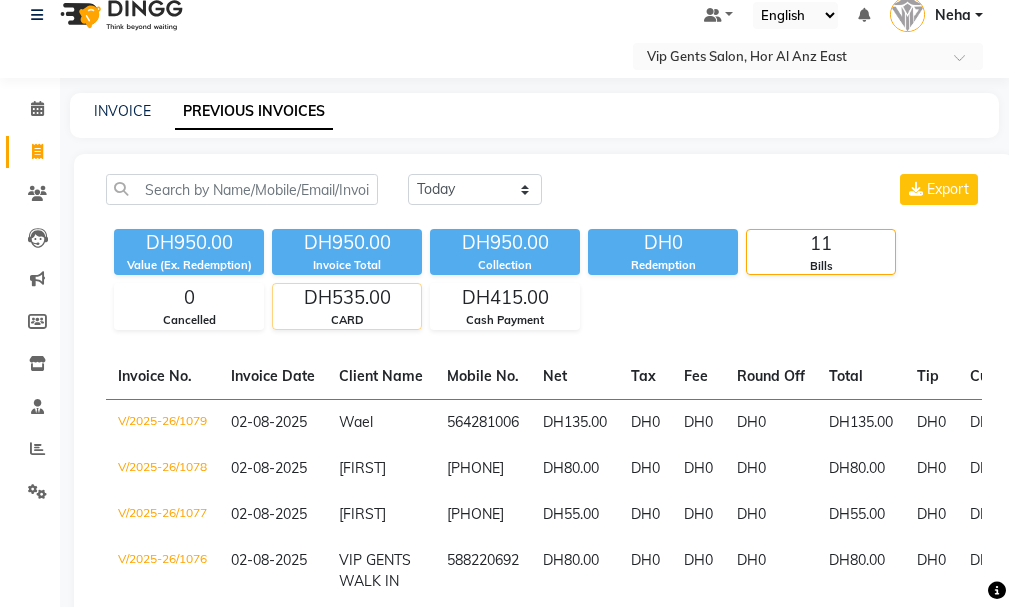 click on "DH535.00" 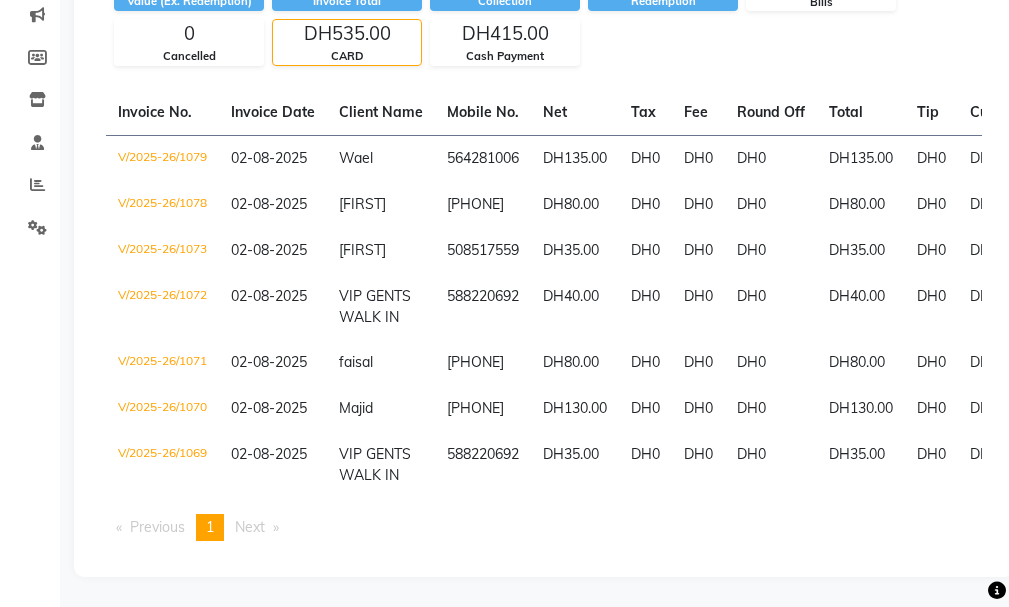 scroll, scrollTop: 300, scrollLeft: 0, axis: vertical 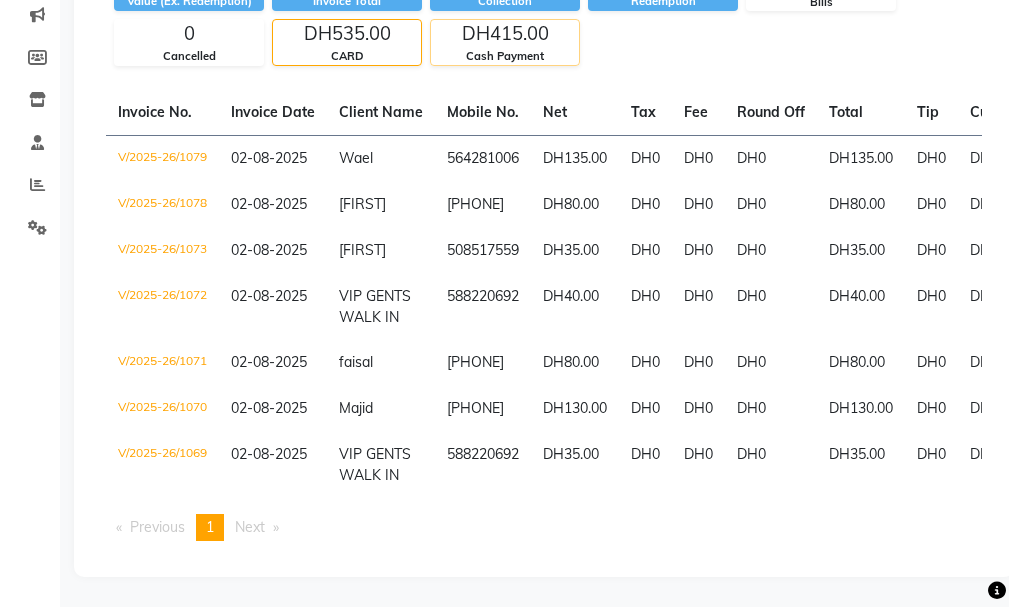 click on "DH415.00" 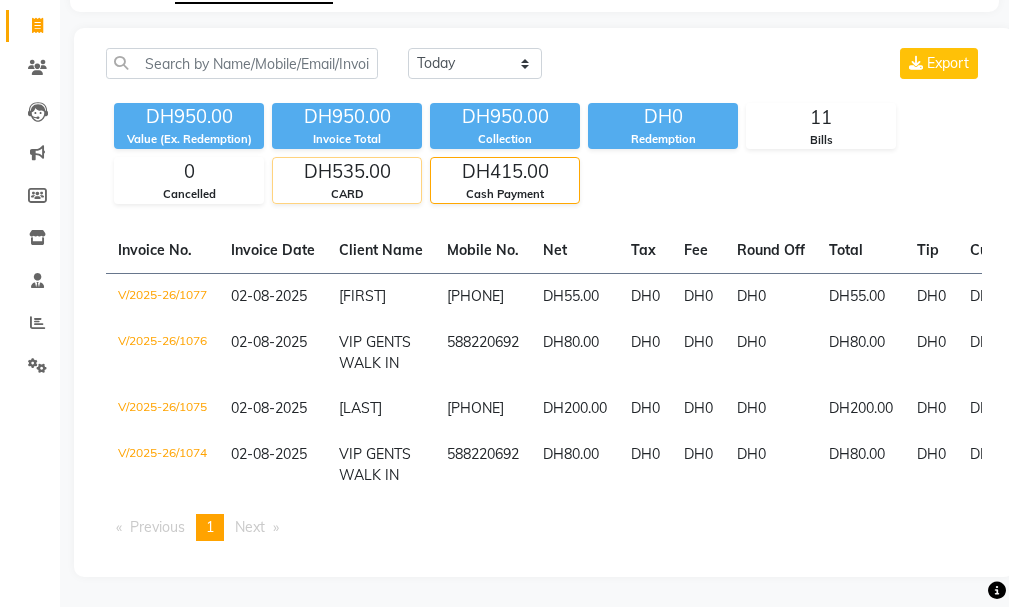 click on "CARD" 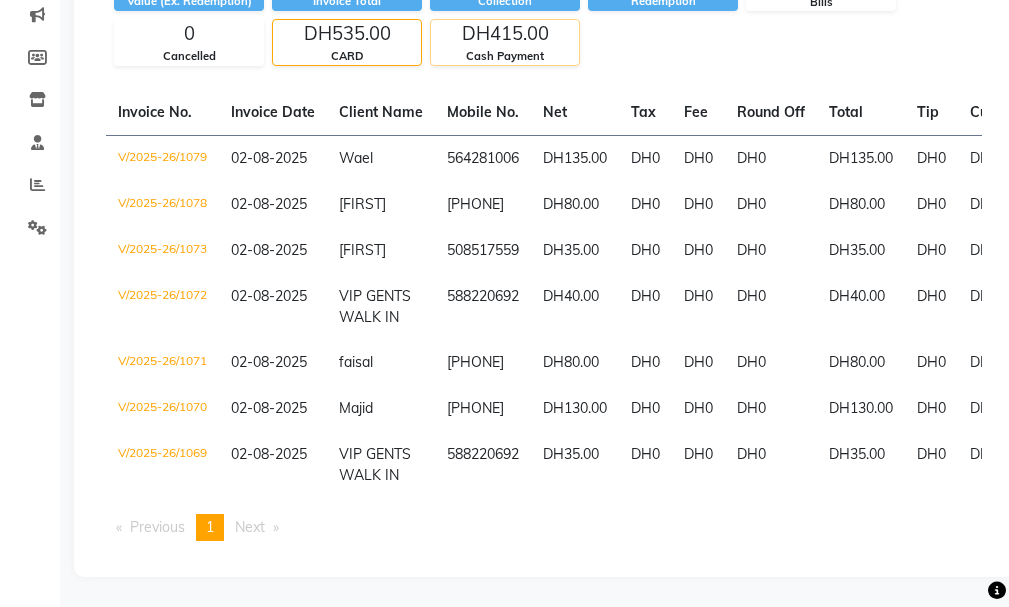 click on "DH415.00" 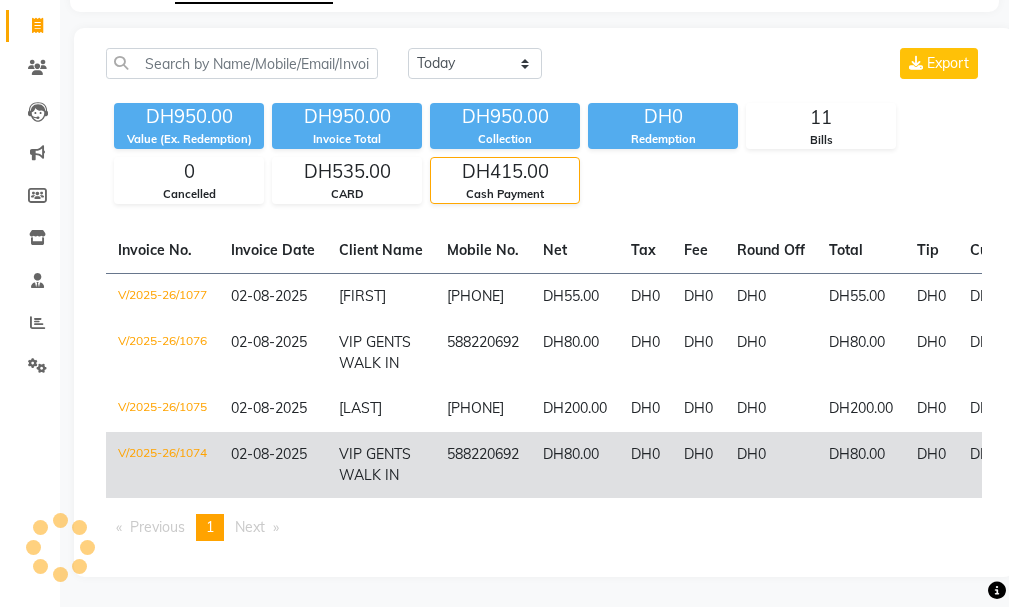 click on "V/2025-26/1074" 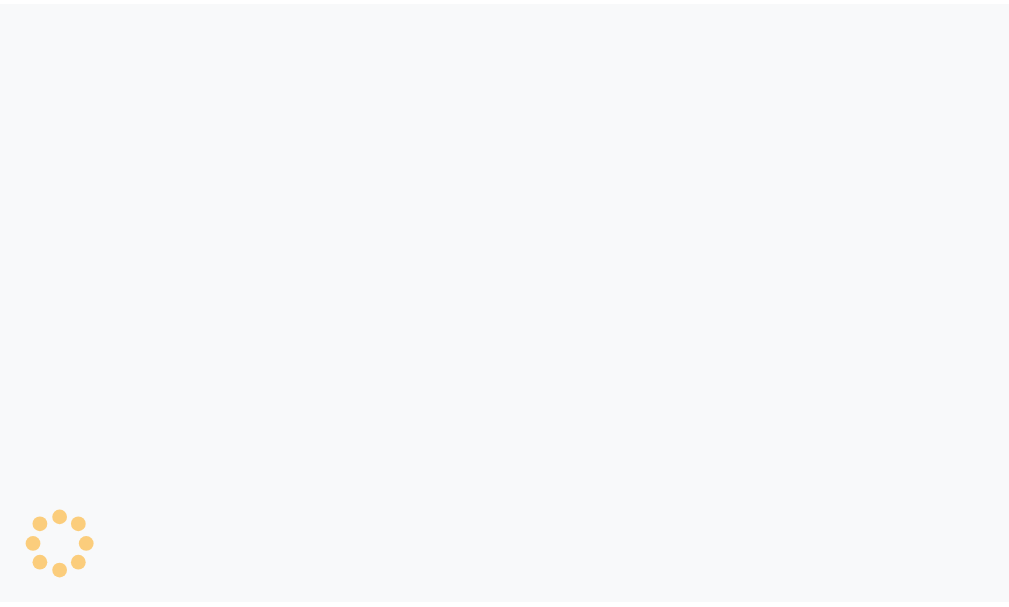 scroll, scrollTop: 0, scrollLeft: 0, axis: both 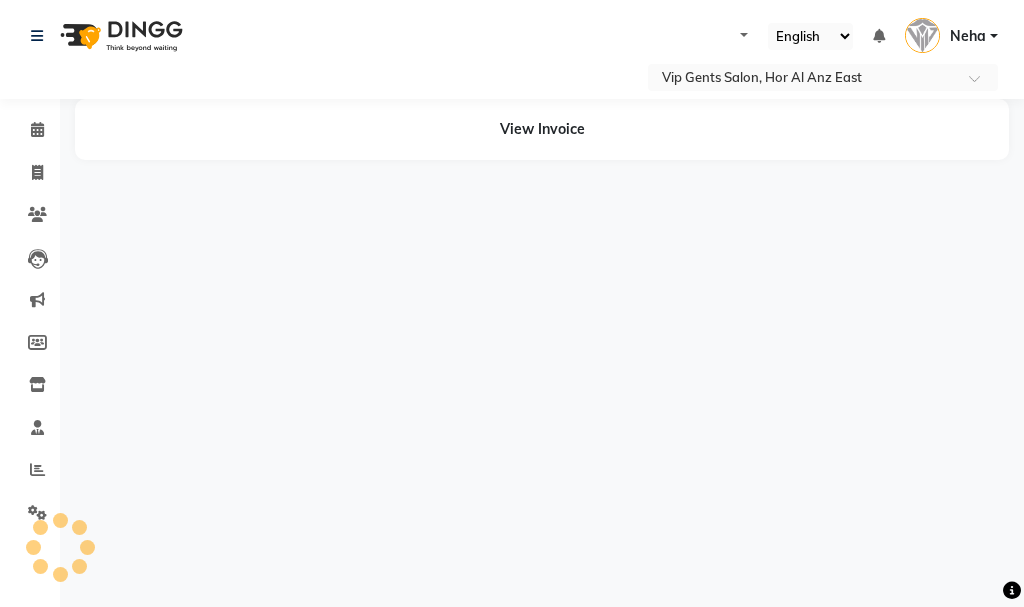 select on "en" 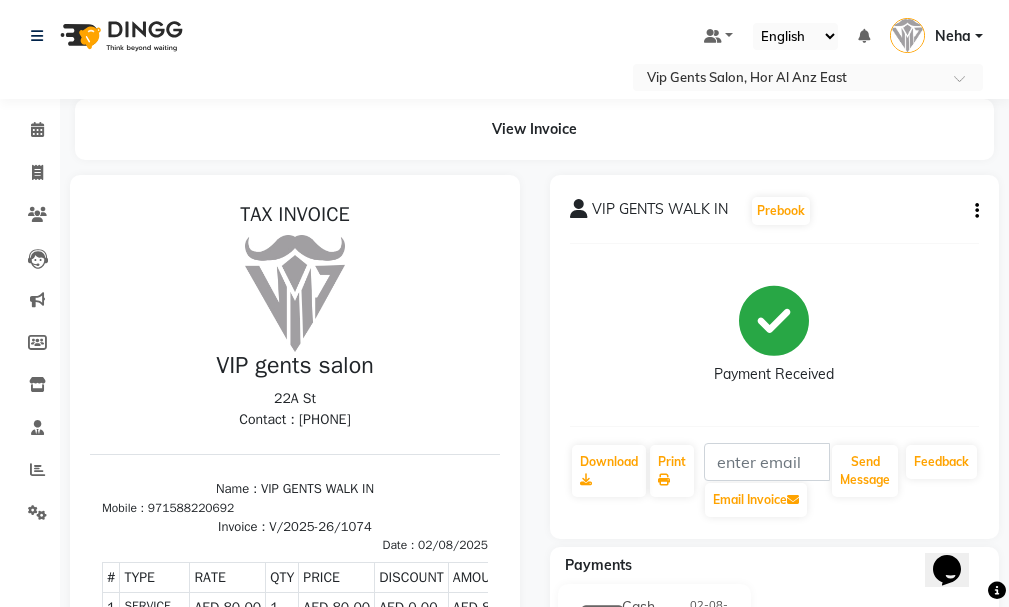 scroll, scrollTop: 0, scrollLeft: 0, axis: both 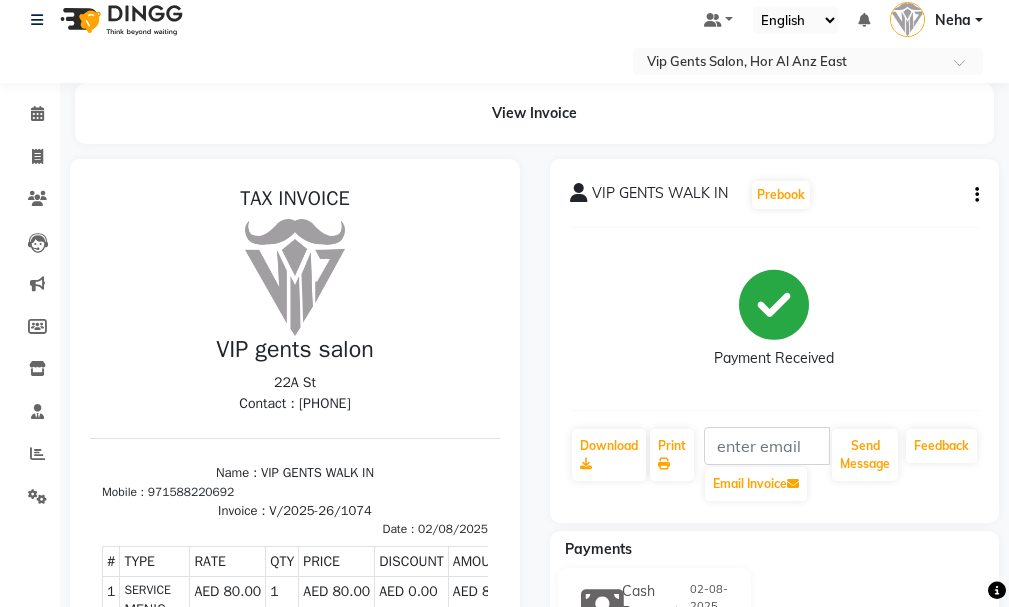 click 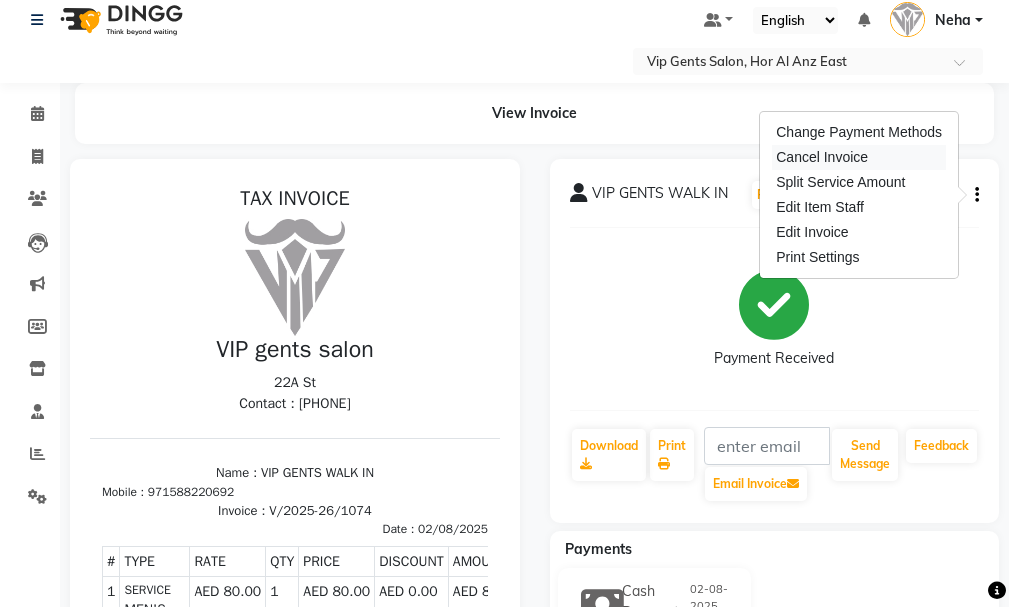 click on "Cancel Invoice" at bounding box center [859, 157] 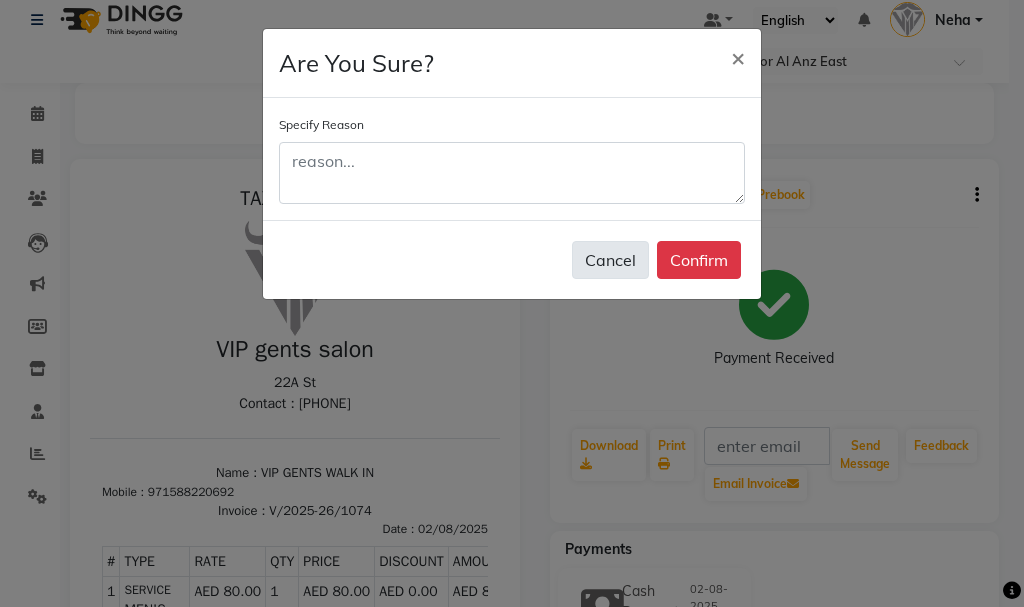 click on "Cancel" 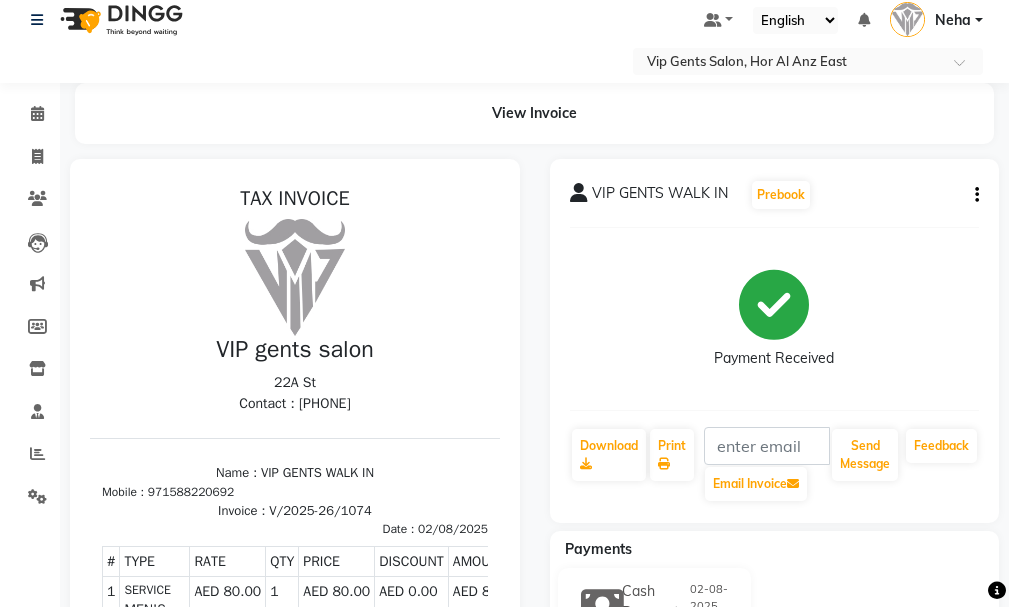 click 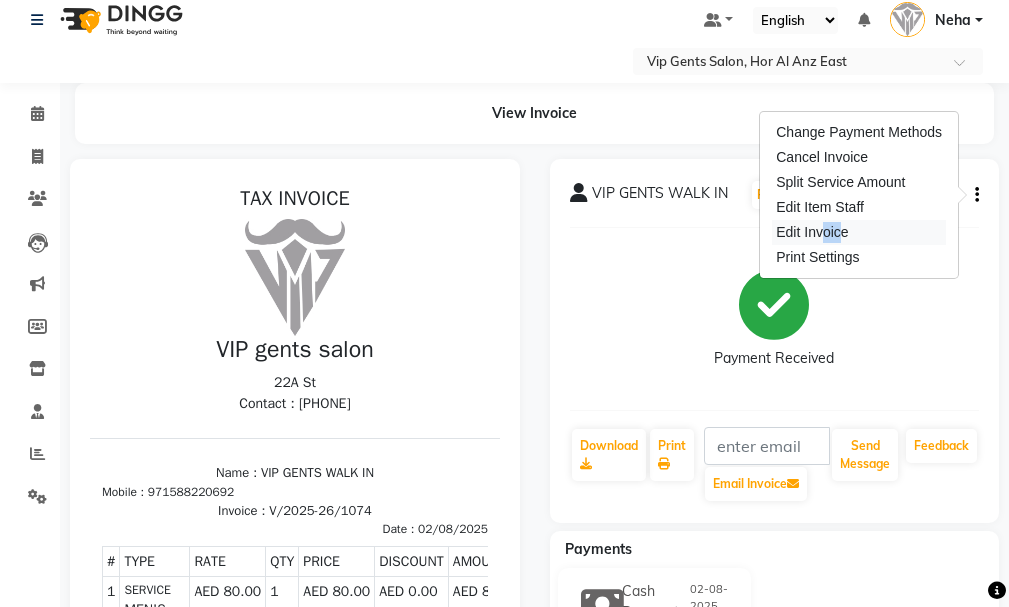 drag, startPoint x: 817, startPoint y: 235, endPoint x: 839, endPoint y: 235, distance: 22 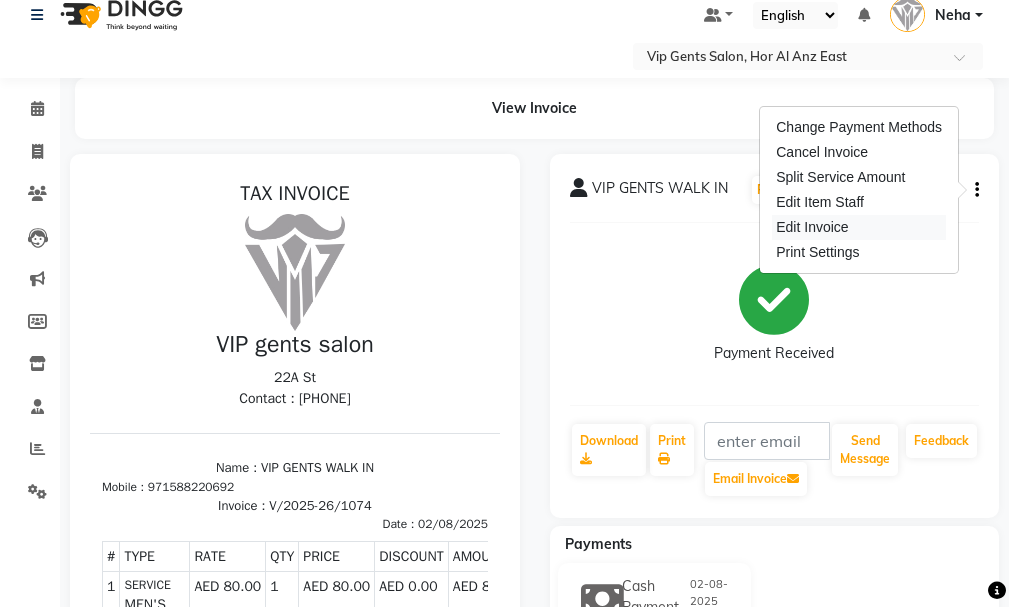 select on "service" 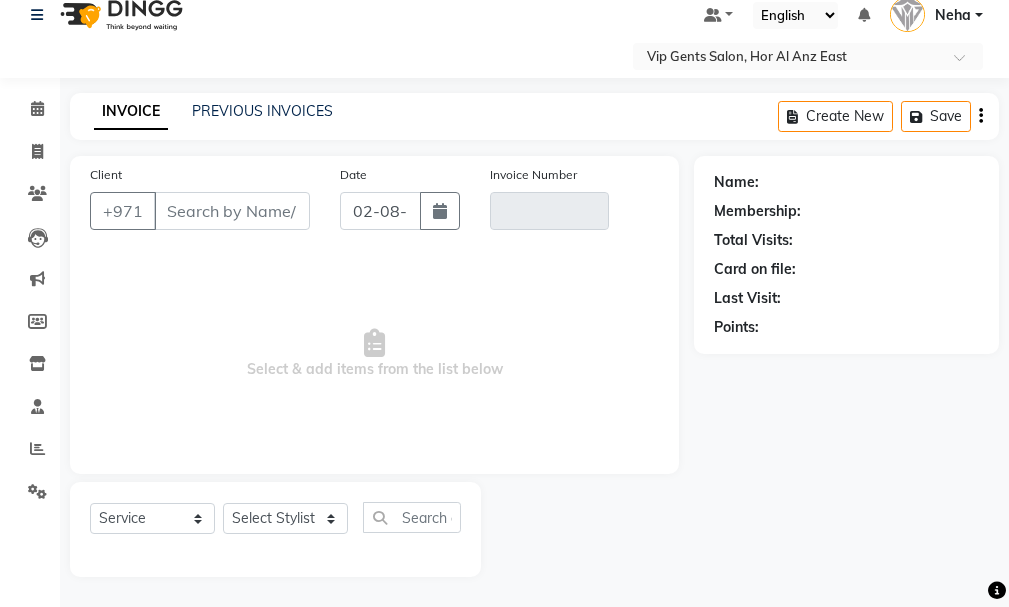 type on "588220692" 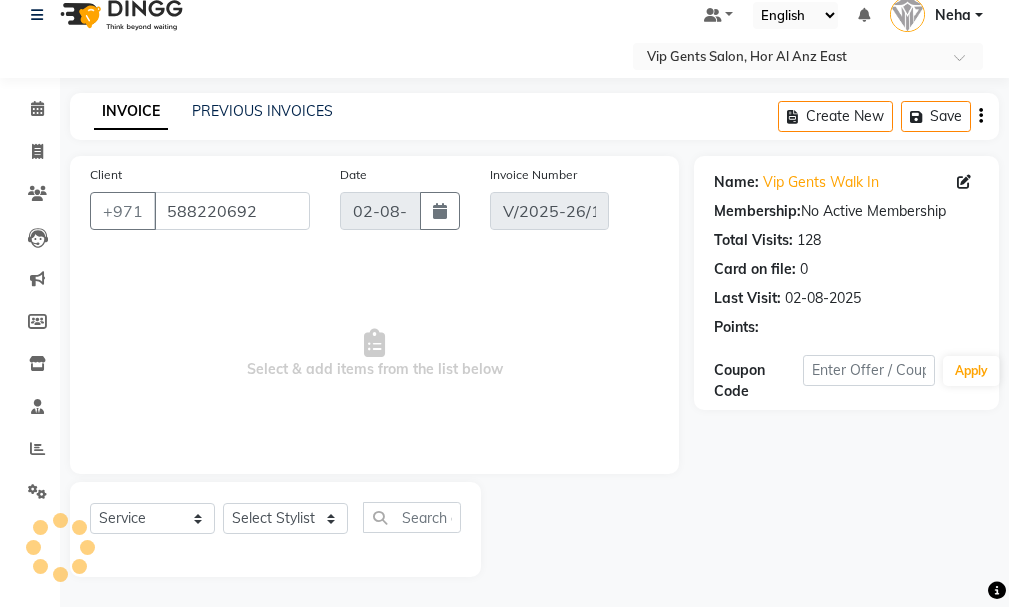 select on "select" 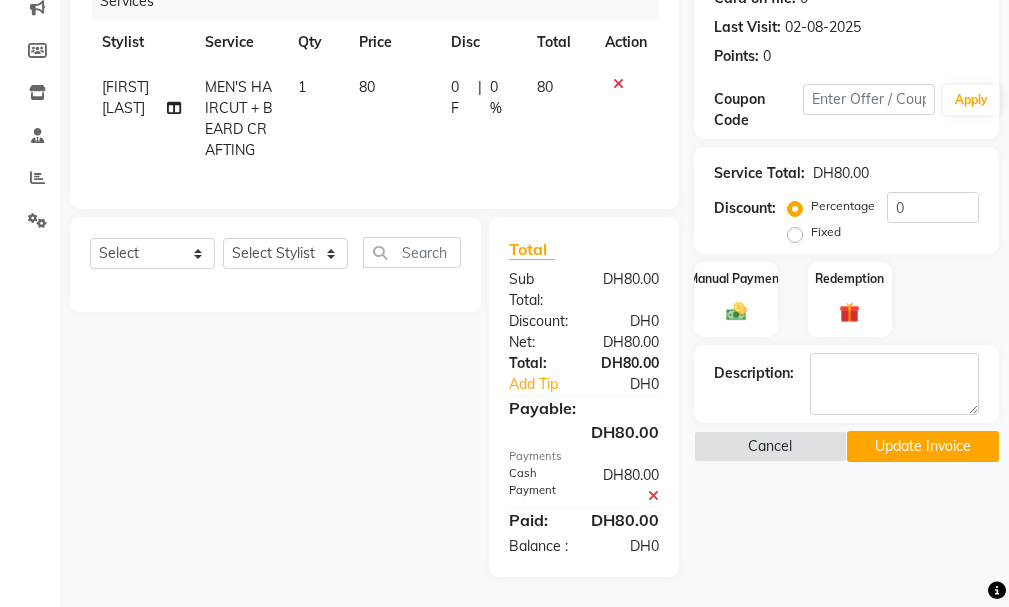 scroll, scrollTop: 328, scrollLeft: 0, axis: vertical 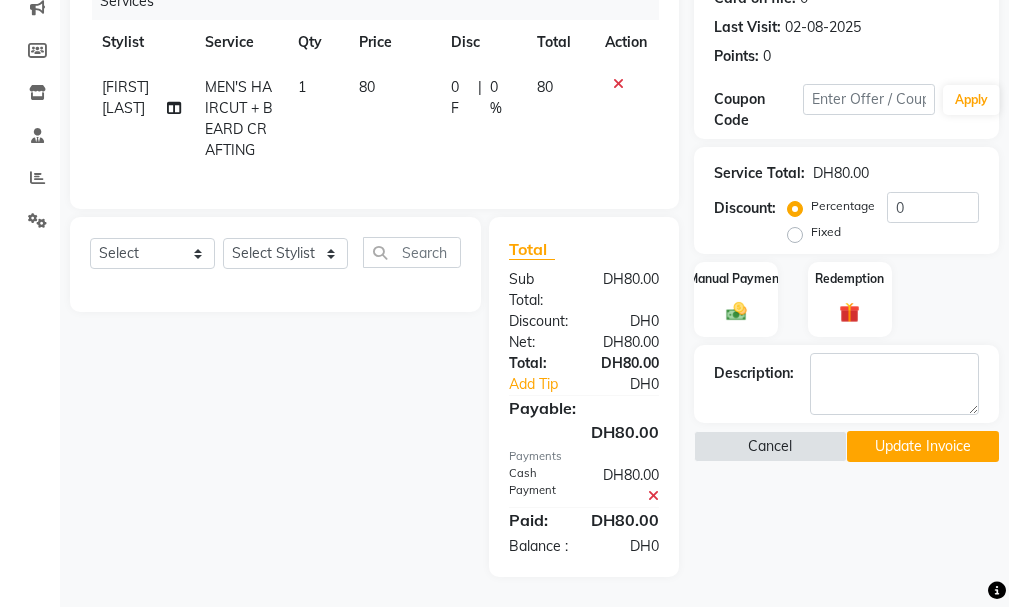 click on "DH80.00" 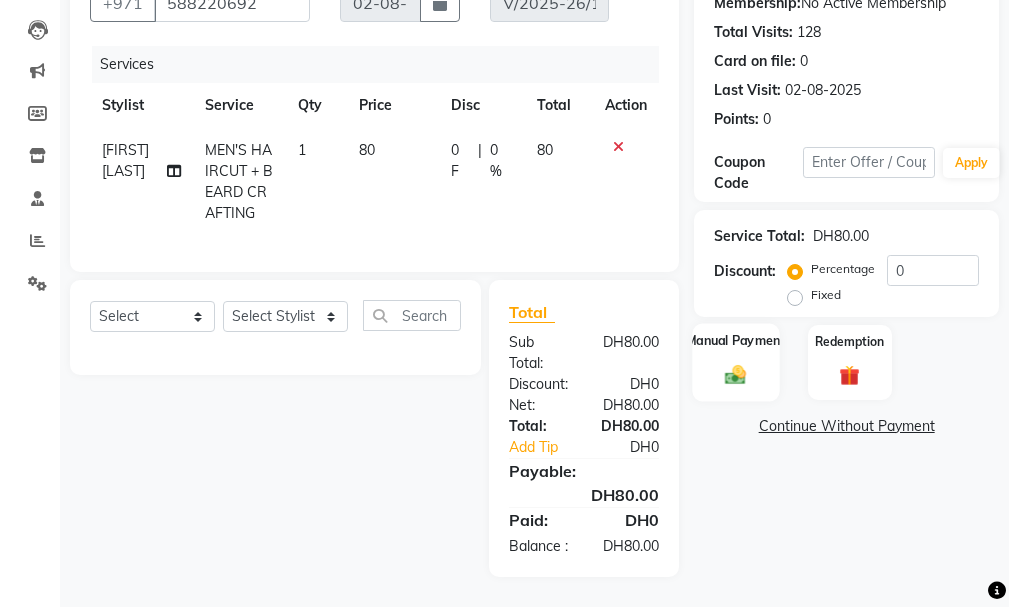 click on "Manual Payment" 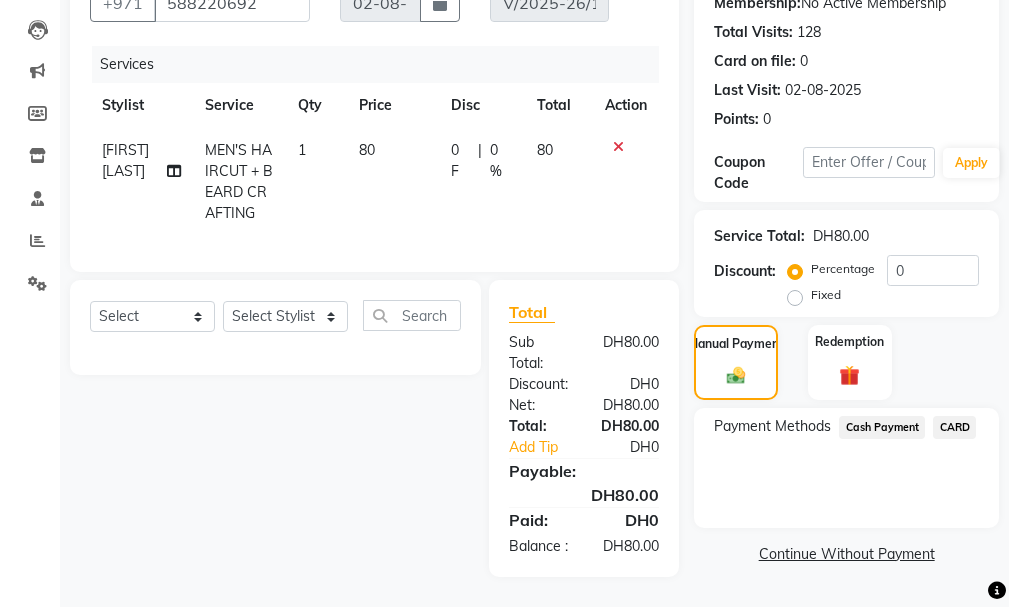click on "Cash Payment" 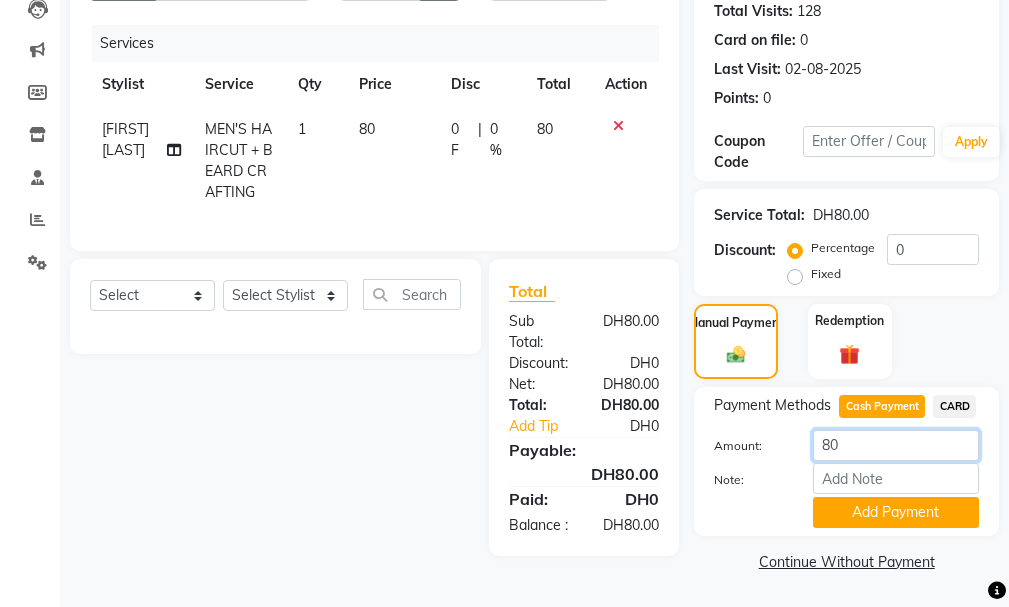 click on "80" 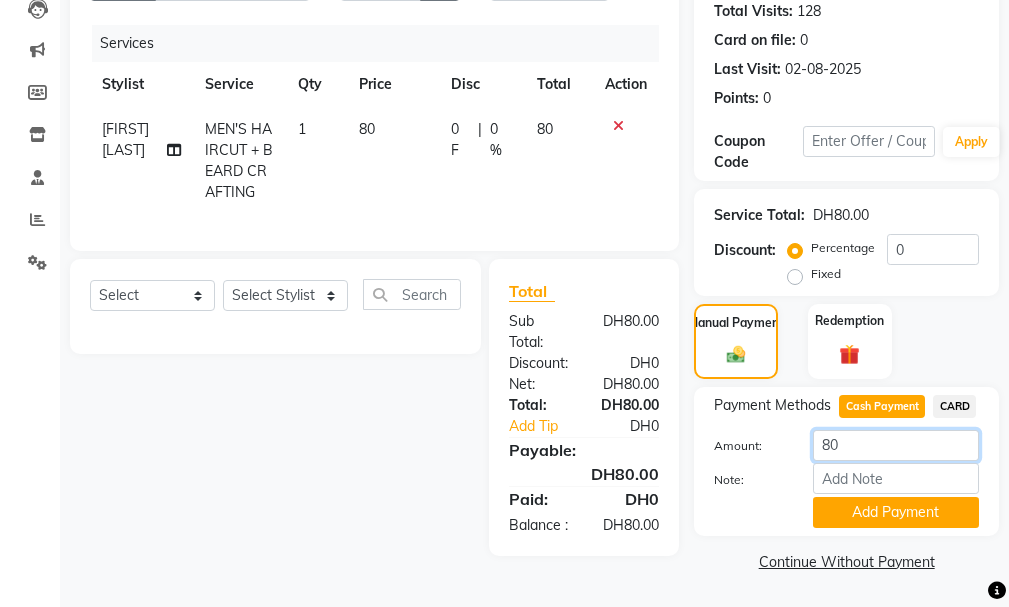 type on "8" 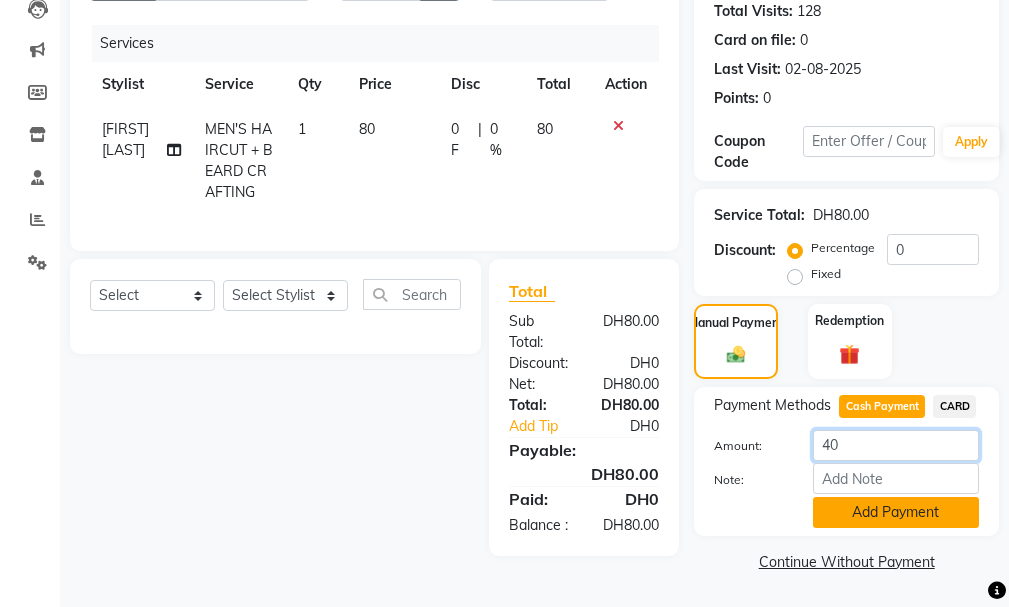 type on "40" 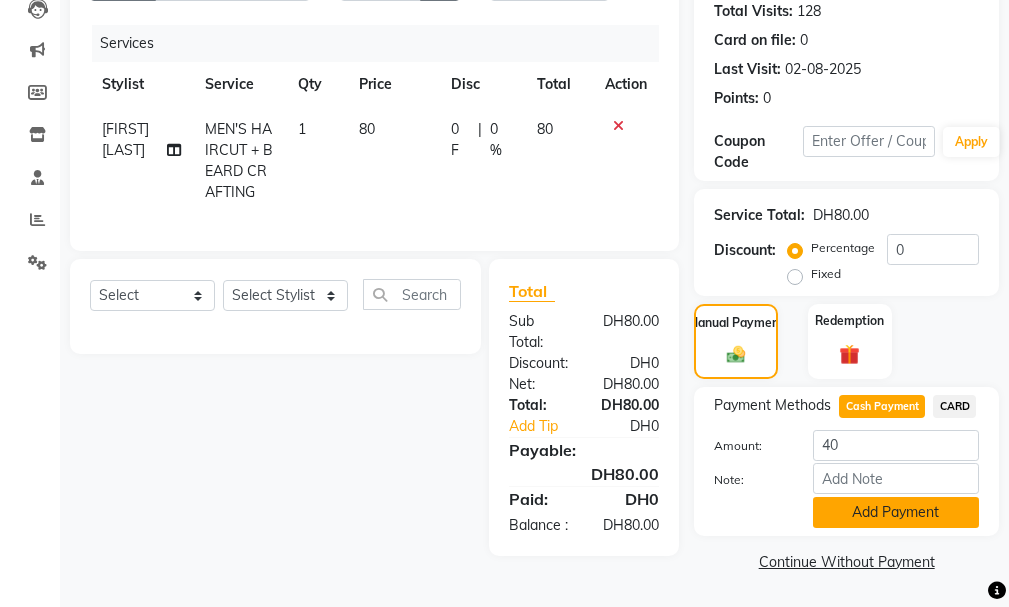 click on "Add Payment" 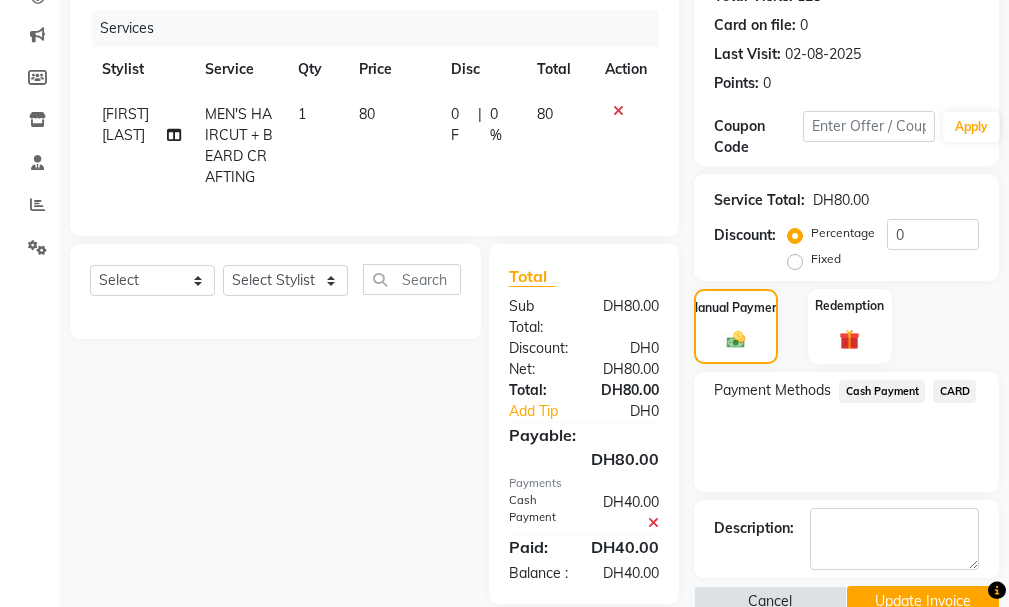 click on "CARD" 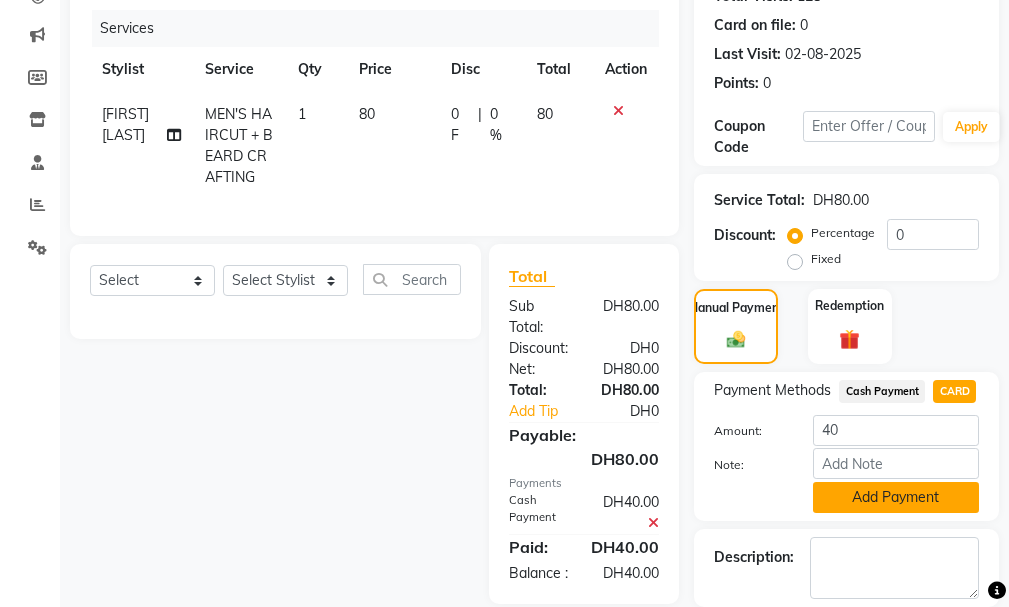 click on "Add Payment" 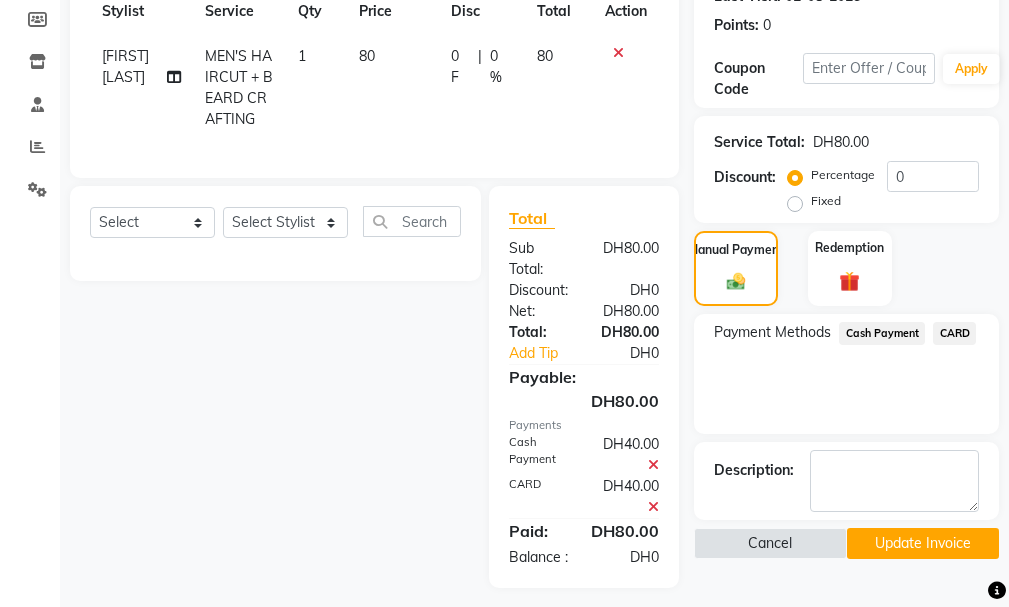 scroll, scrollTop: 370, scrollLeft: 0, axis: vertical 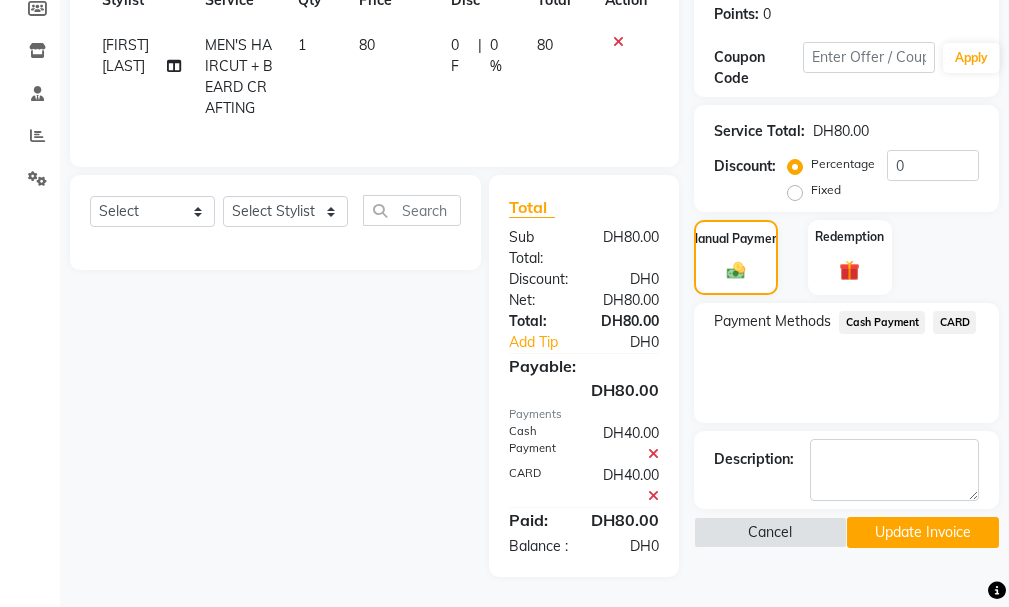 click on "Update Invoice" 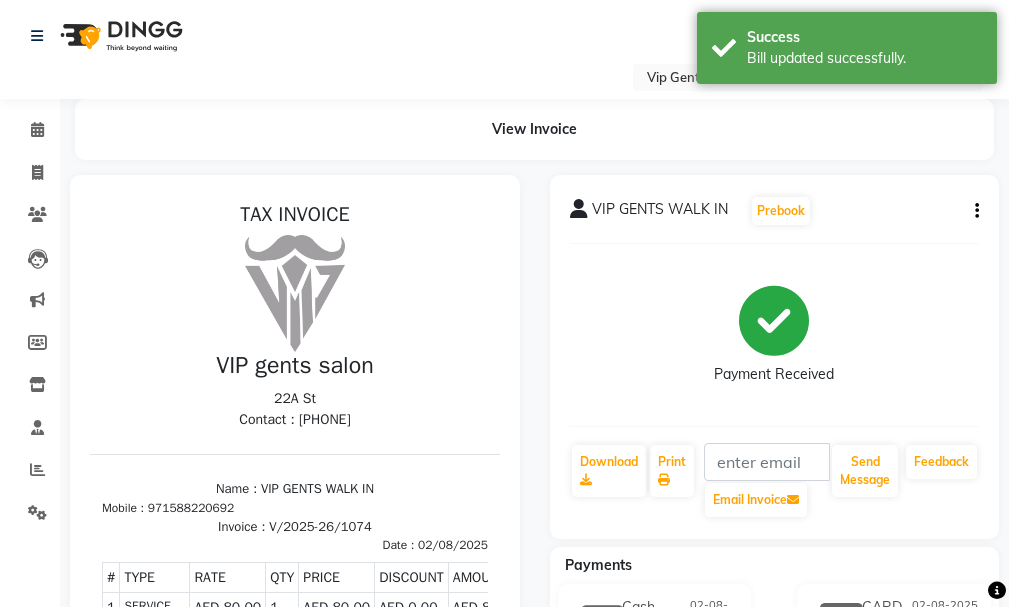 scroll, scrollTop: 0, scrollLeft: 0, axis: both 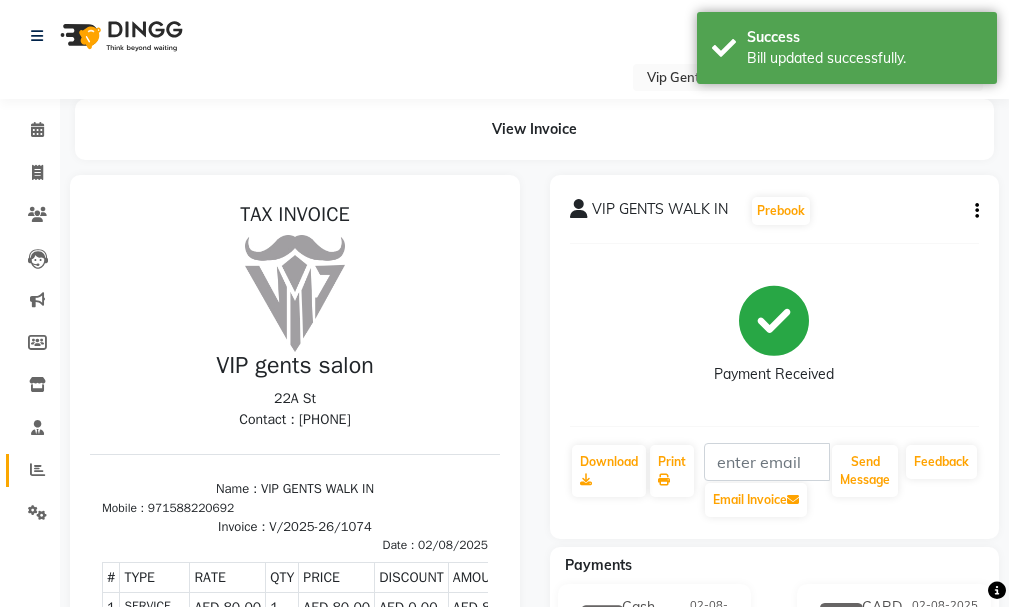 click 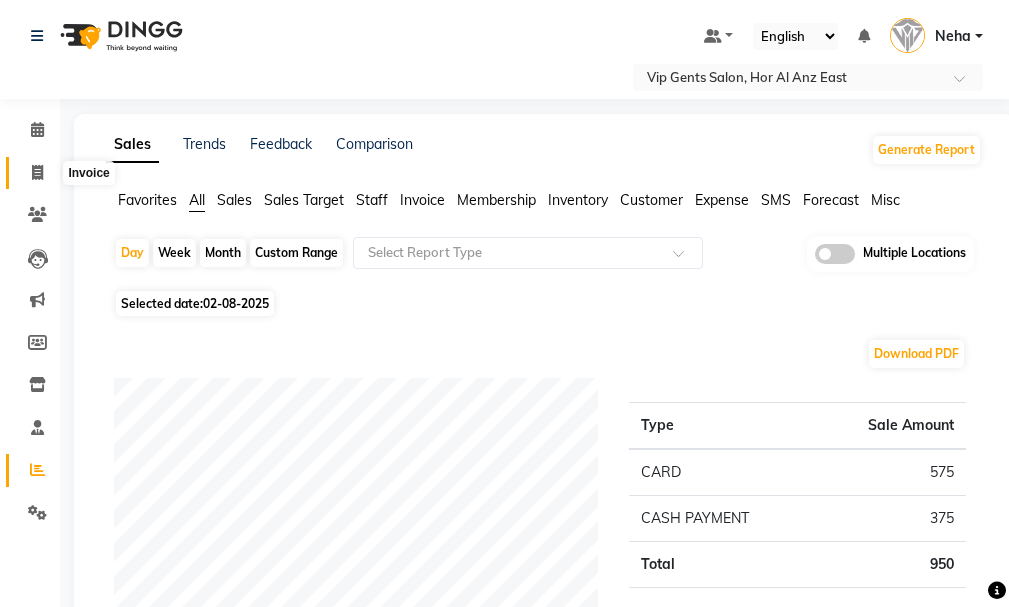 click 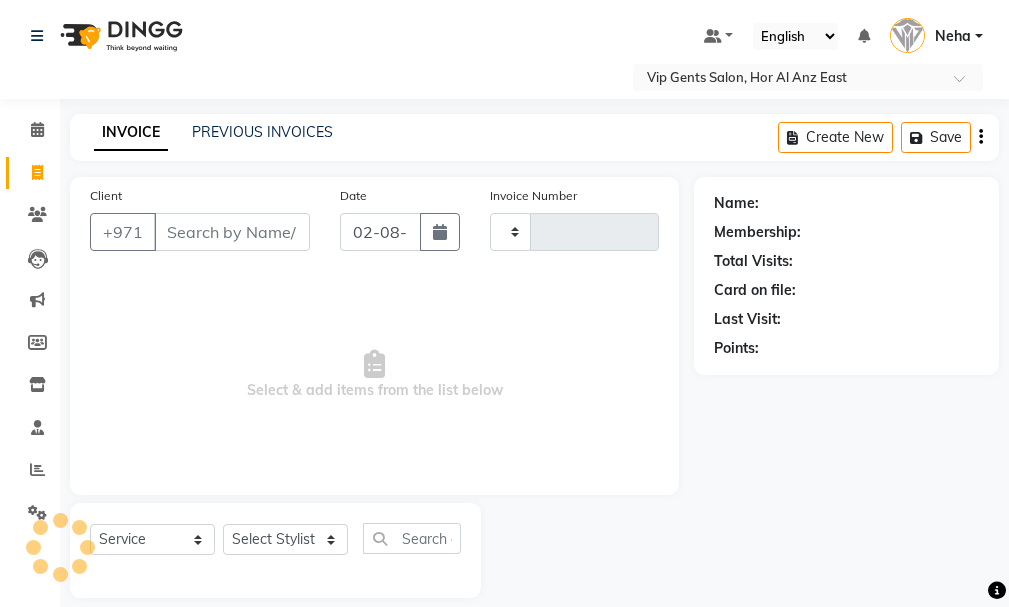 scroll, scrollTop: 21, scrollLeft: 0, axis: vertical 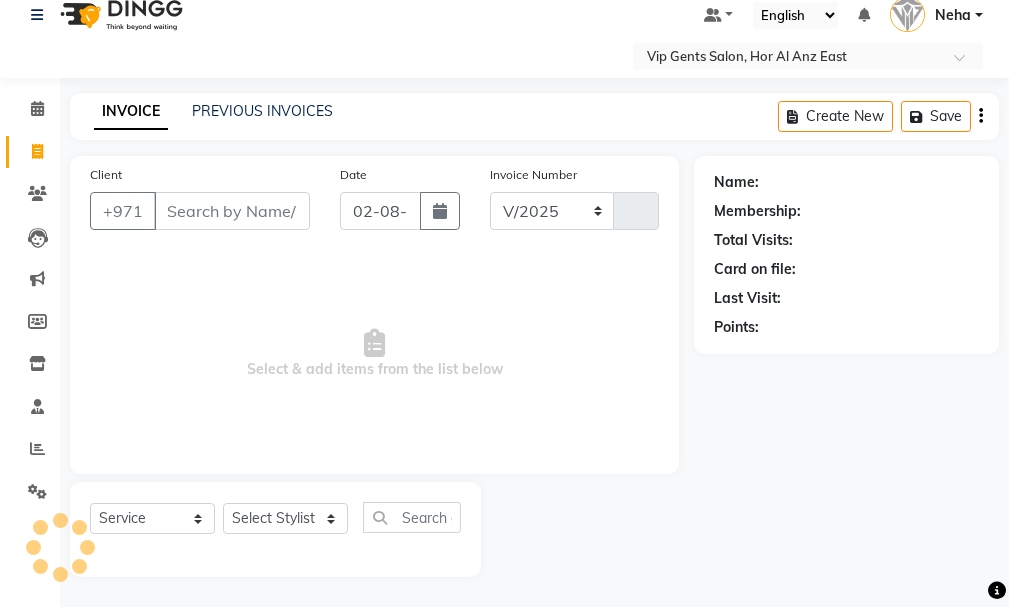 select on "8415" 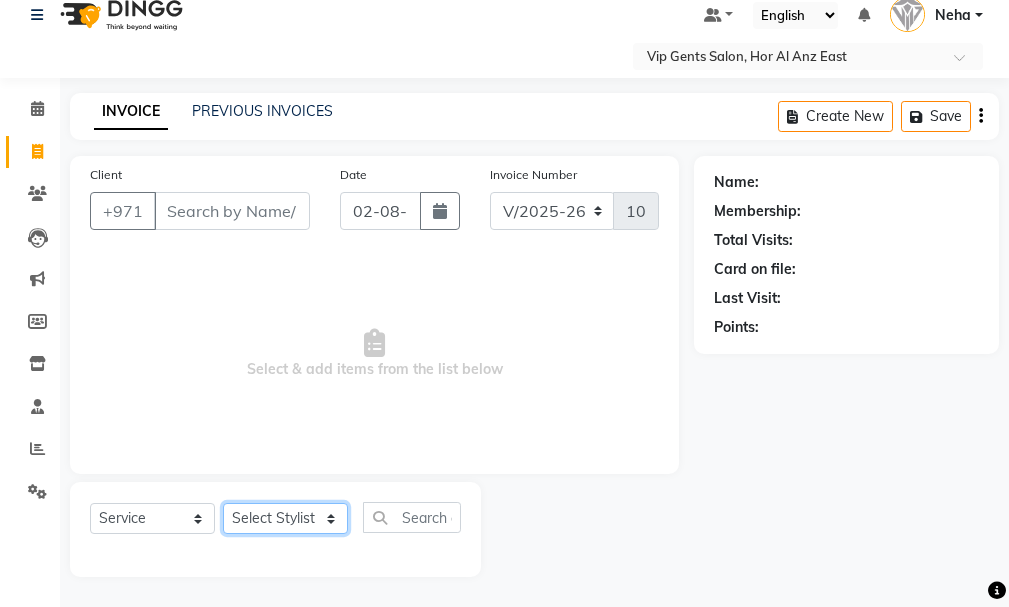 click on "Select Stylist" 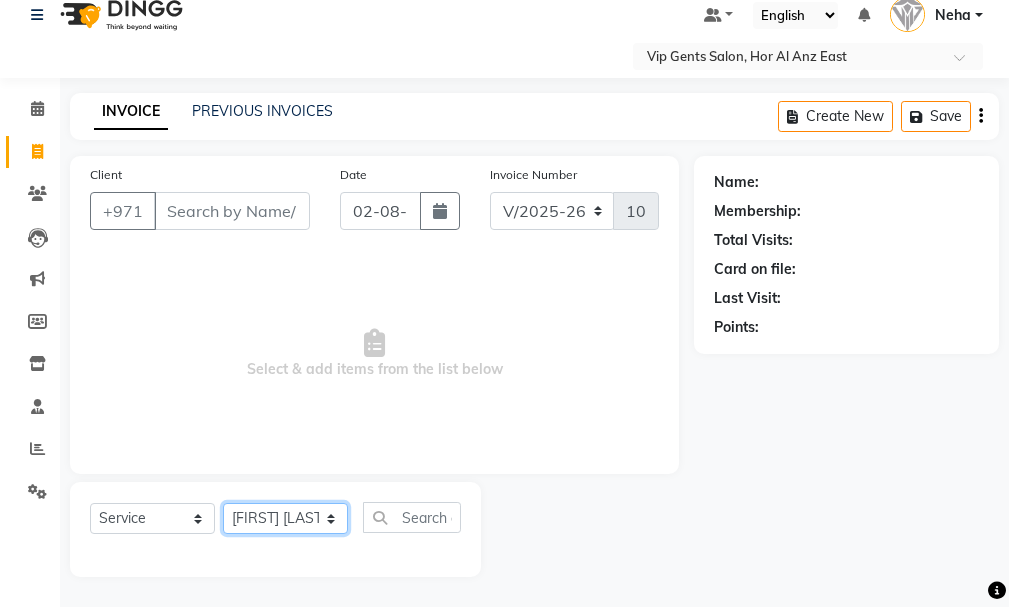 click on "Select Stylist [FULL NAME] [FIRST] [LAST] [FIRST] [LAST] [FIRST] [FIRST] [FIRST] [FIRST] [FIRST] [FIRST] [FIRST] [FIRST] [FIRST] [FIRST] [FIRST] [FIRST] [FIRST] [FIRST] [FIRST] [FIRST] [FIRST] [FIRST] [FIRST]" 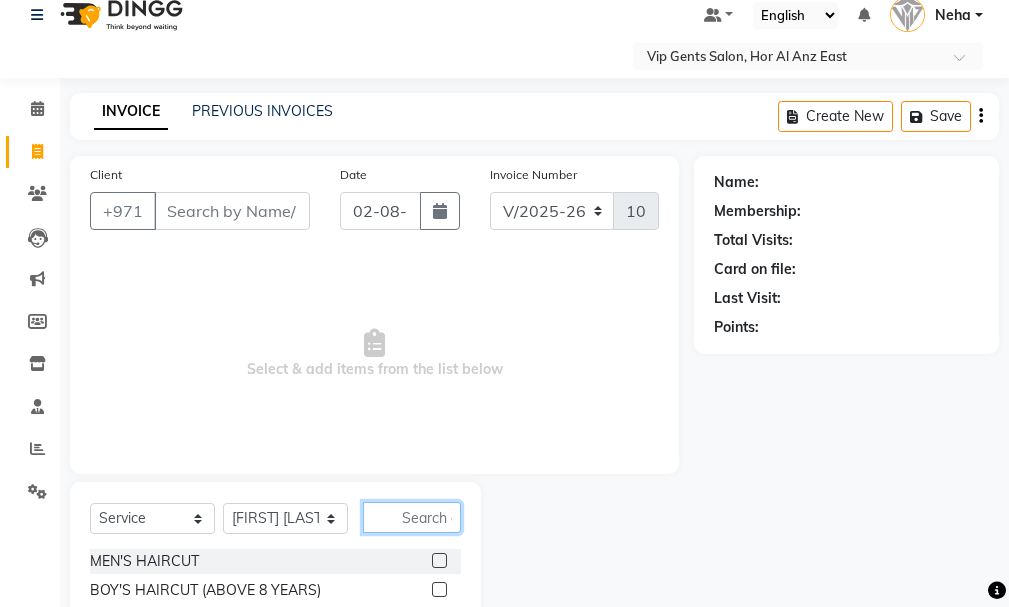 click 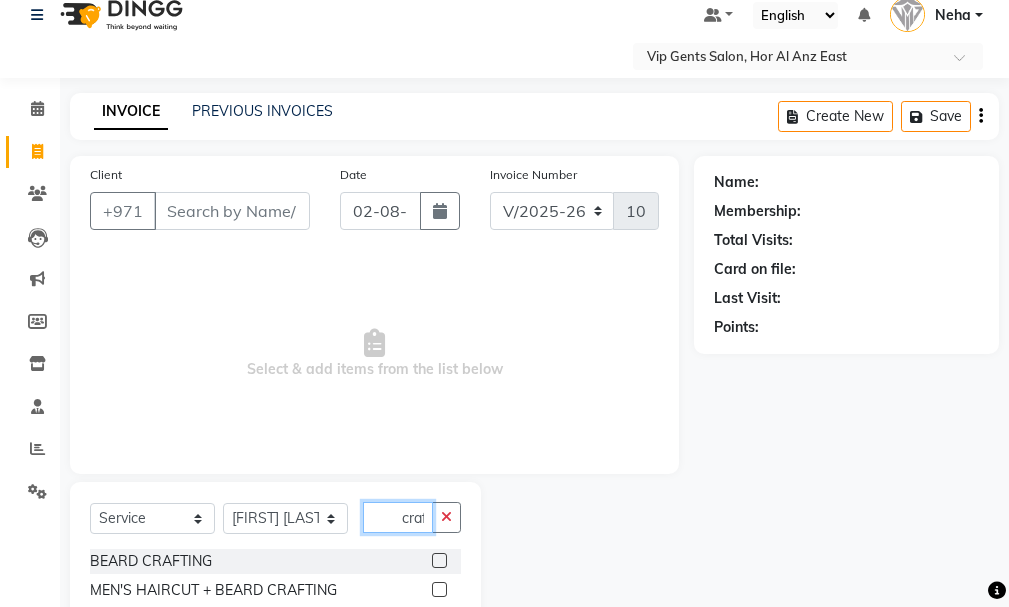 scroll, scrollTop: 0, scrollLeft: 1, axis: horizontal 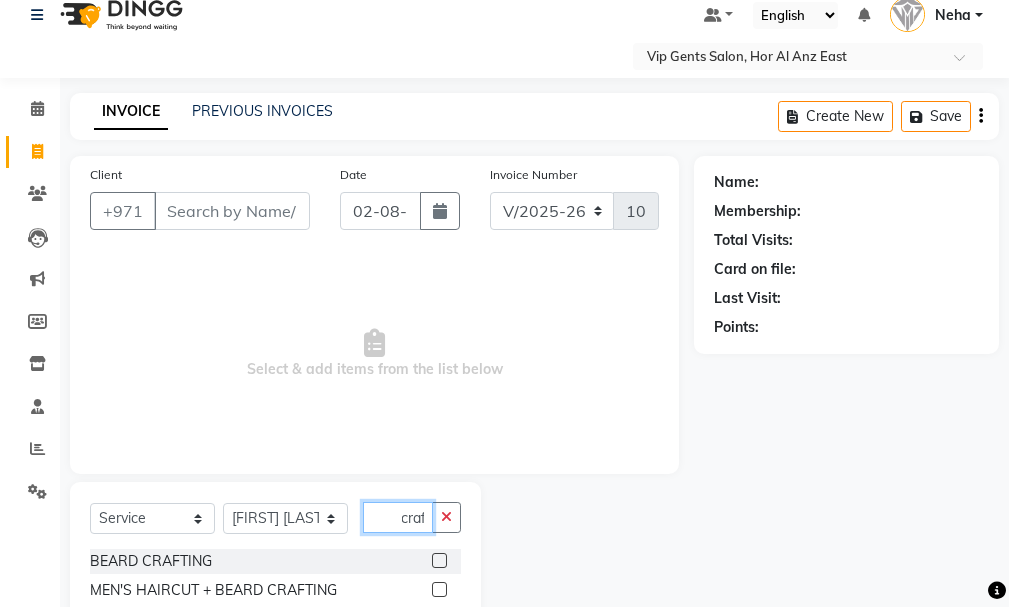 type on "craf" 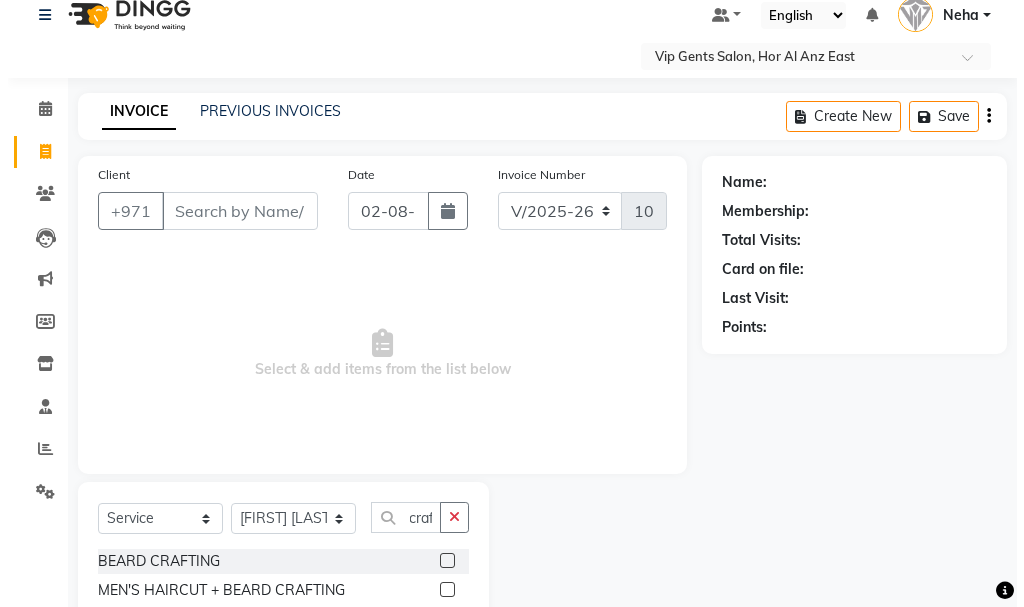 scroll, scrollTop: 0, scrollLeft: 0, axis: both 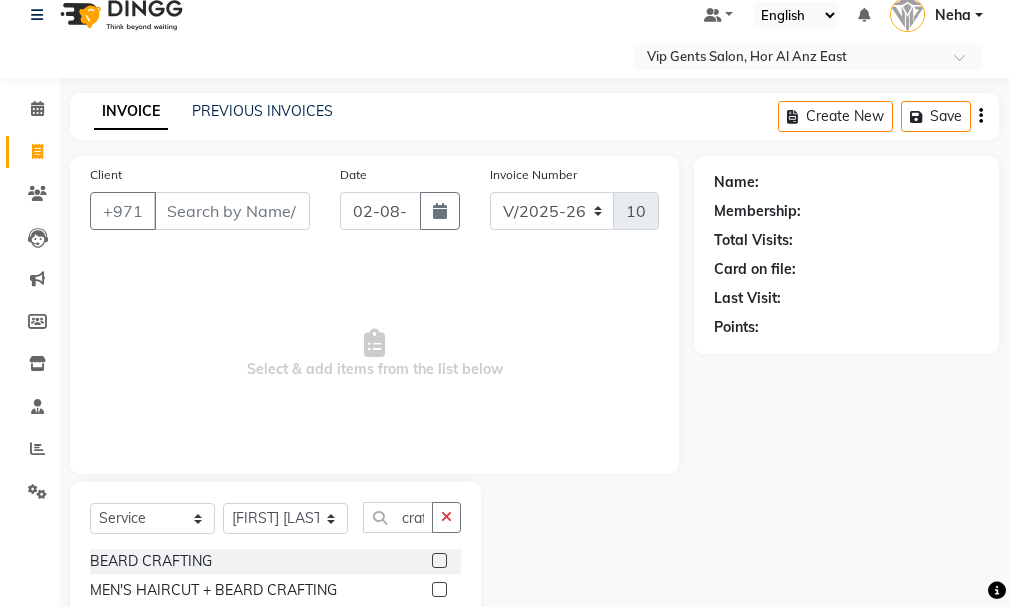 click 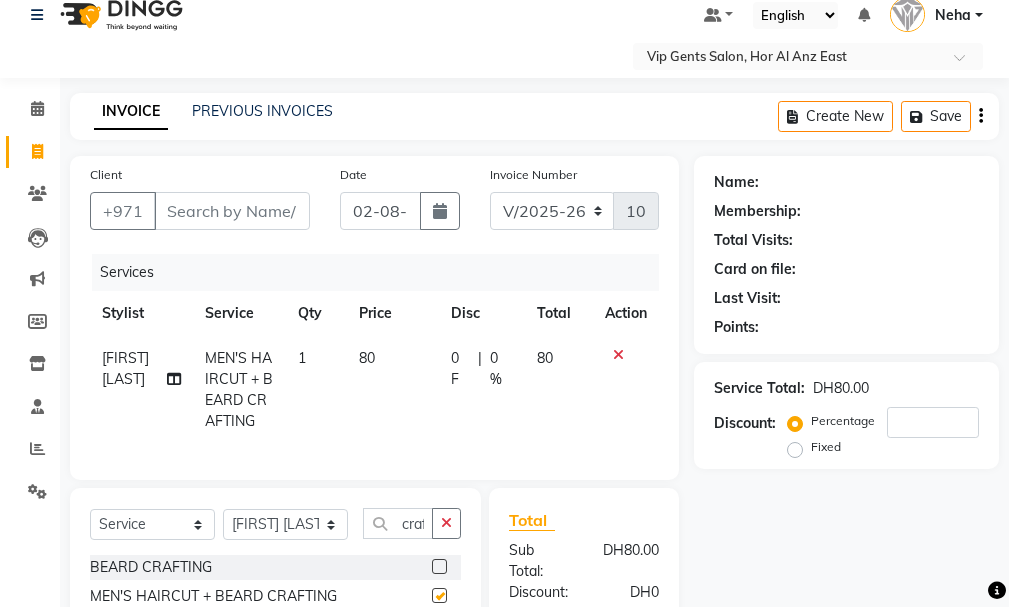 checkbox on "false" 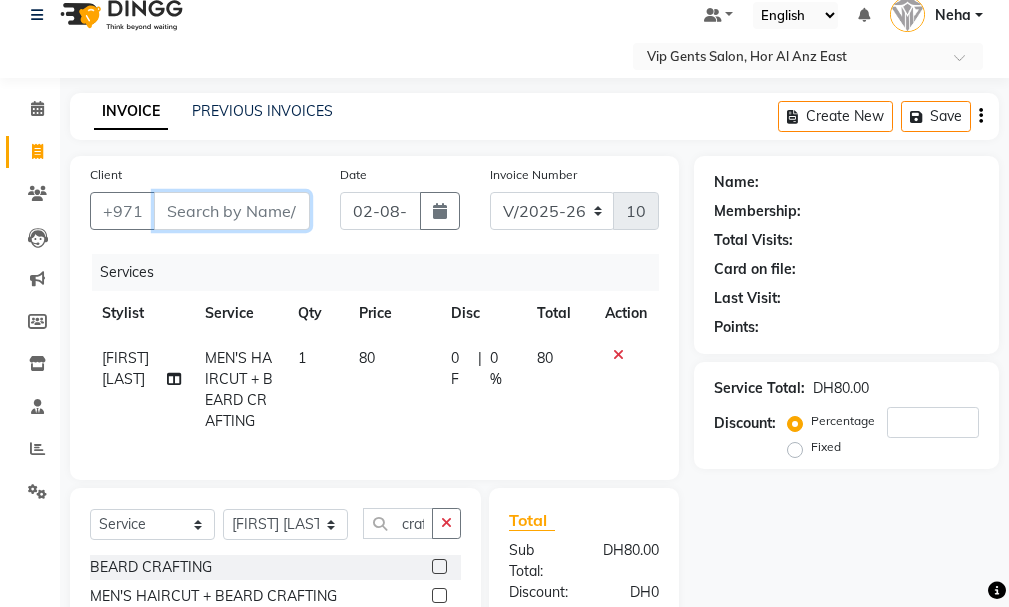 click on "Client" at bounding box center (232, 211) 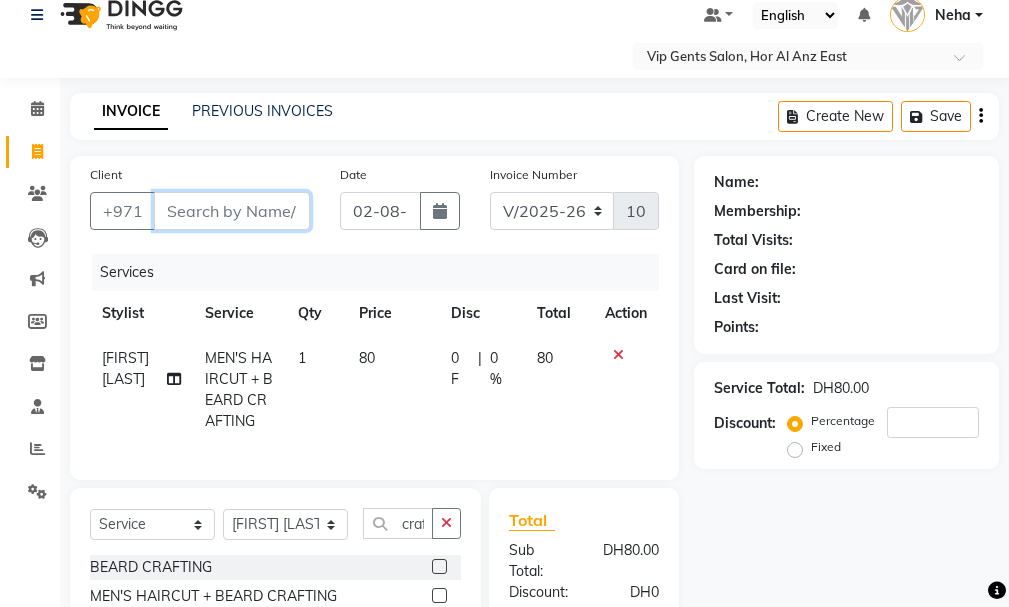 type on "5" 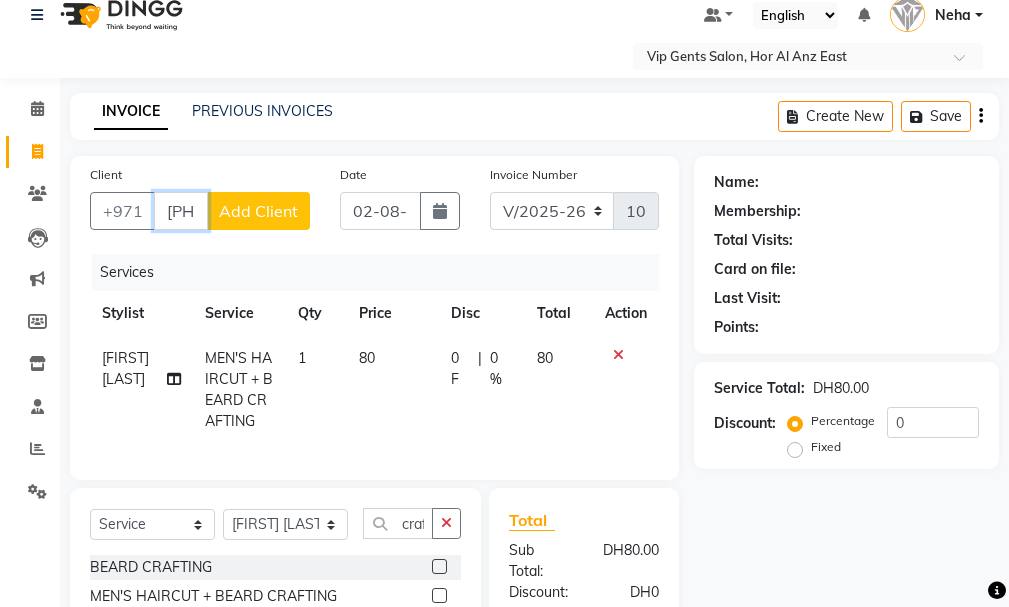 type on "505050435" 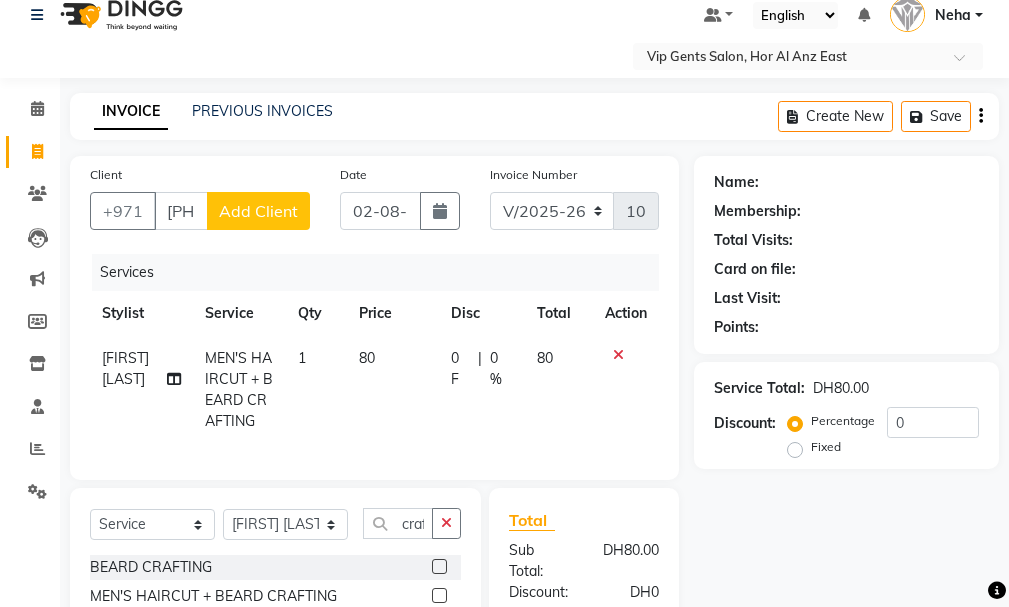 click on "Add Client" 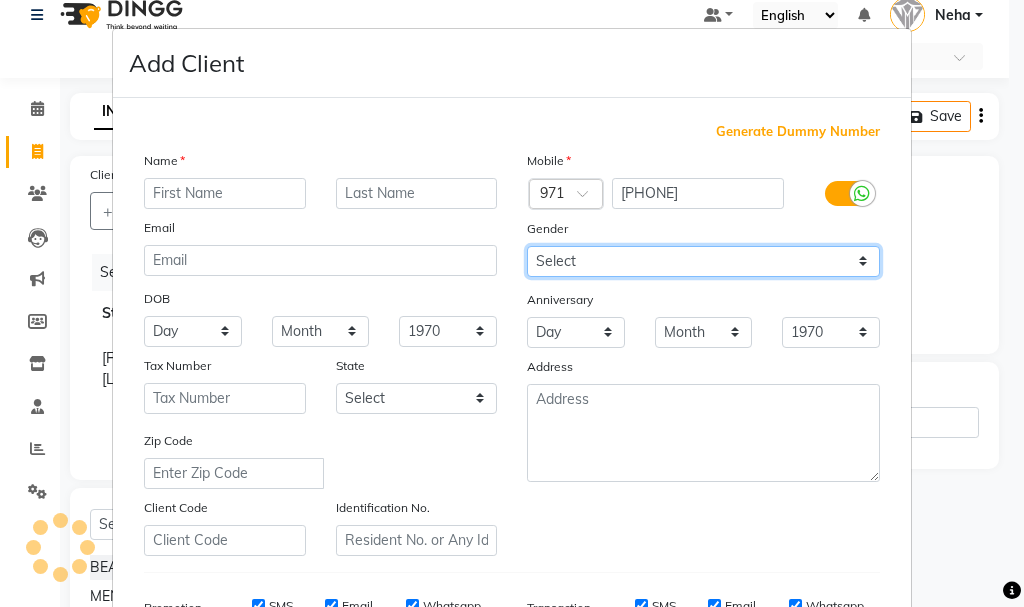 click on "Select Male Female Other Prefer Not To Say" at bounding box center [703, 261] 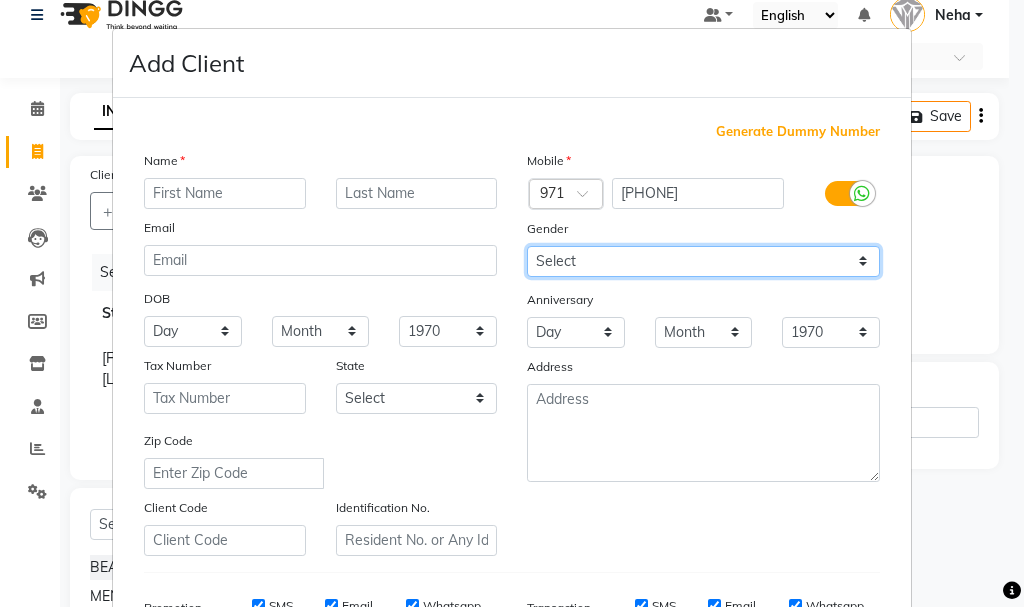 select on "male" 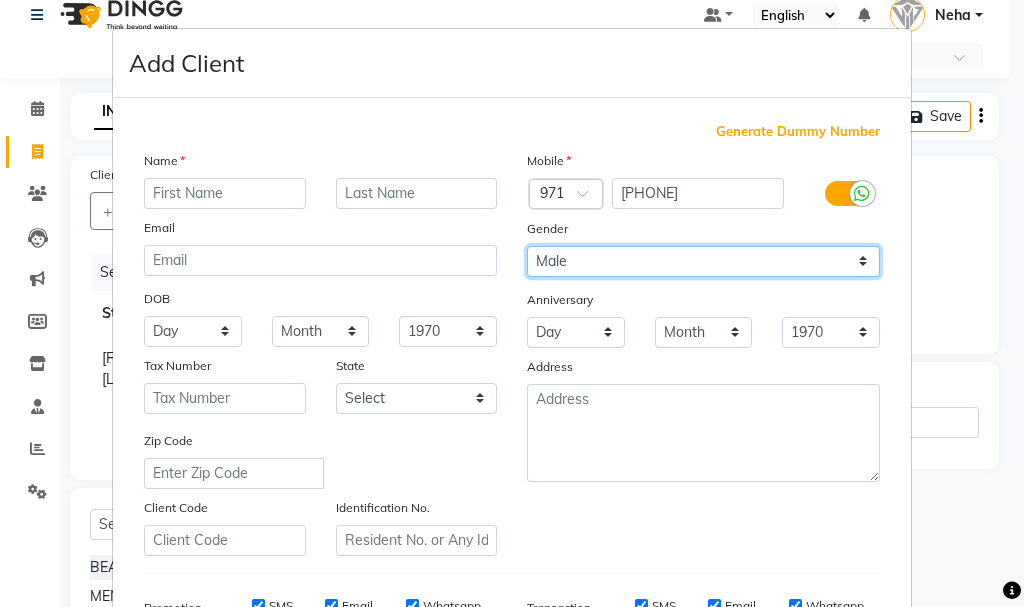 click on "Select Male Female Other Prefer Not To Say" at bounding box center [703, 261] 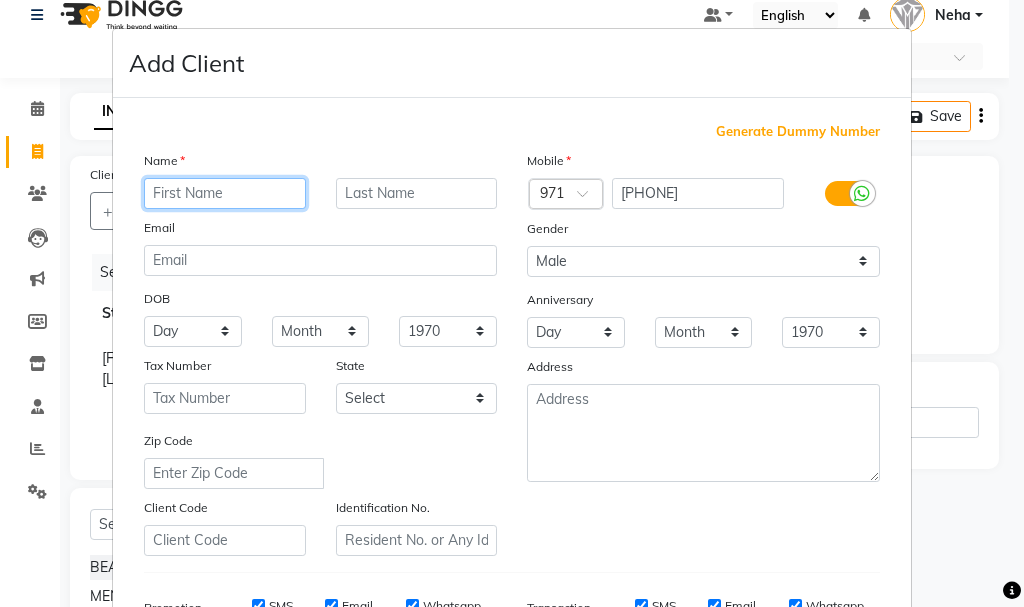 click at bounding box center [225, 193] 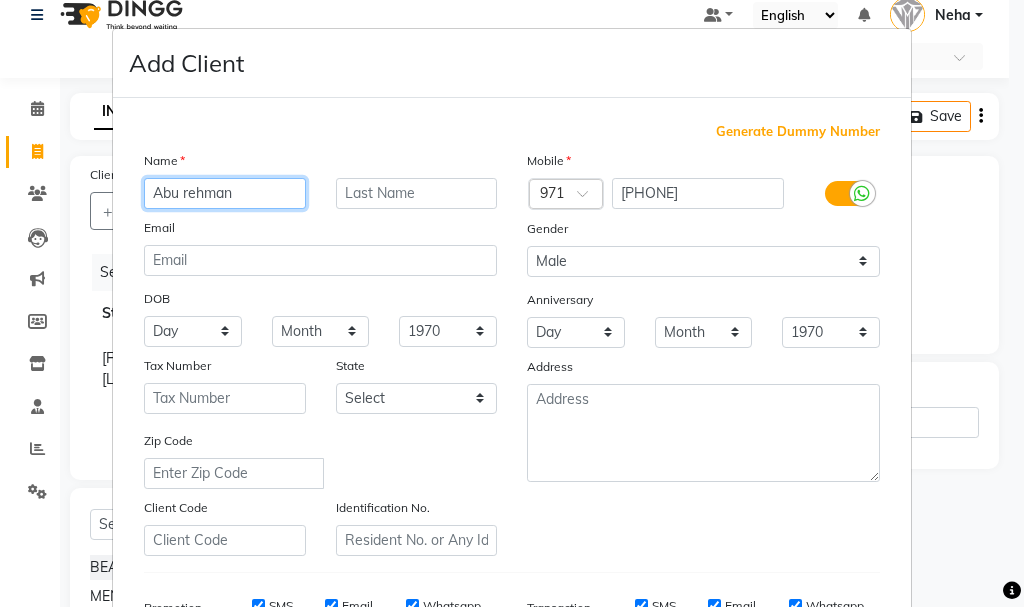 type on "Abu rehman" 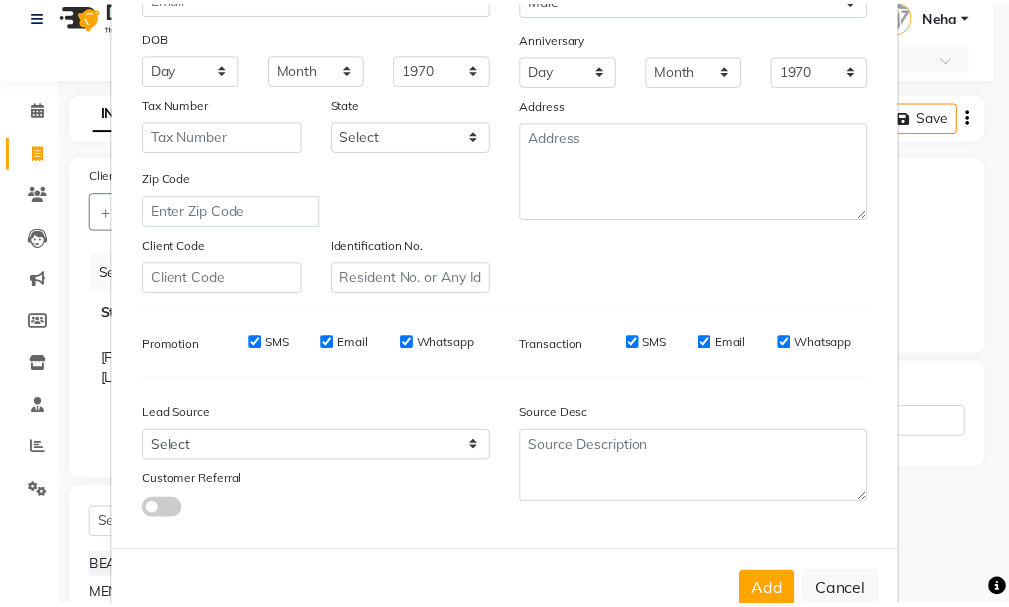 scroll, scrollTop: 316, scrollLeft: 0, axis: vertical 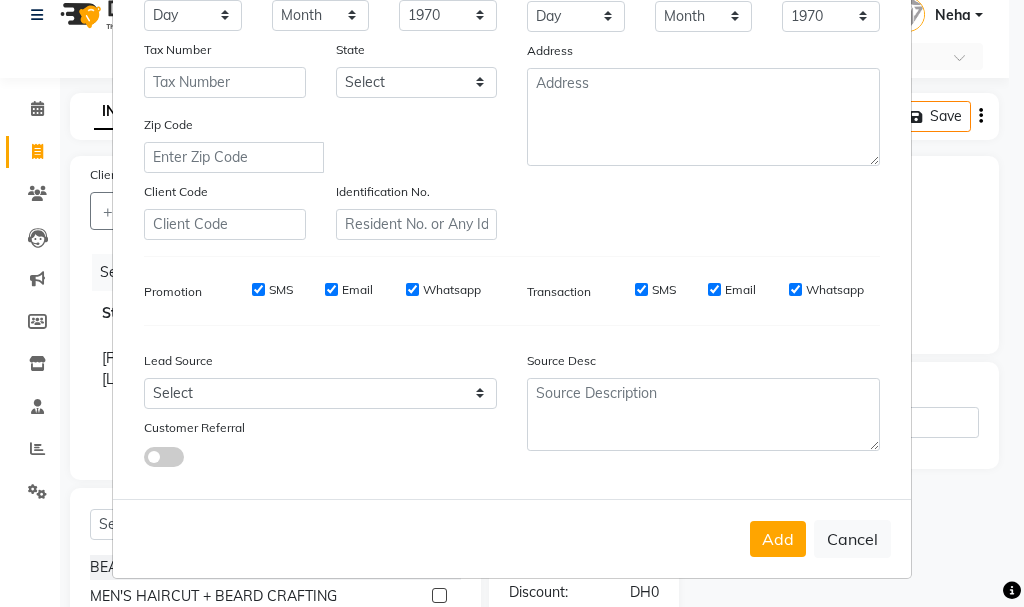 click on "Add" at bounding box center (778, 539) 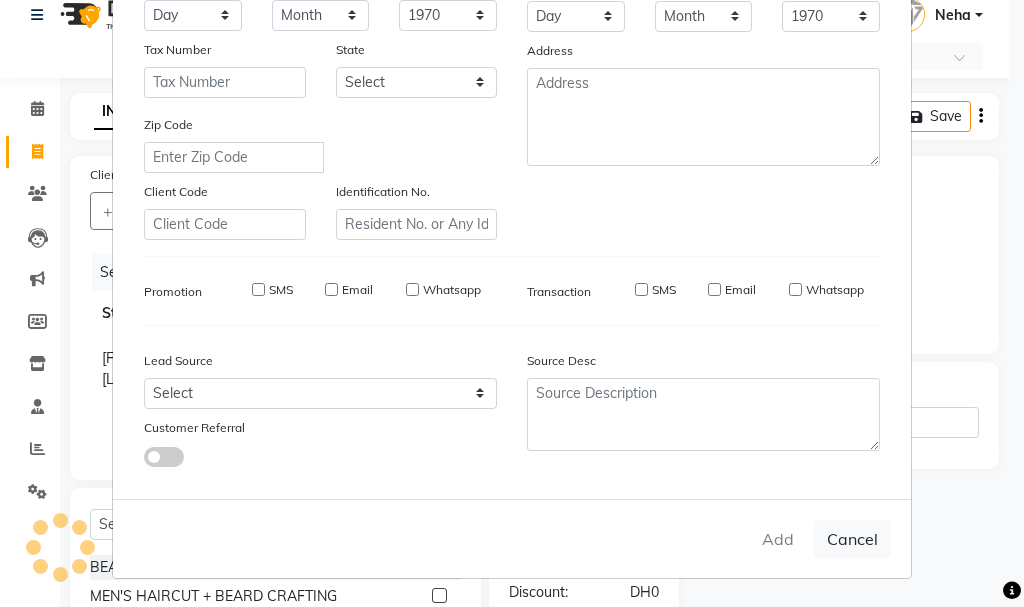 type 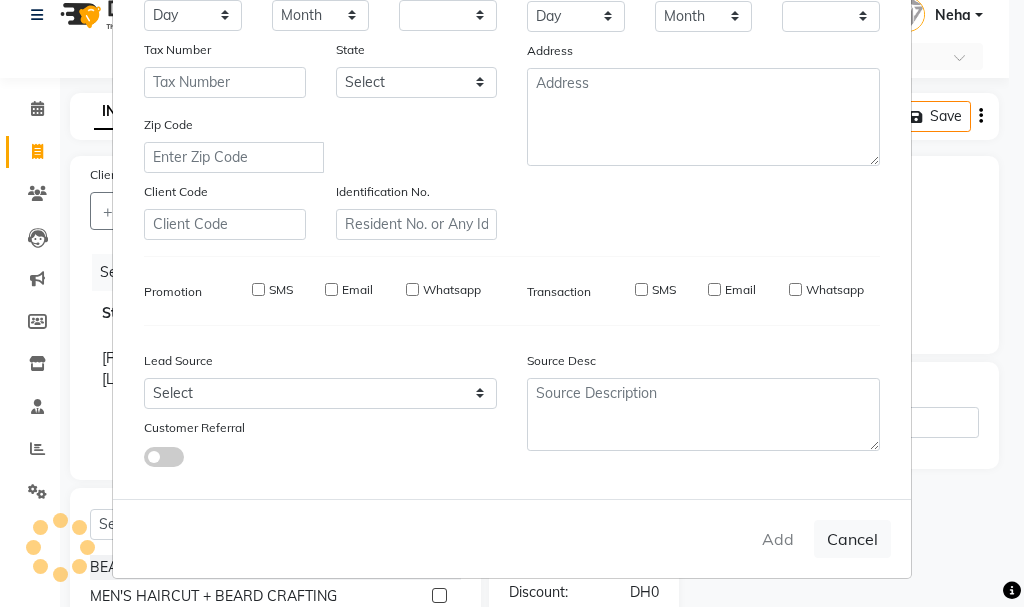 checkbox on "false" 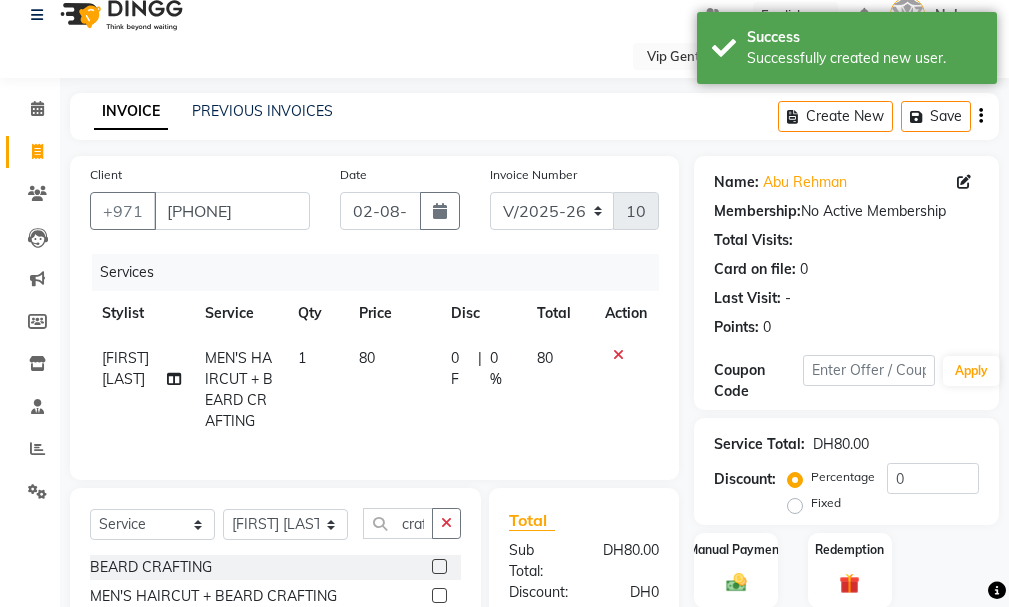 click on "MEN'S HAIRCUT + BEARD CRAFTING" 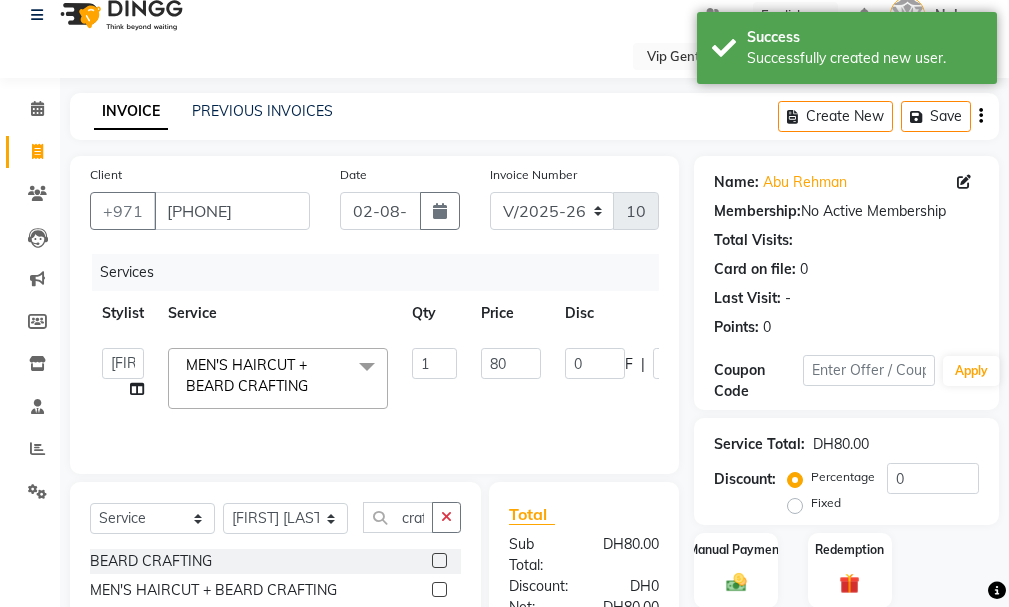 click 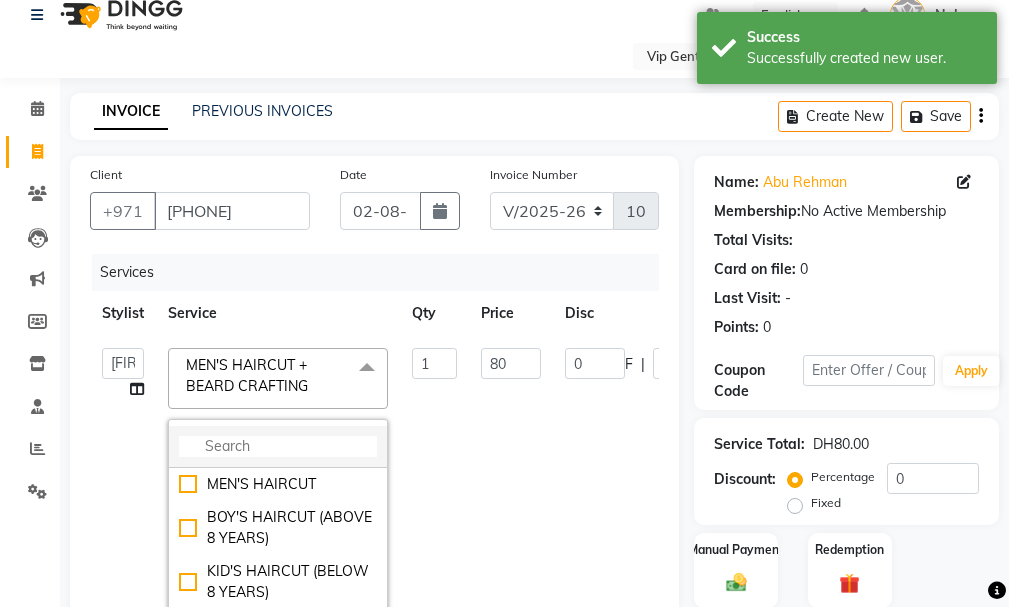 click 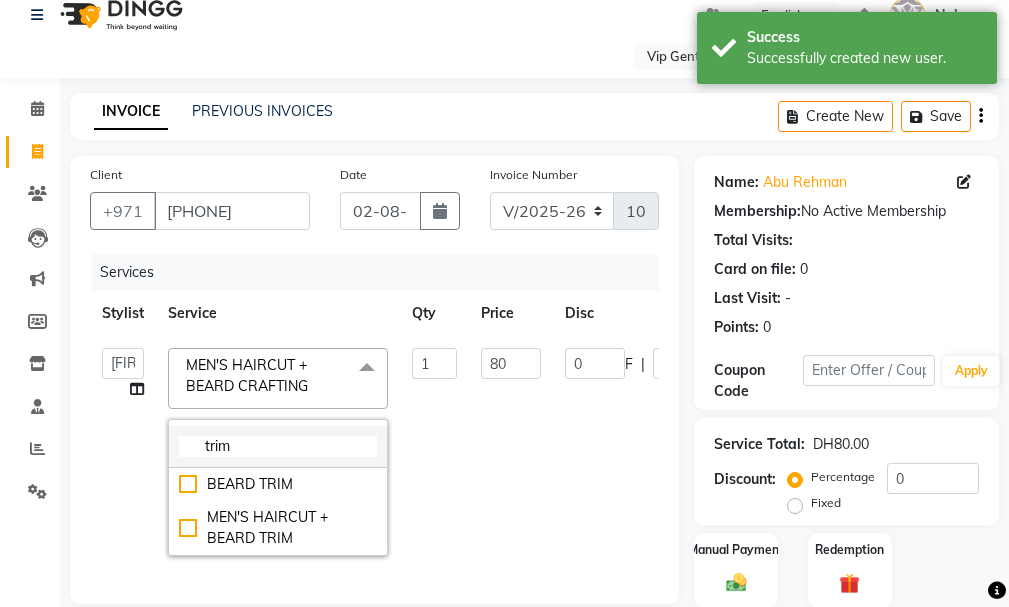type on "trim" 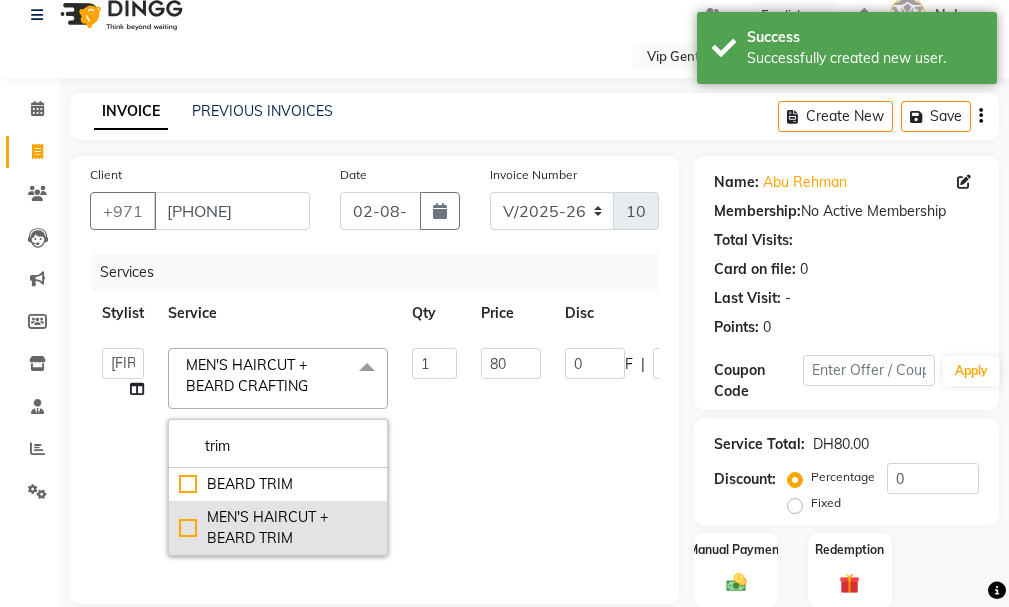 click on "MEN'S HAIRCUT + BEARD TRIM" 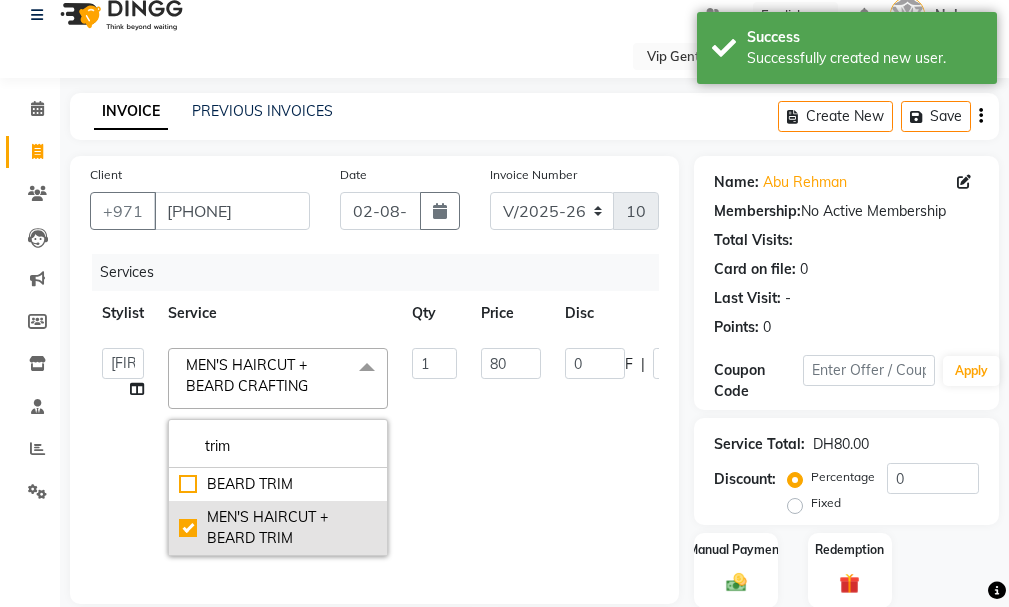 checkbox on "true" 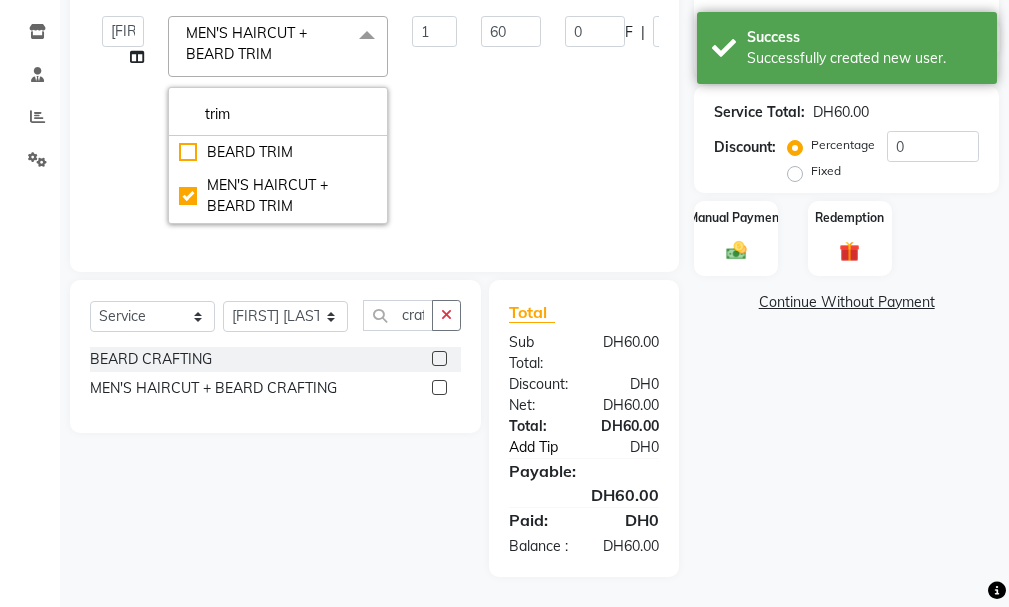 click on "Add Tip" 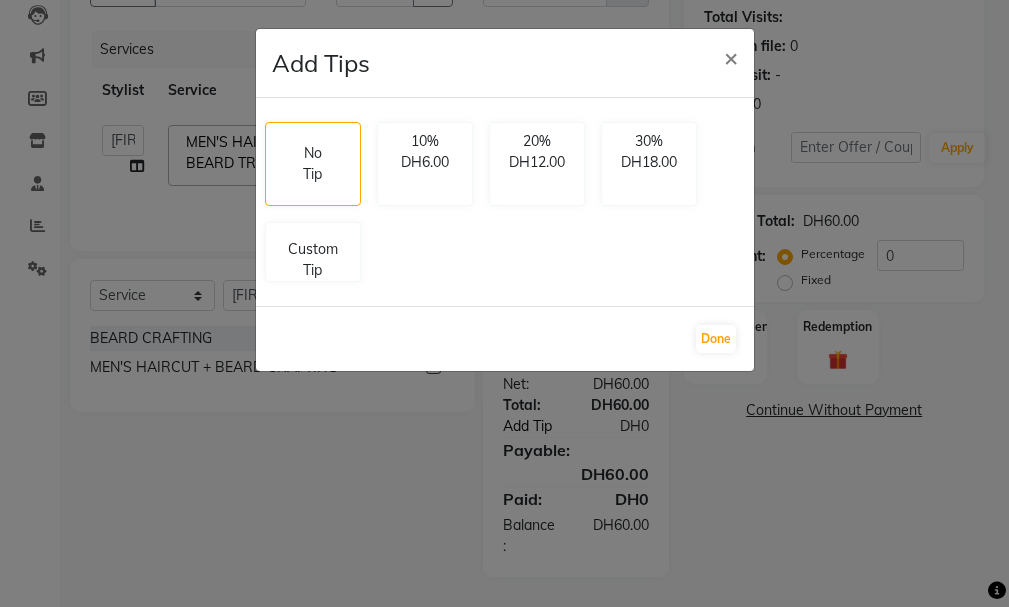 scroll, scrollTop: 244, scrollLeft: 0, axis: vertical 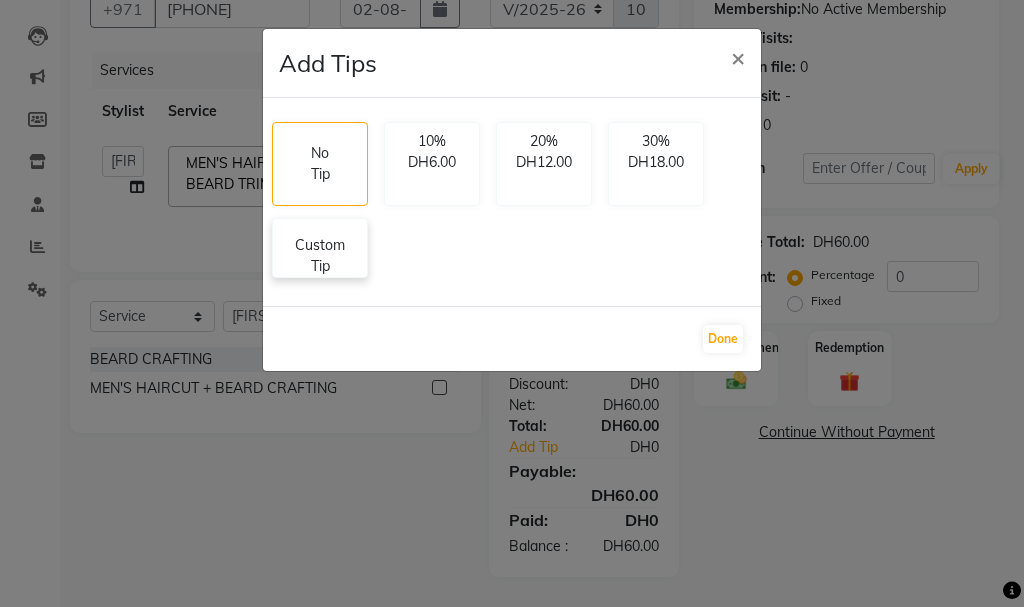 click on "Custom Tip" 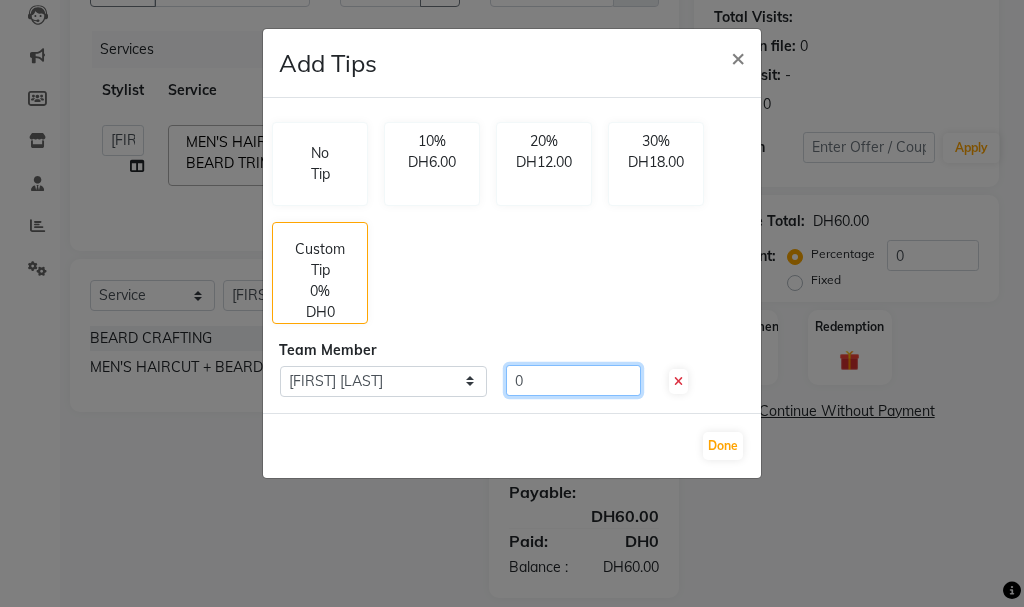 click on "0" 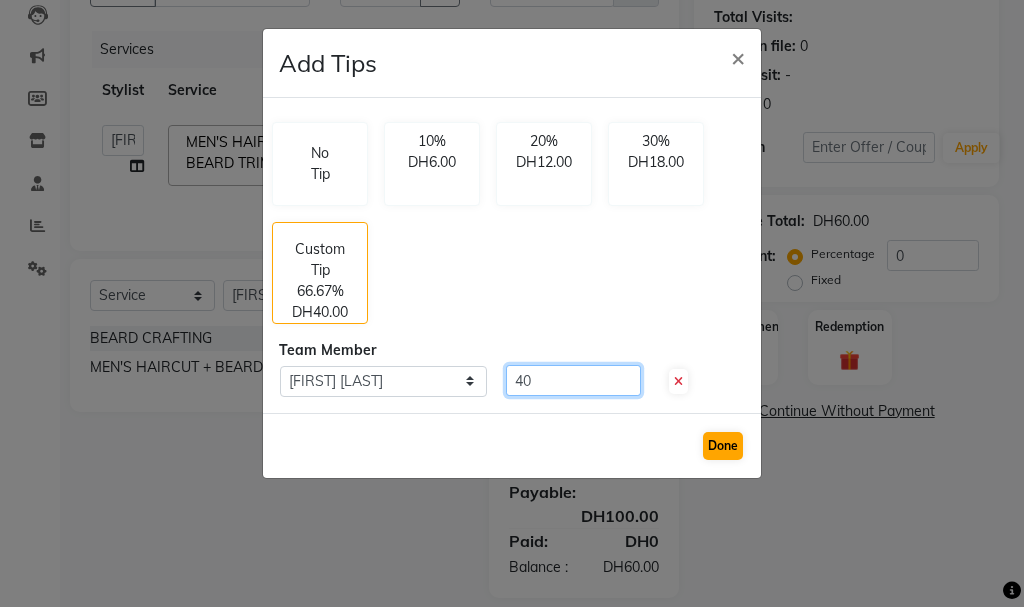 type on "40" 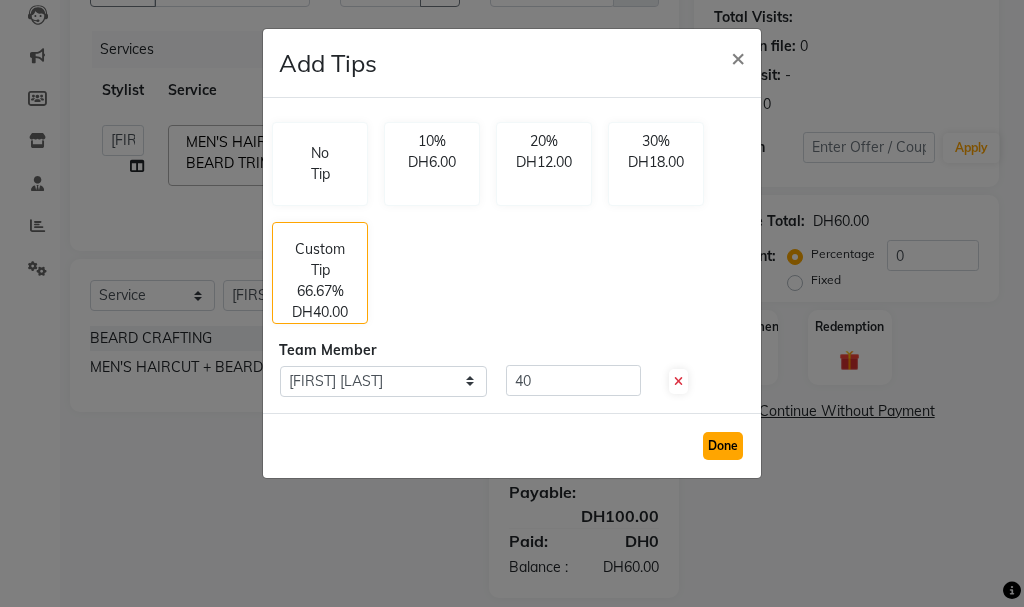 click on "Done" 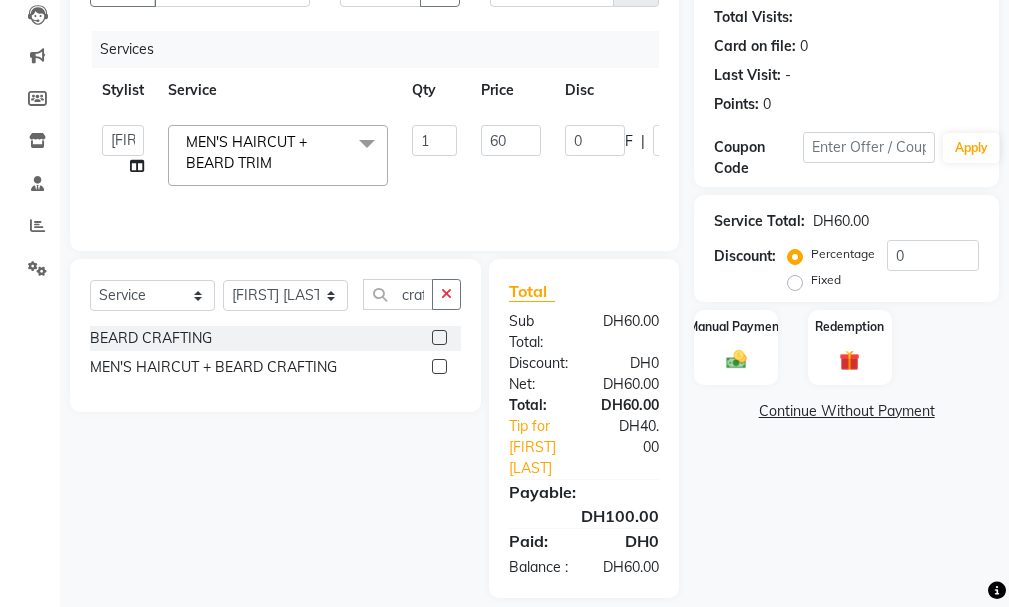 scroll, scrollTop: 265, scrollLeft: 0, axis: vertical 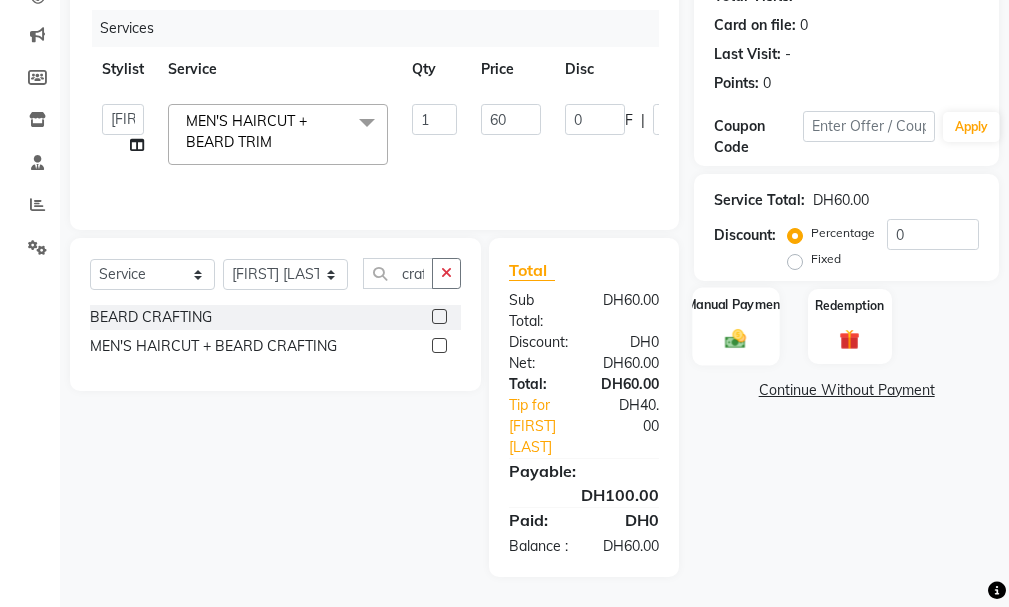 click 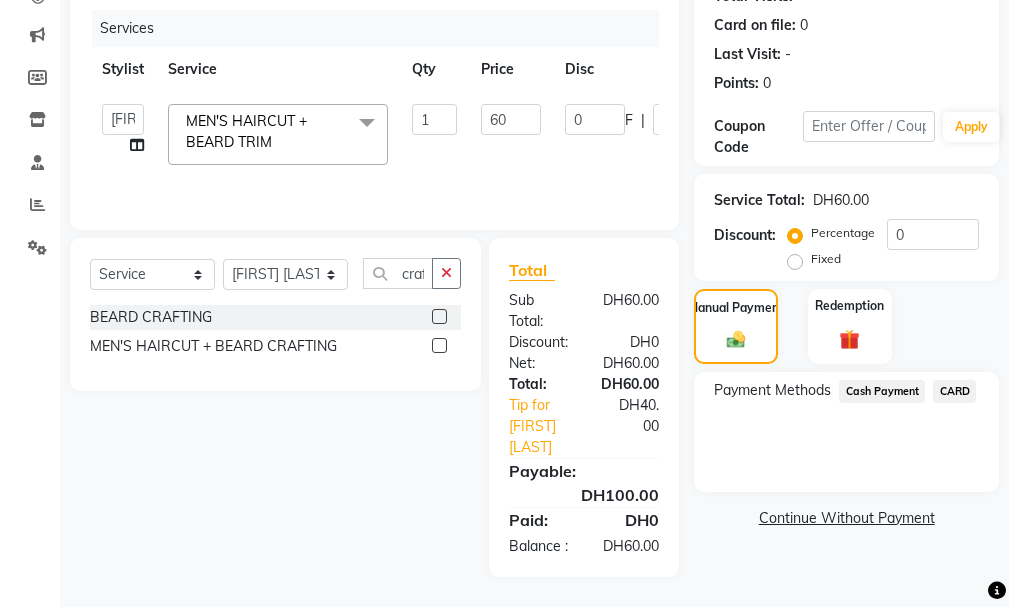 click on "CARD" 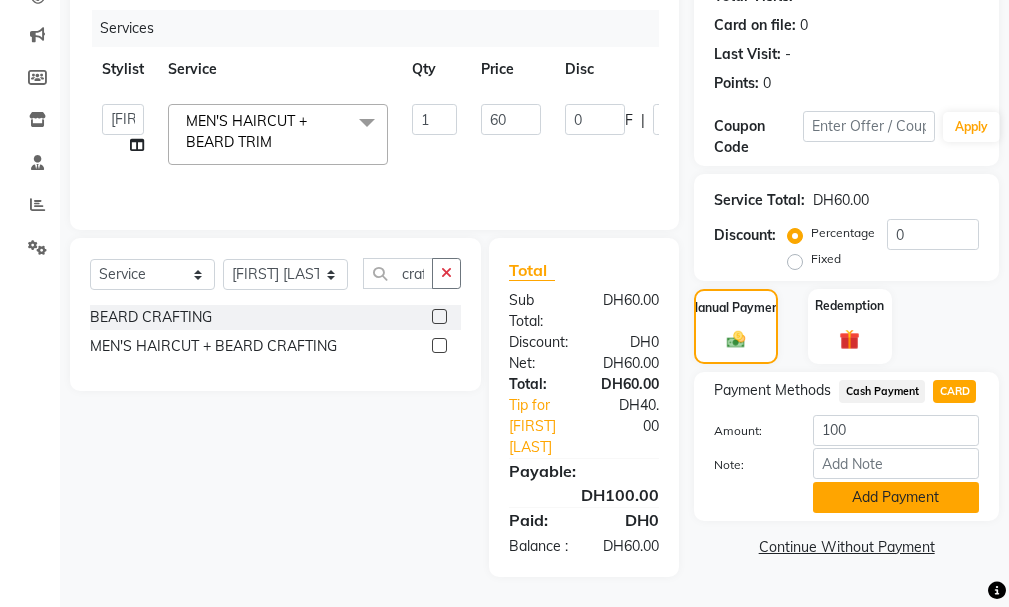 click on "Add Payment" 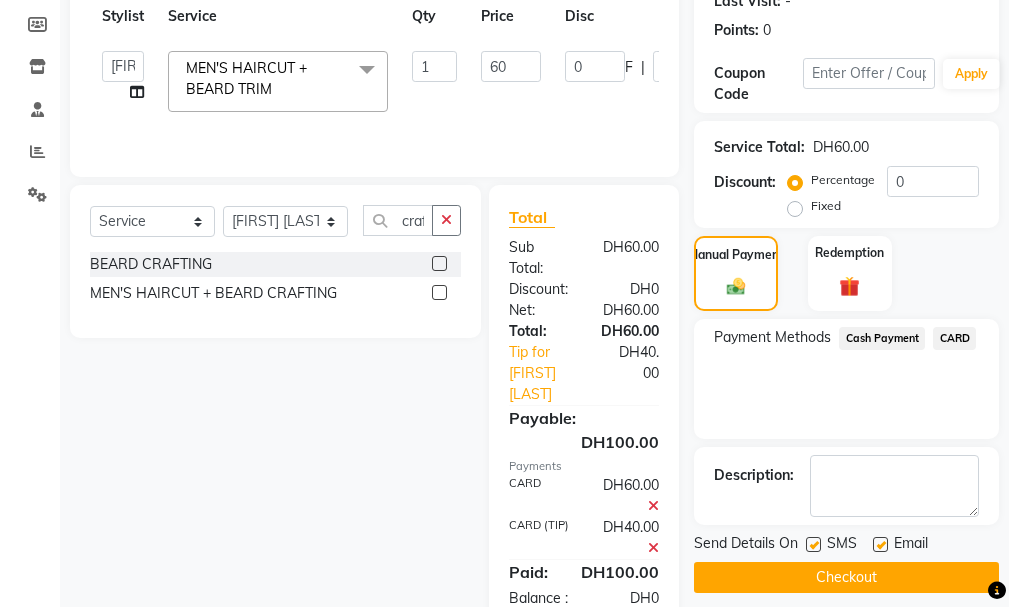 scroll, scrollTop: 370, scrollLeft: 0, axis: vertical 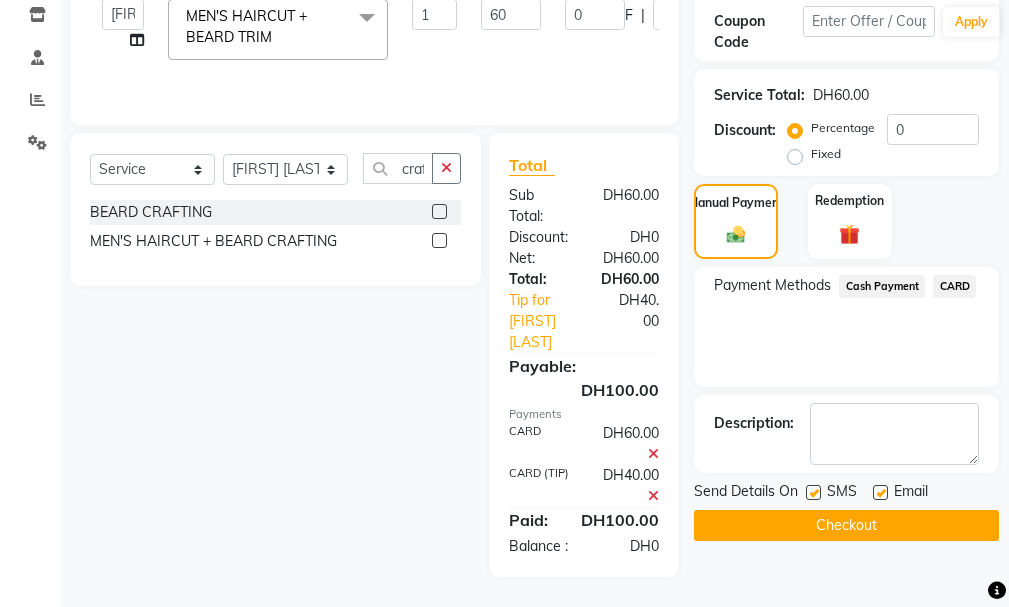 click on "Checkout" 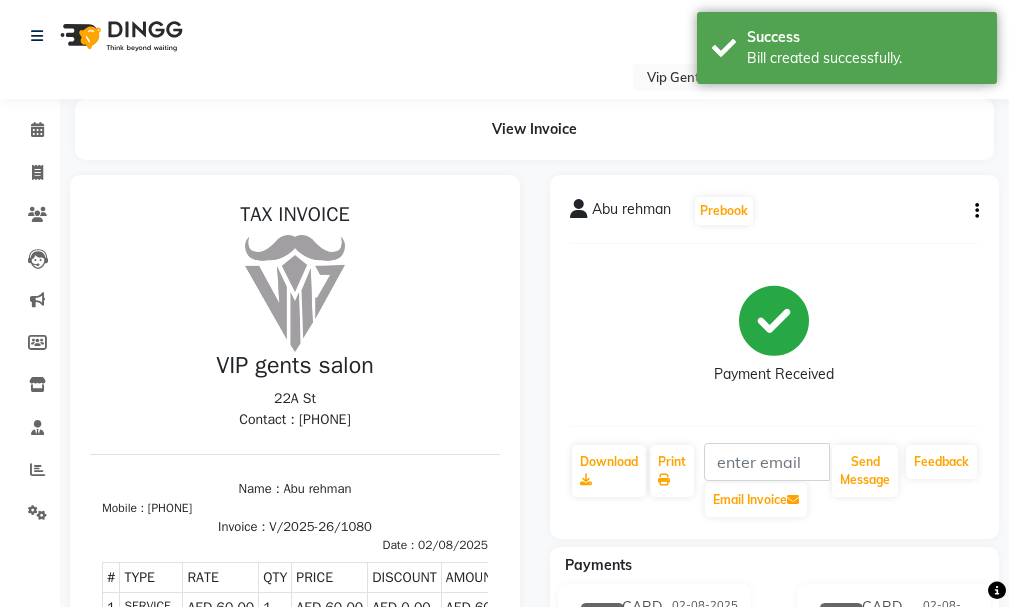 scroll, scrollTop: 0, scrollLeft: 0, axis: both 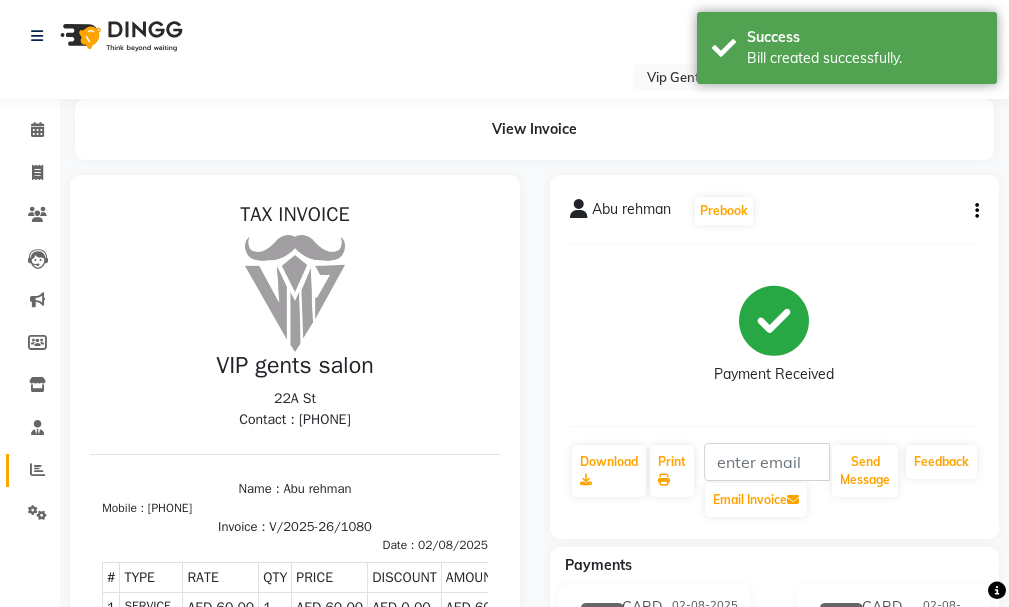 click 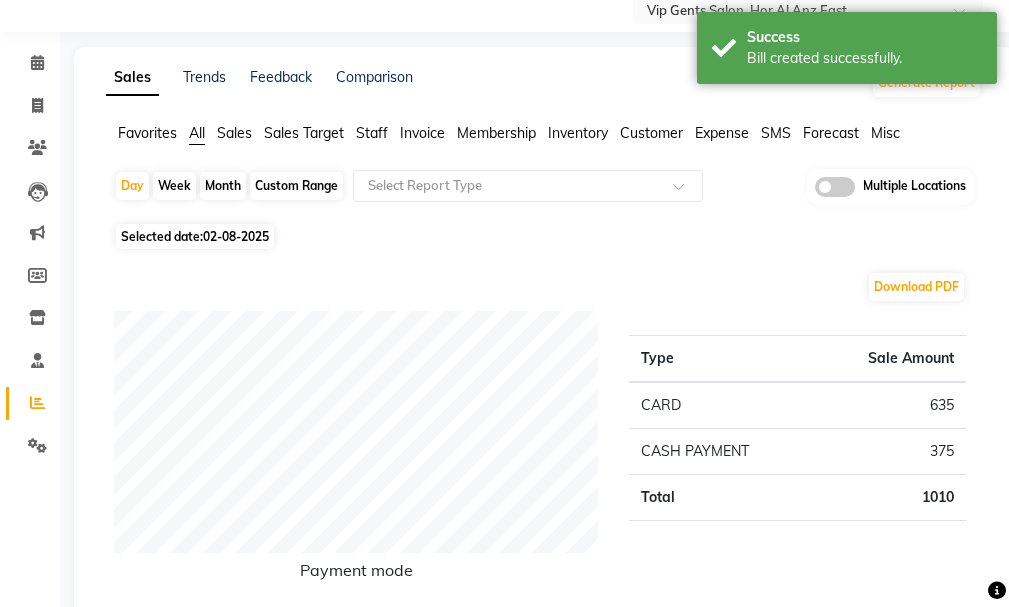 scroll, scrollTop: 0, scrollLeft: 0, axis: both 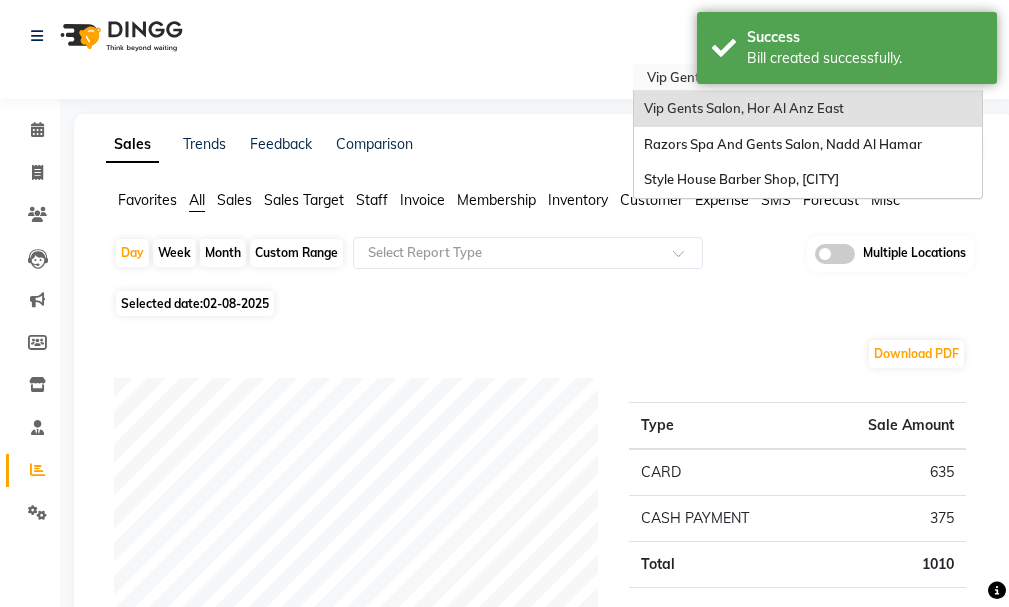 click at bounding box center (788, 79) 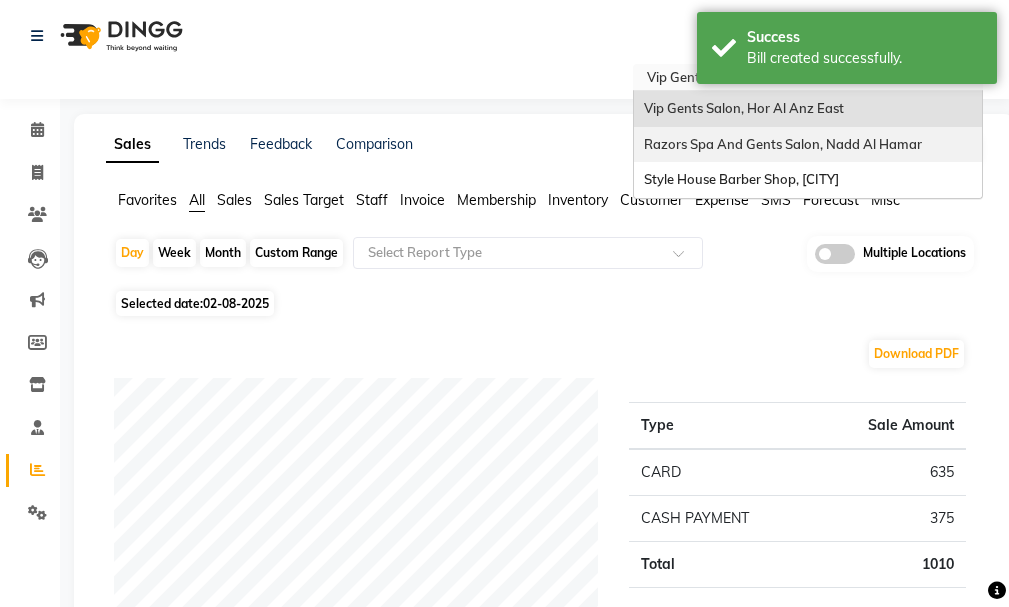 click on "Razors Spa And Gents Salon, Nadd Al Hamar" at bounding box center [783, 144] 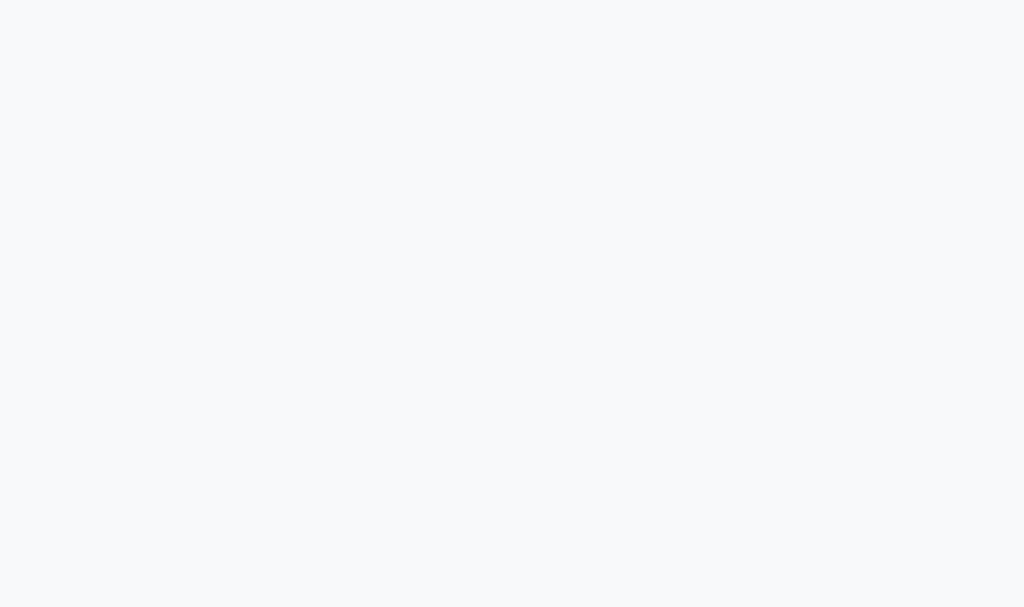 scroll, scrollTop: 0, scrollLeft: 0, axis: both 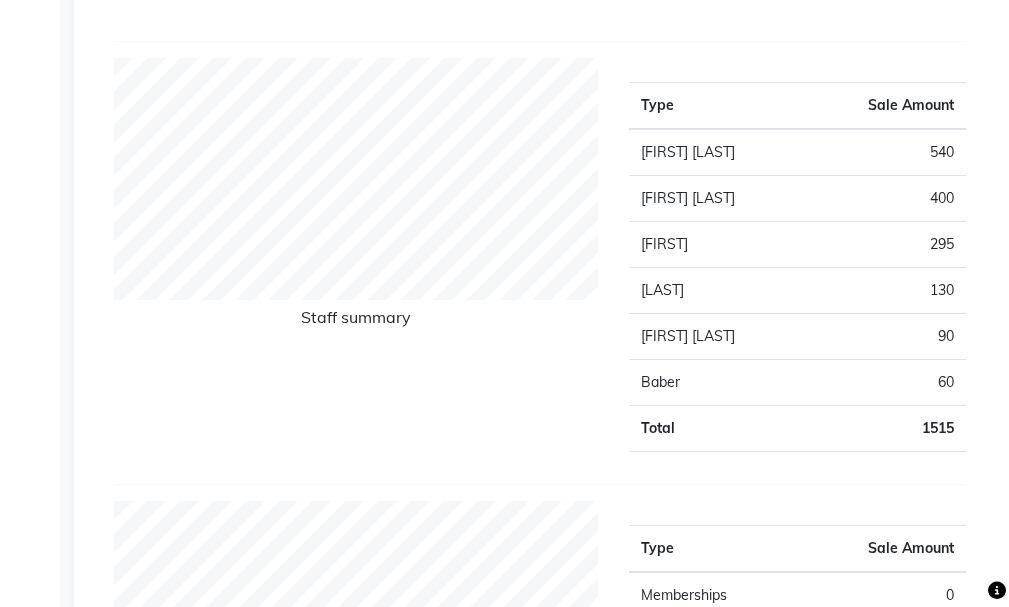 drag, startPoint x: 1012, startPoint y: 95, endPoint x: 575, endPoint y: 343, distance: 502.46692 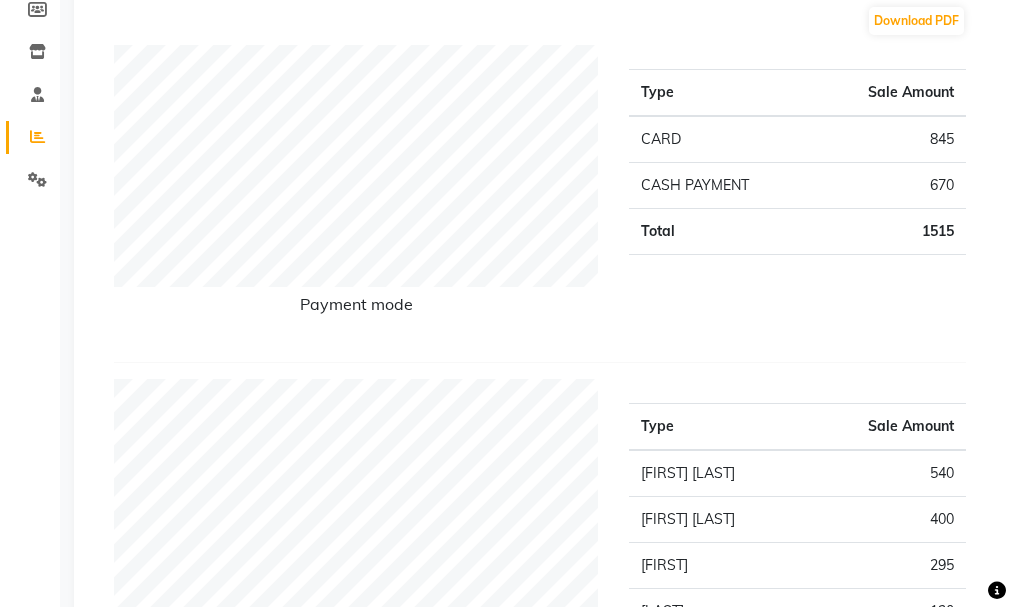scroll, scrollTop: 0, scrollLeft: 0, axis: both 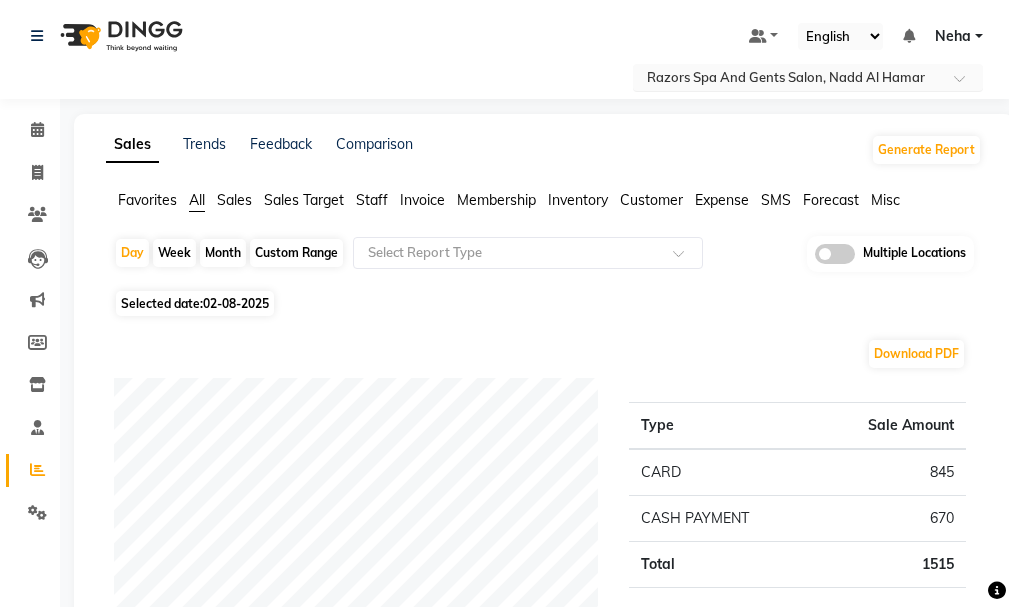 click at bounding box center [788, 79] 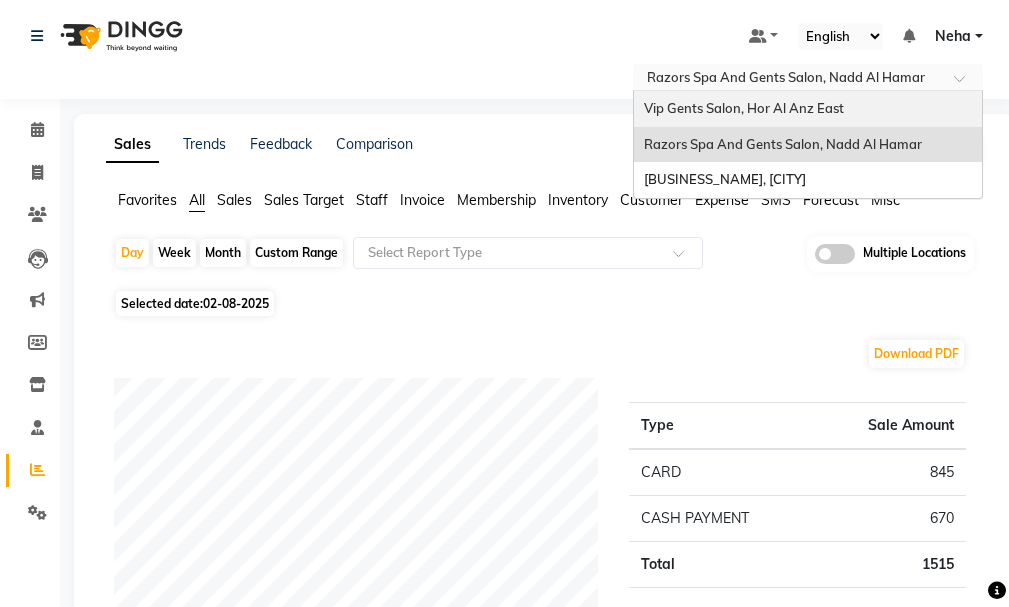 click on "Vip Gents Salon, Hor Al Anz East" at bounding box center [744, 108] 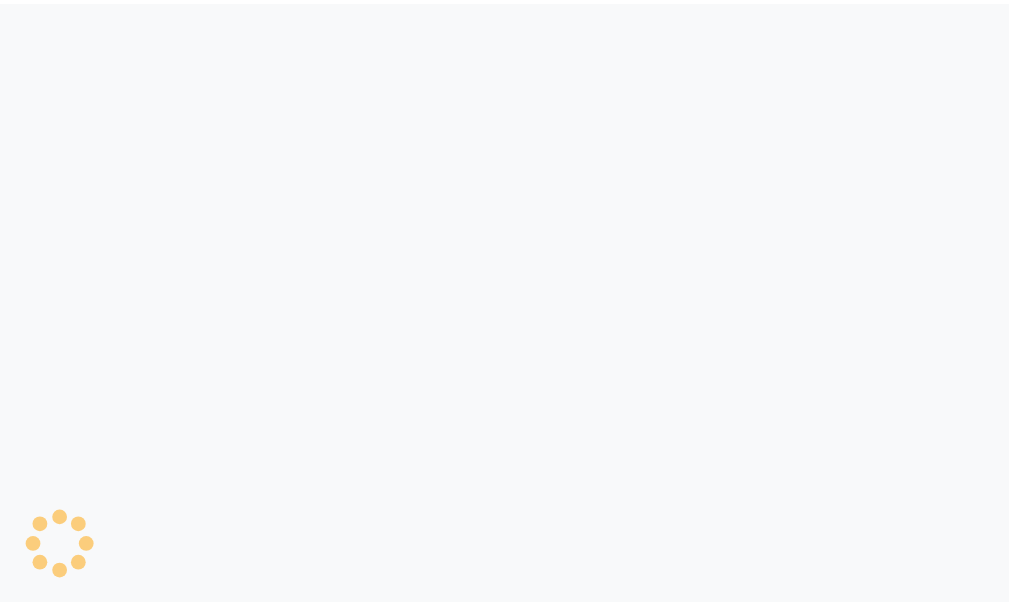scroll, scrollTop: 0, scrollLeft: 0, axis: both 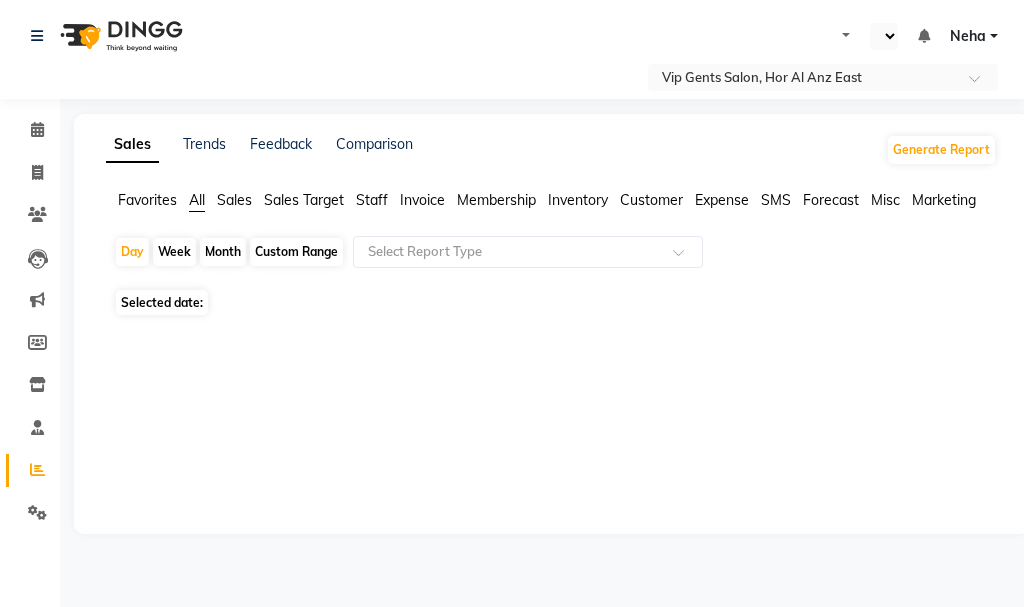 select on "en" 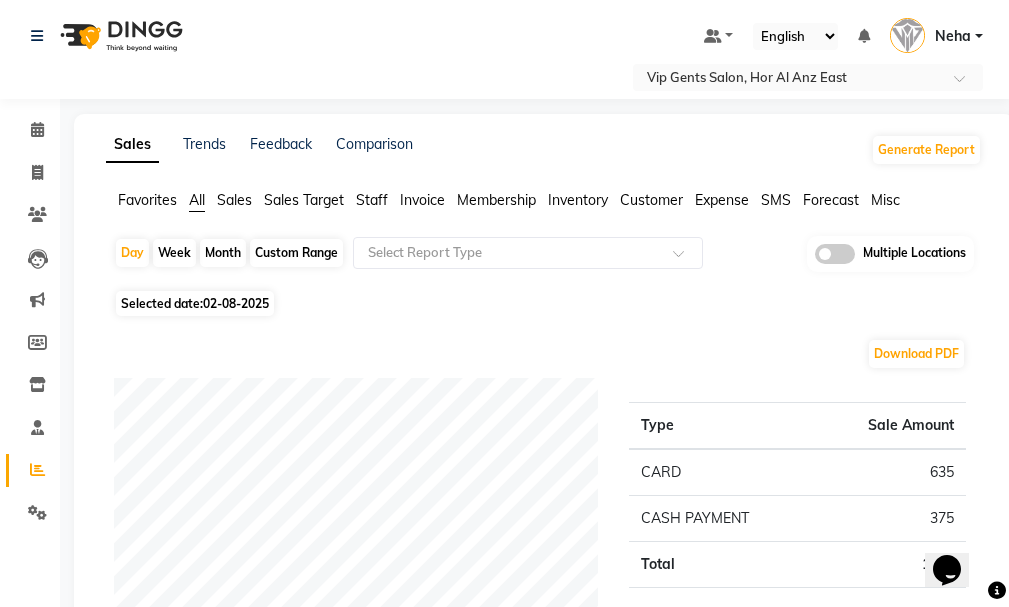 scroll, scrollTop: 0, scrollLeft: 0, axis: both 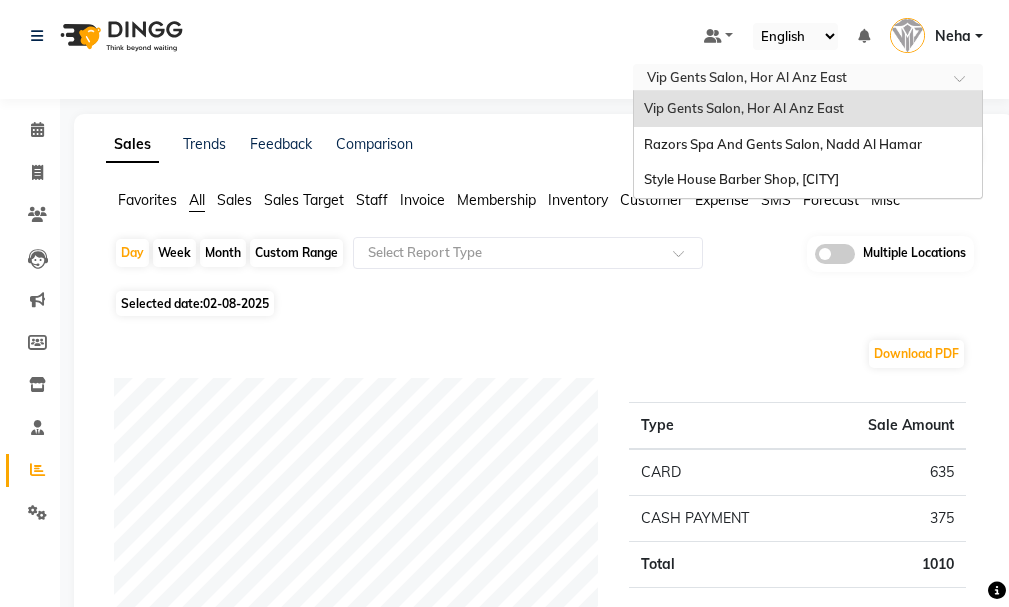 click at bounding box center (788, 79) 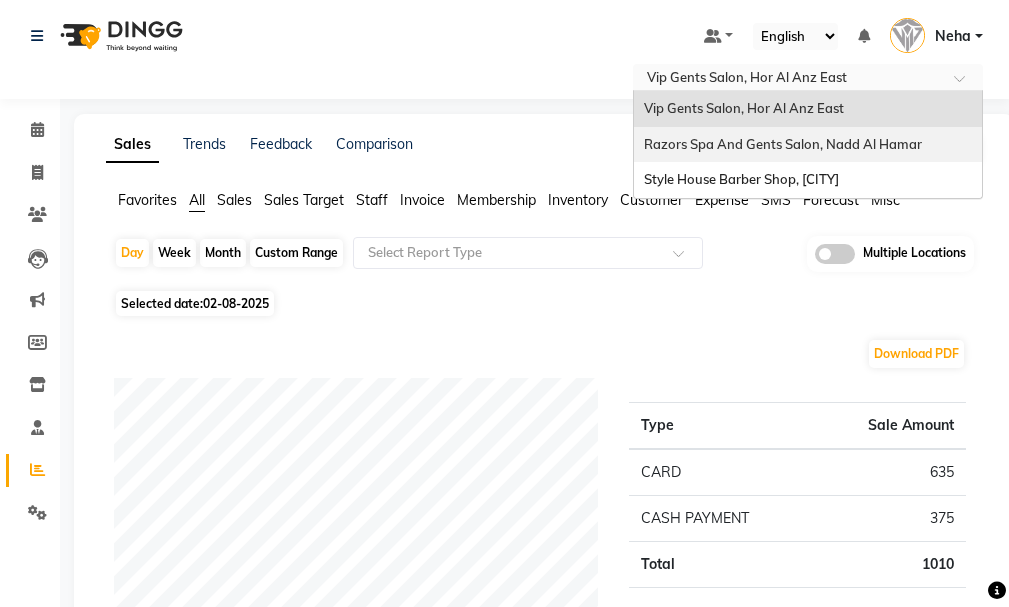 click on "Razors Spa And Gents Salon, Nadd Al Hamar" at bounding box center (783, 144) 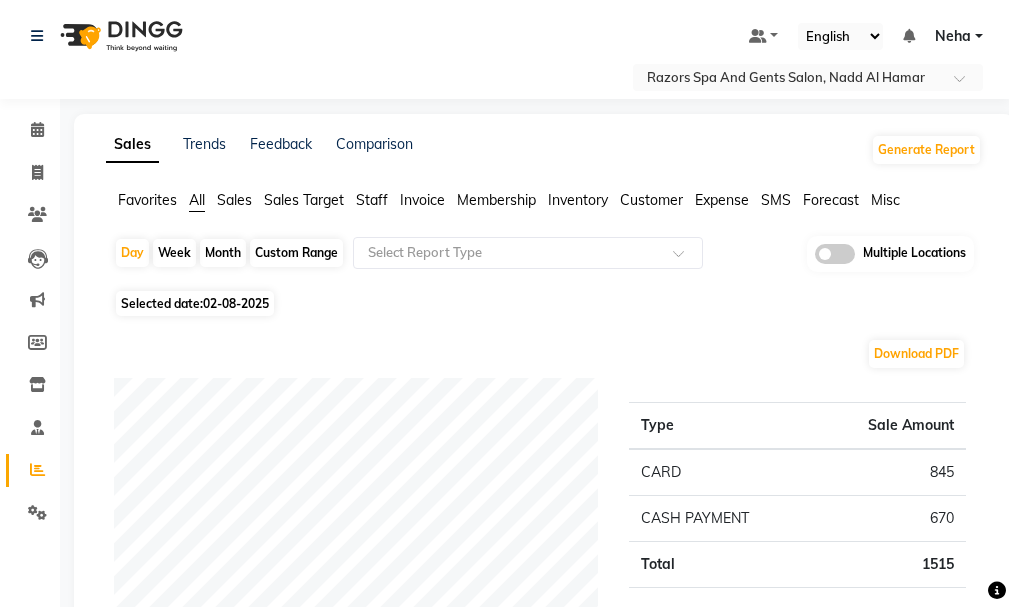 scroll, scrollTop: 0, scrollLeft: 0, axis: both 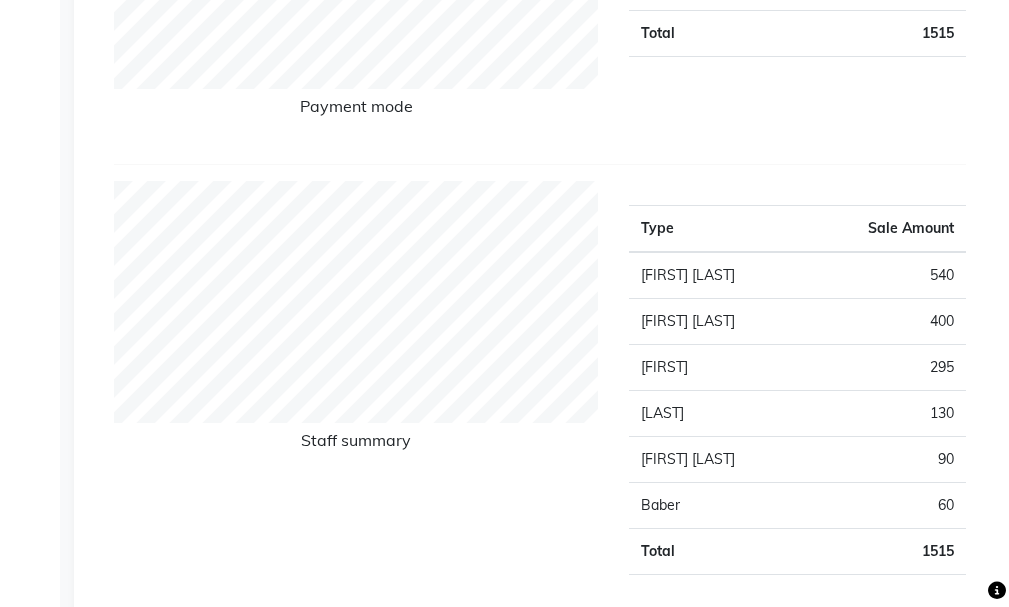 drag, startPoint x: 1011, startPoint y: 126, endPoint x: 542, endPoint y: 460, distance: 575.77515 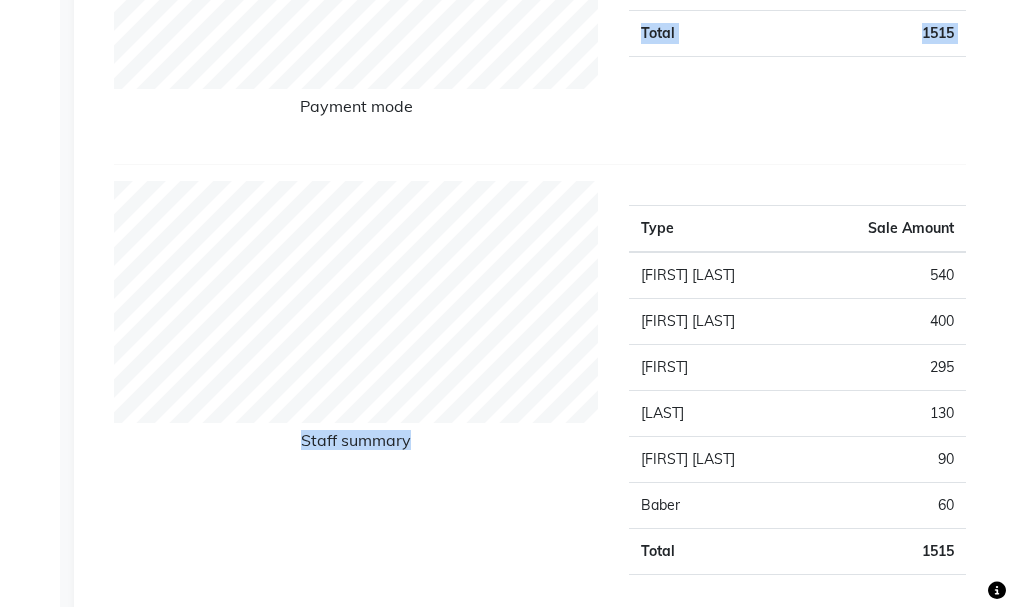 drag, startPoint x: 1003, startPoint y: 186, endPoint x: 1007, endPoint y: 115, distance: 71.11259 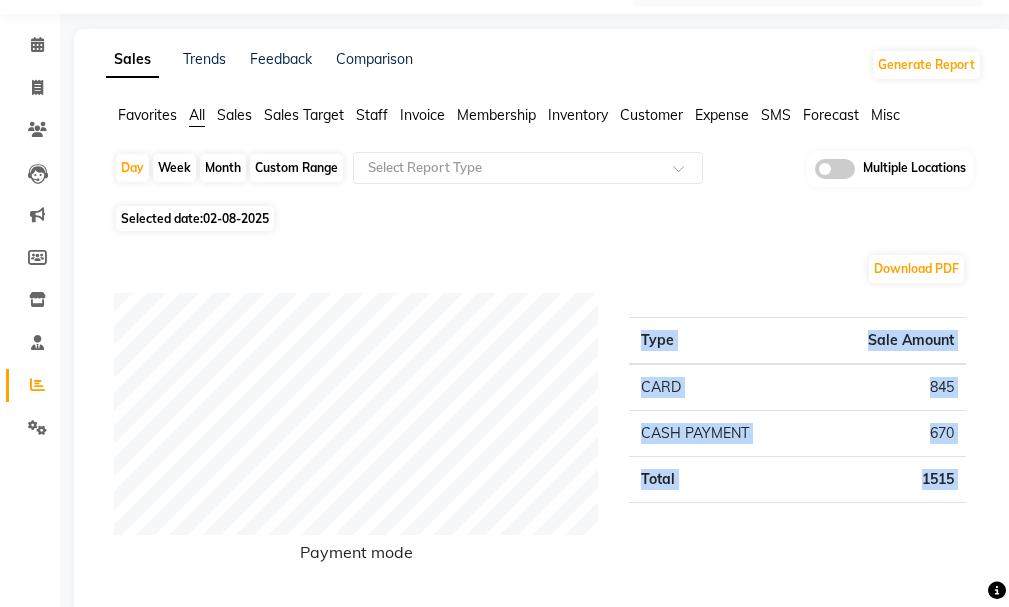 scroll, scrollTop: 0, scrollLeft: 0, axis: both 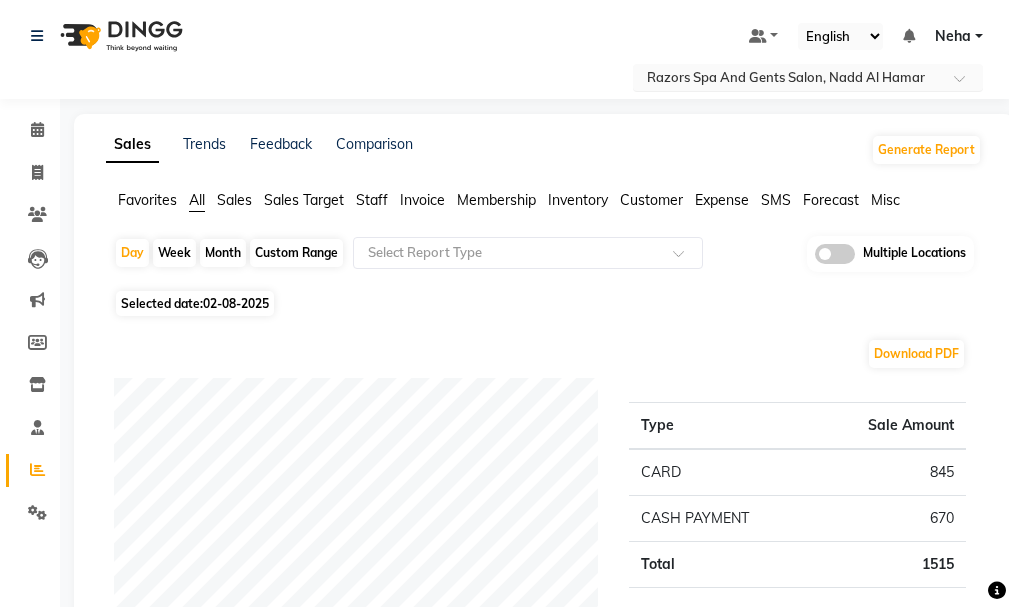 click at bounding box center (788, 79) 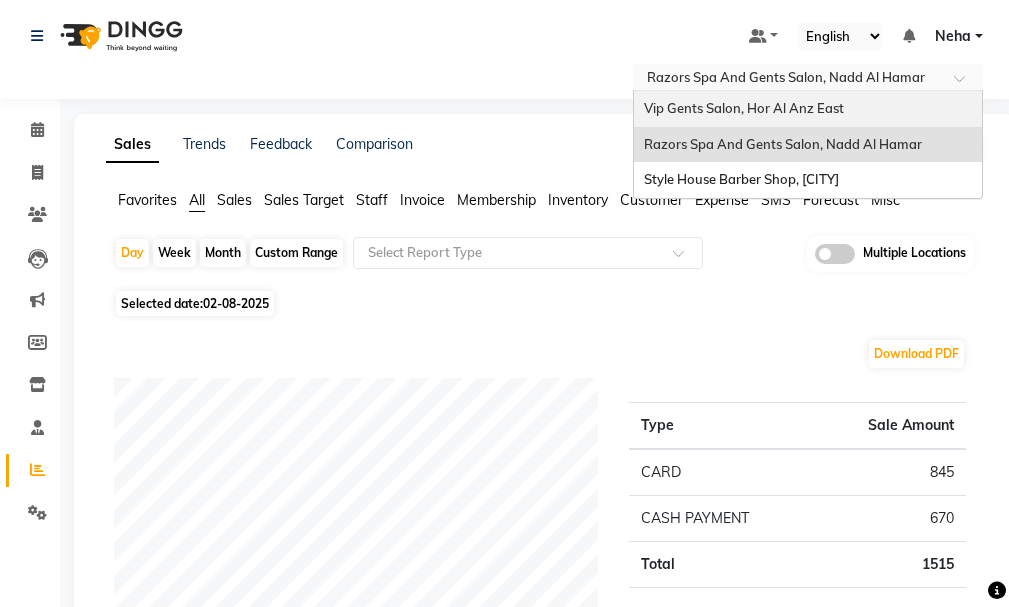 click on "Vip Gents Salon, Hor Al Anz East" at bounding box center [808, 109] 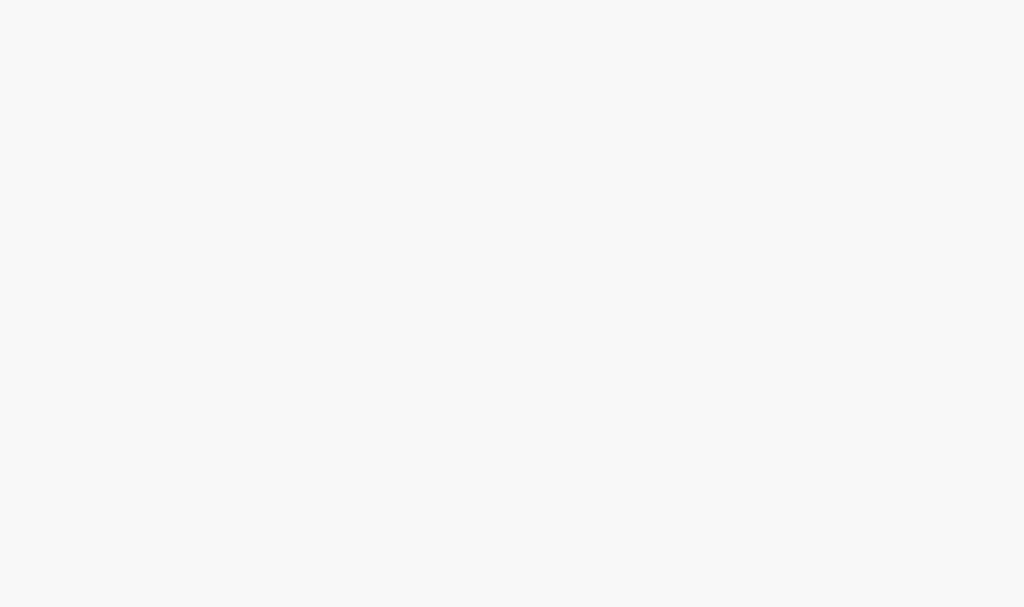 scroll, scrollTop: 0, scrollLeft: 0, axis: both 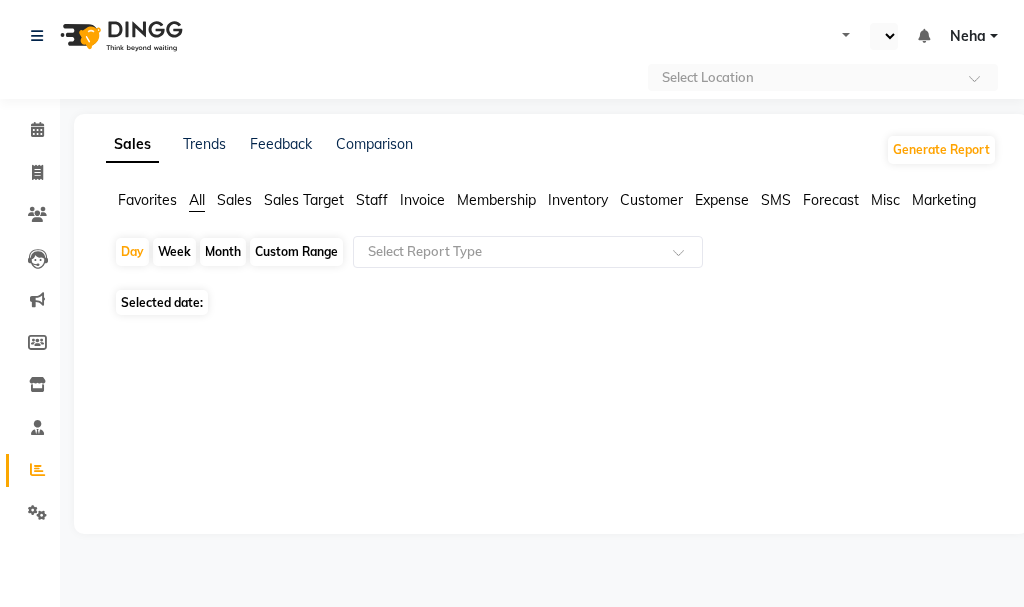 select on "en" 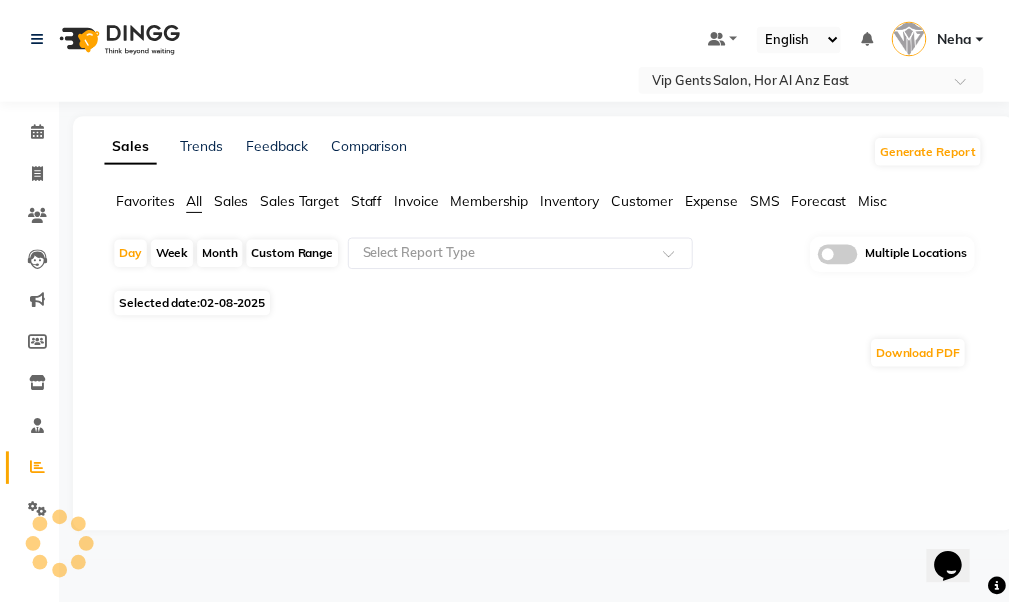 scroll, scrollTop: 0, scrollLeft: 0, axis: both 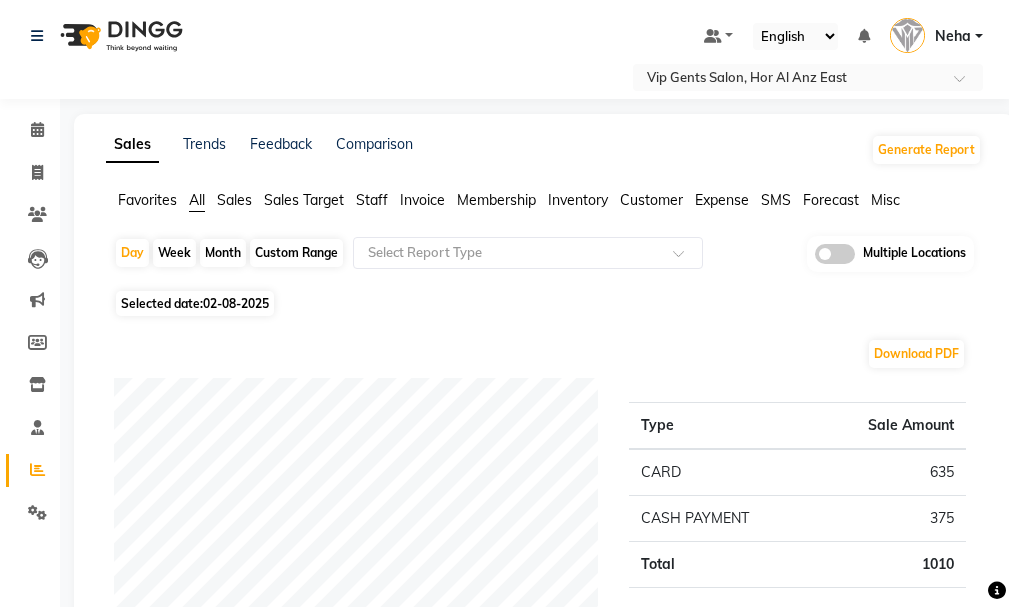 drag, startPoint x: 1008, startPoint y: 126, endPoint x: 1007, endPoint y: 157, distance: 31.016125 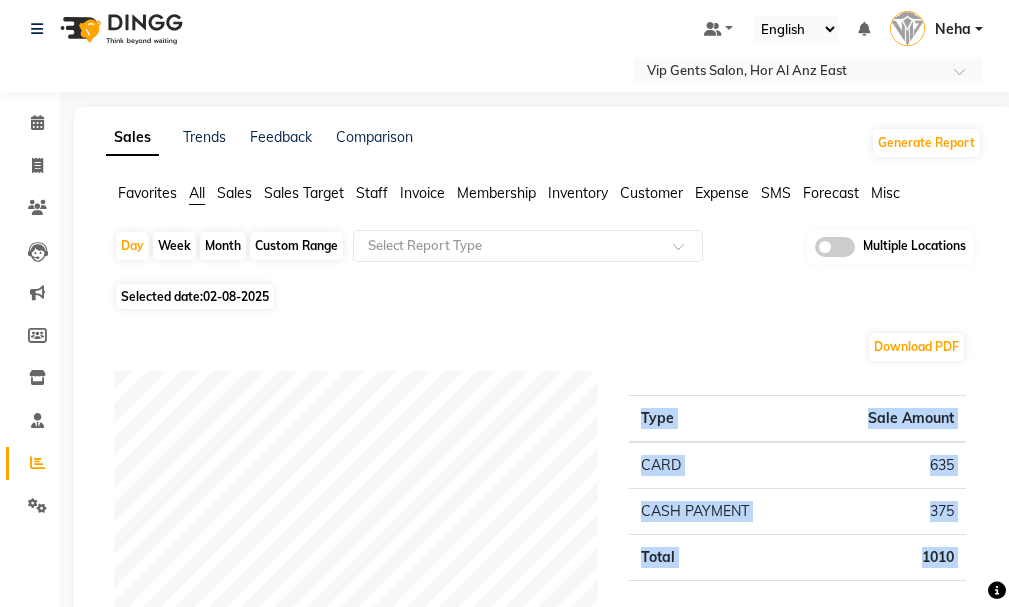 click on "Select Location × Vip Gents Salon, Hor Al Anz East Default Panel My Panel English ENGLISH Español العربية मराठी हिंदी ગુજરાતી தமிழ் 中文 Notifications nothing to show [FIRST] Manage Profile Change Password Sign out  Version:3.15.11  ☀ VIP gents salon, Hor Al Anz East ☀ Razors spa and gents salon, Nadd Al Hamar ☀ Style house Barber shop, Khalifa City  Calendar  Invoice  Clients  Leads   Marketing  Members  Inventory  Staff  Reports  Settings Completed InProgress Upcoming Dropped Tentative Check-In Confirm Bookings Generate Report Segments Page Builder Sales Trends Feedback Comparison Generate Report Favorites All Sales Sales Target Staff Invoice Membership Inventory Customer Expense SMS Forecast Misc  Day   Week   Month   Custom Range  Select Report Type Multiple Locations Selected date:  02-08-2025  Download PDF Payment mode Type Sale Amount CARD 635 CASH PAYMENT 375 Total 1010 Staff summary Type Sale Amount [FULL NAME] 215 200 185 180 0" at bounding box center (504, 296) 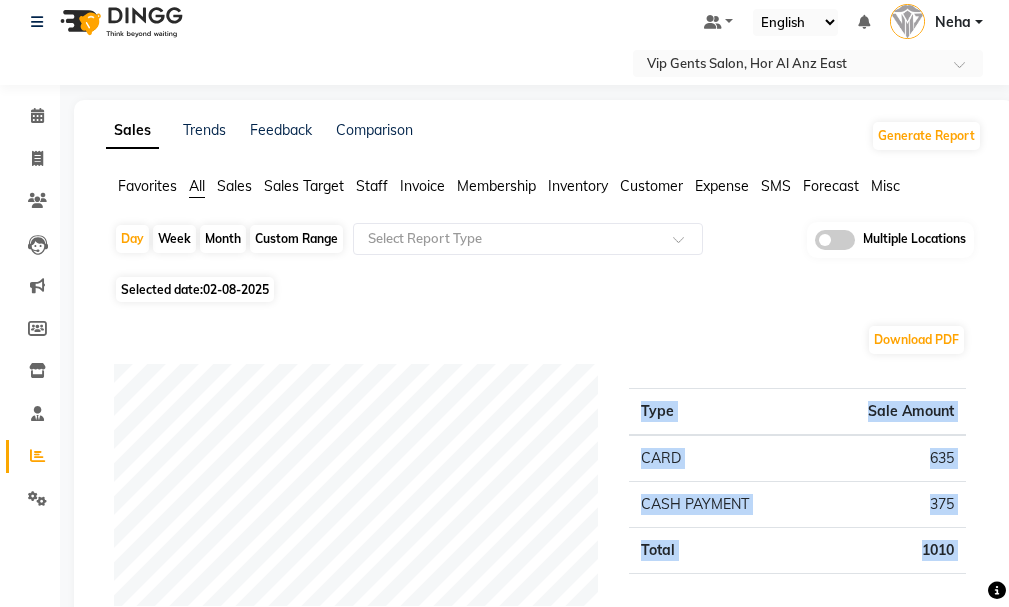 scroll, scrollTop: 0, scrollLeft: 0, axis: both 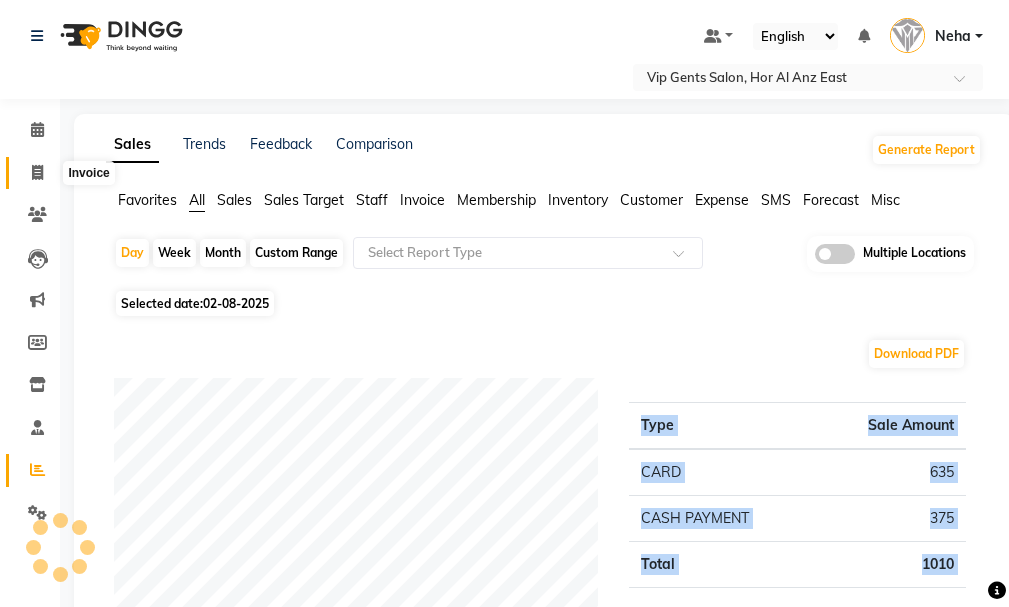click 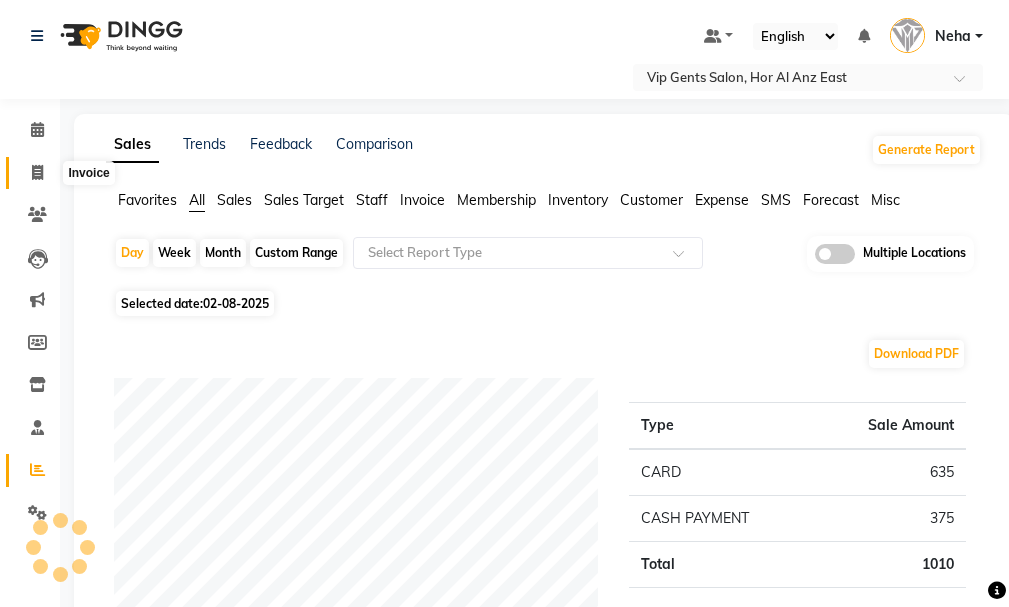 select on "service" 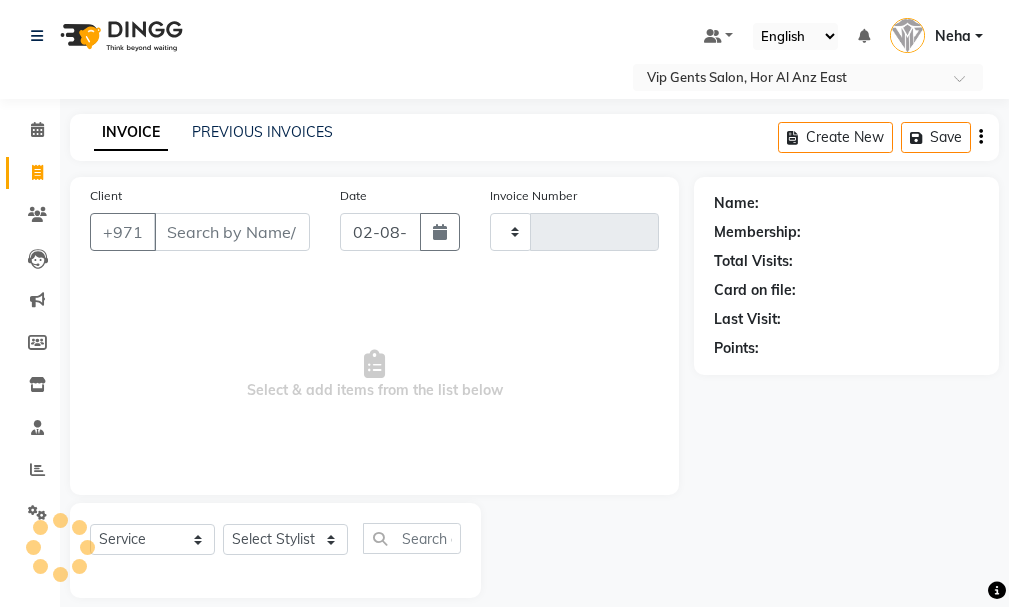 scroll, scrollTop: 21, scrollLeft: 0, axis: vertical 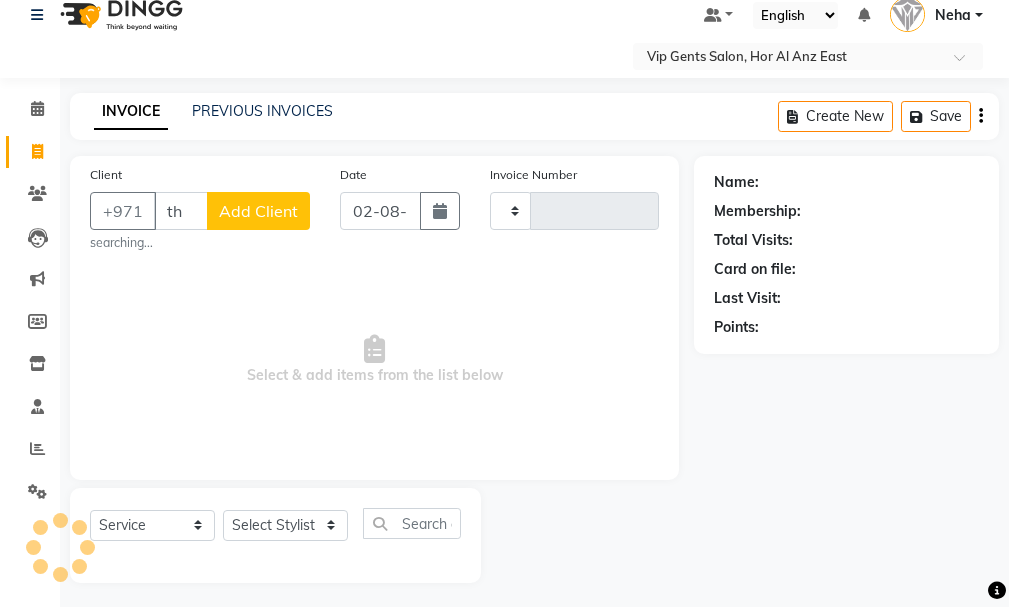 type on "t" 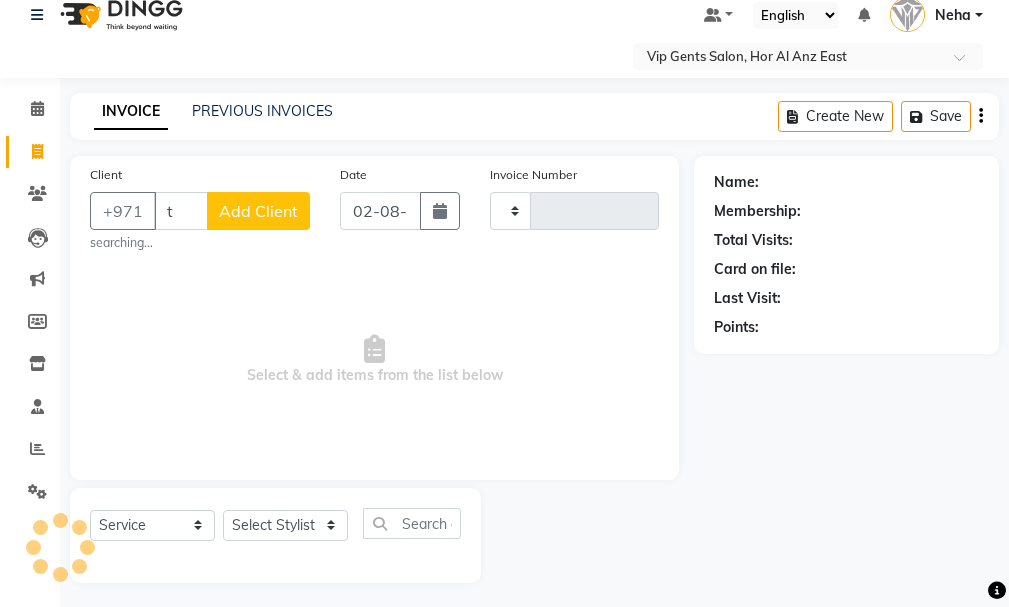 scroll, scrollTop: 0, scrollLeft: 0, axis: both 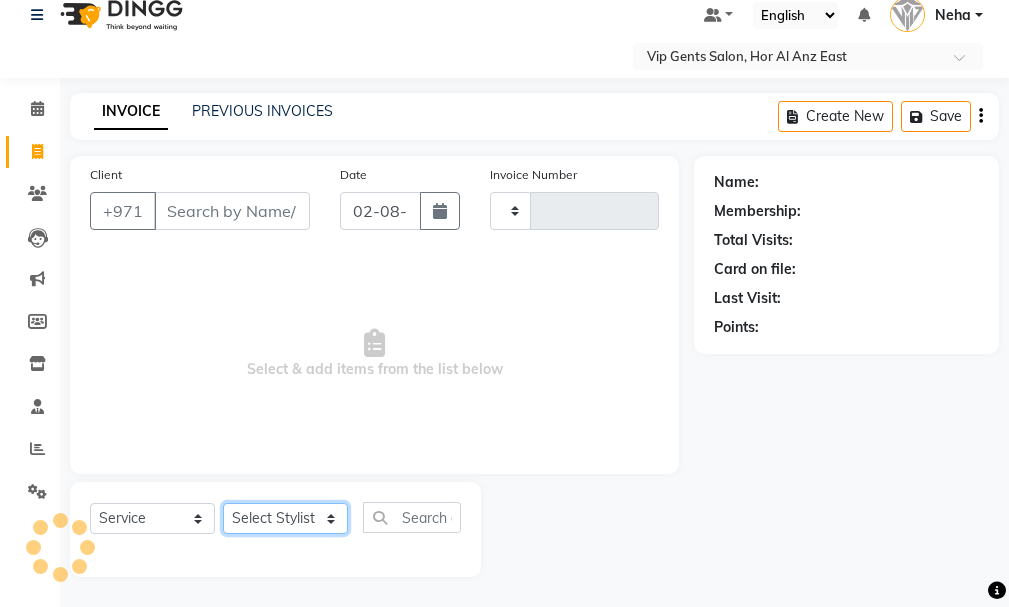 click on "Select Stylist" 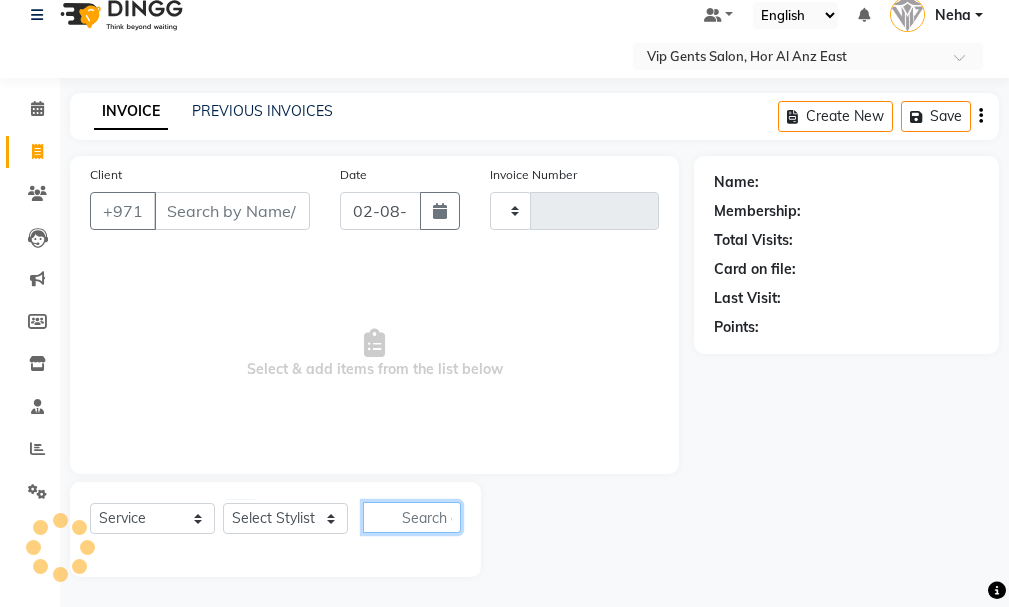 click 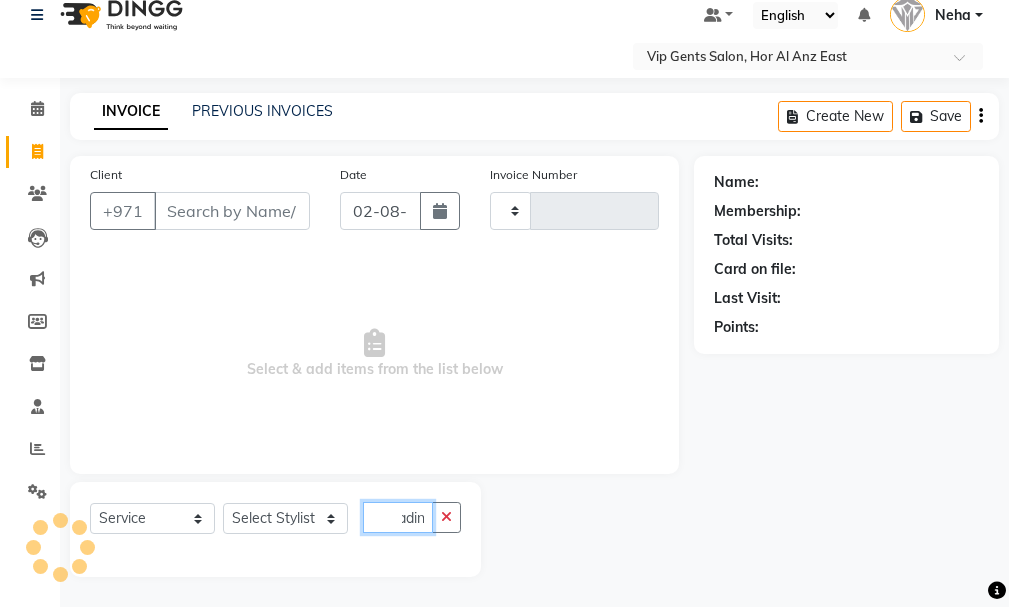 scroll, scrollTop: 0, scrollLeft: 39, axis: horizontal 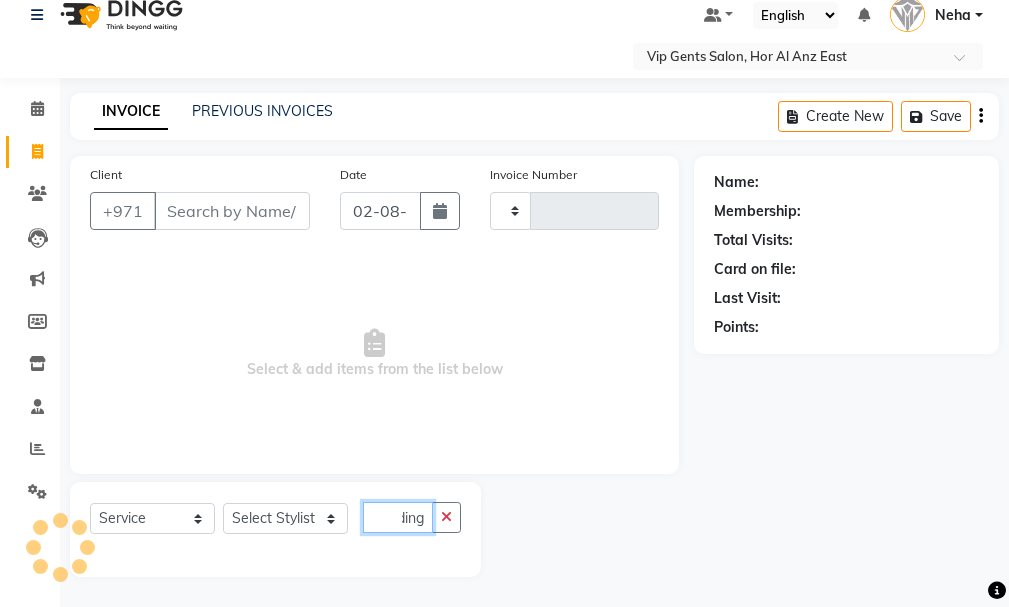 type on "threading" 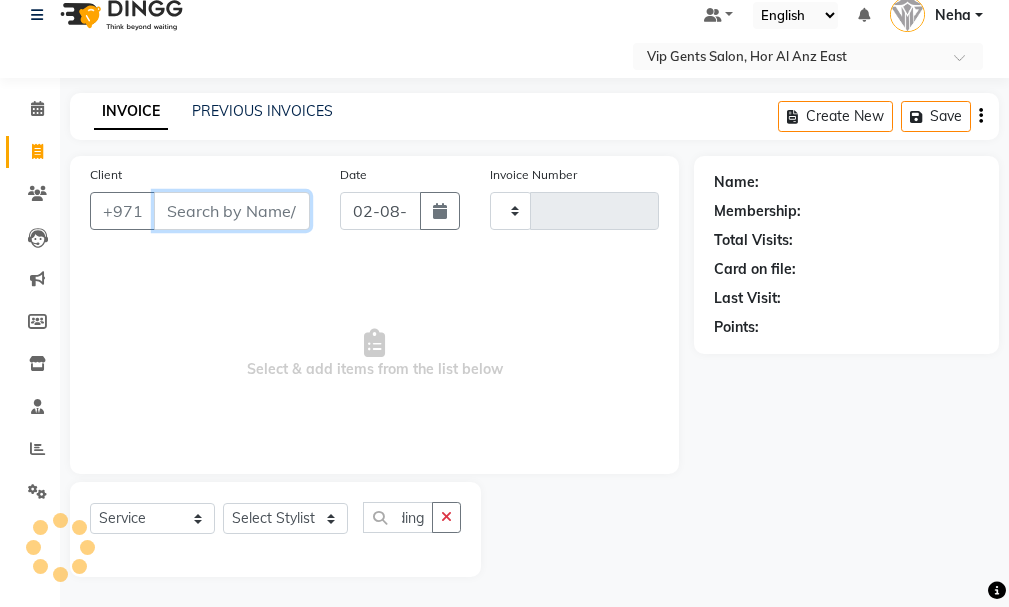 click on "Client" at bounding box center (232, 211) 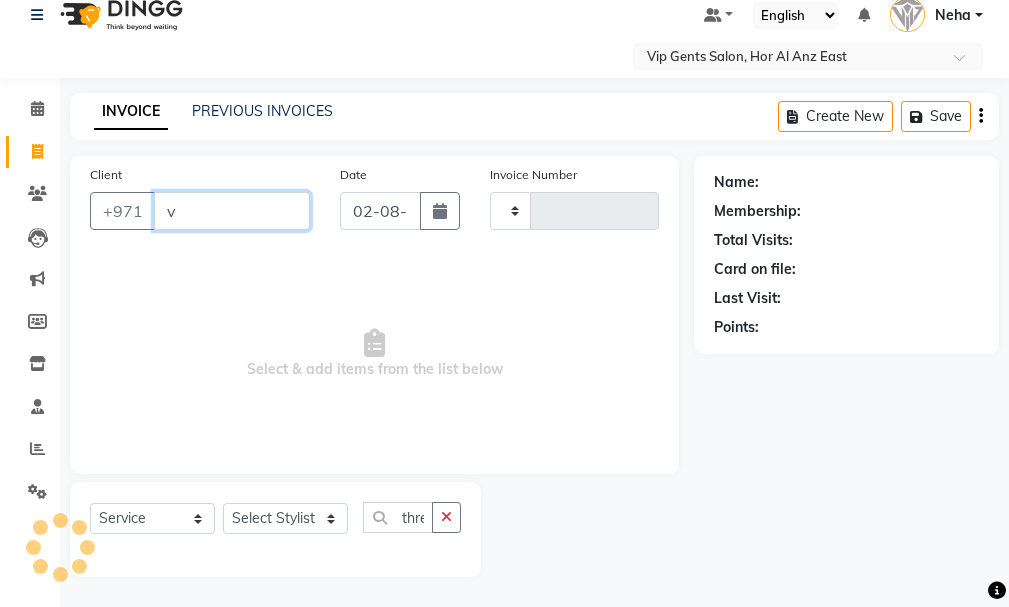 type on "vi" 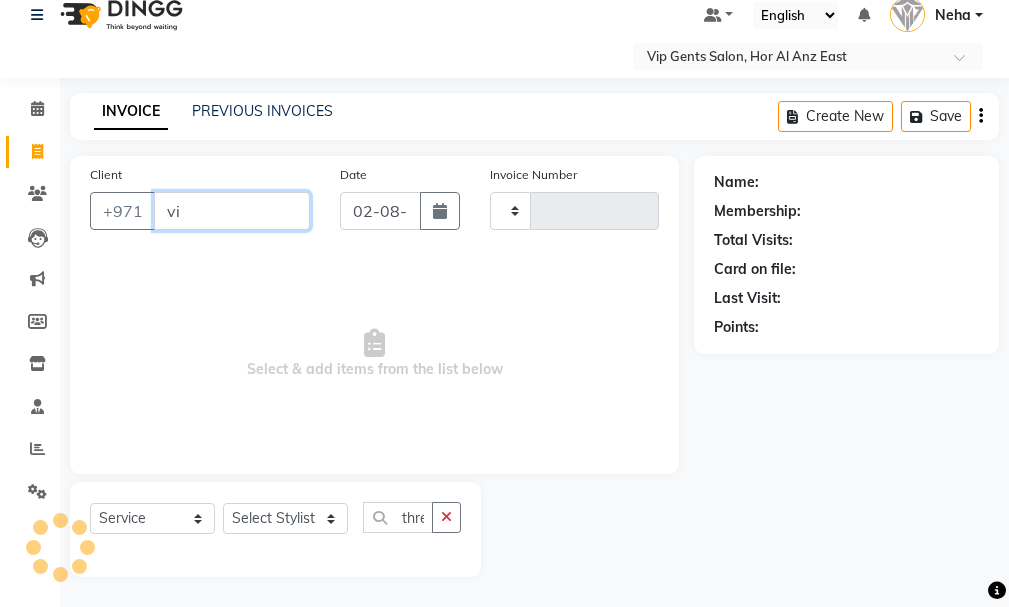 type on "1081" 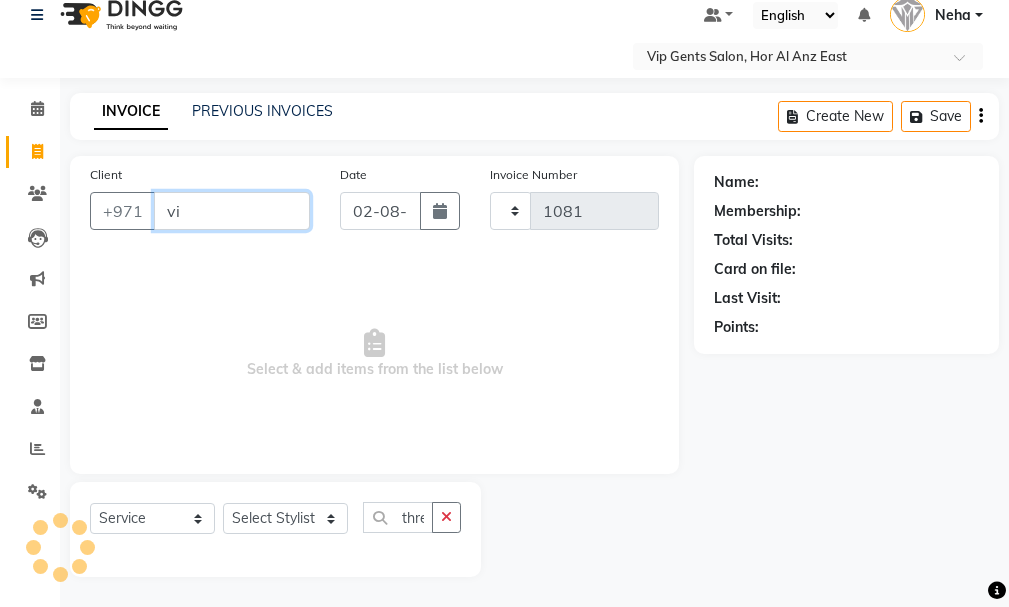 type on "vip" 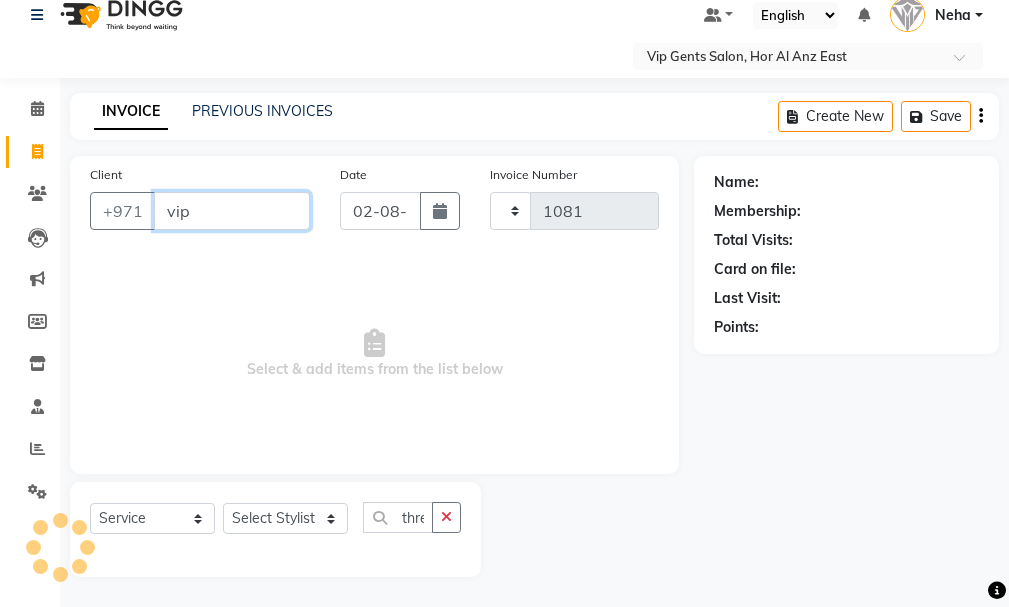 select on "8415" 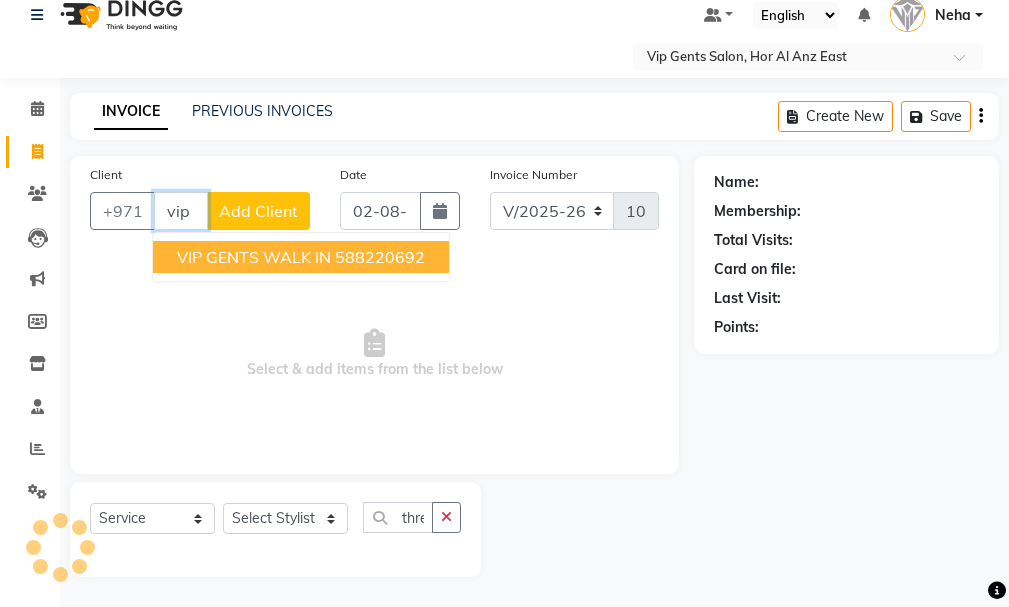 click on "VIP GENTS WALK IN  [PHONE]" at bounding box center (301, 257) 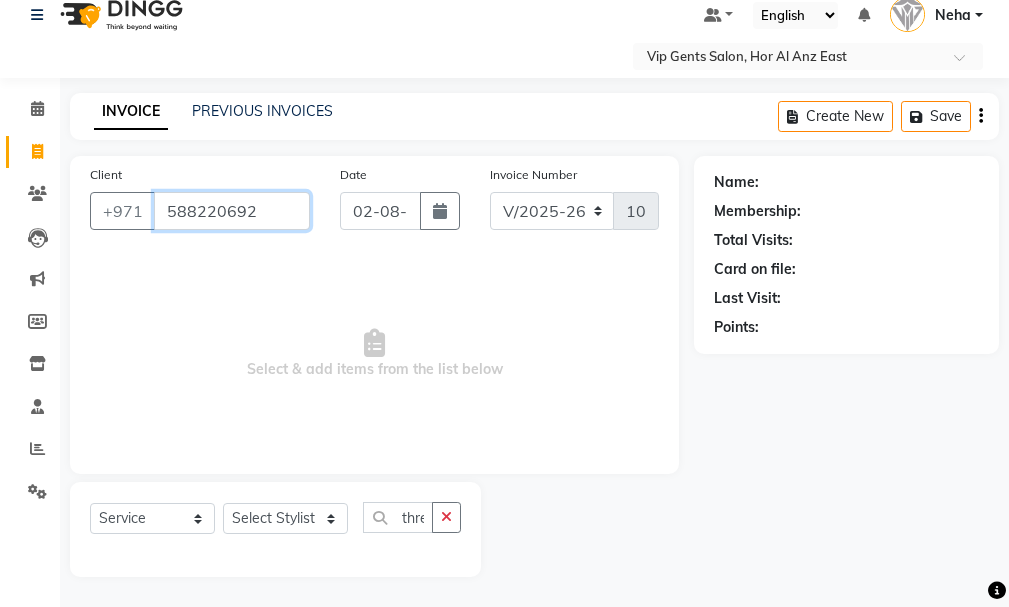 type on "588220692" 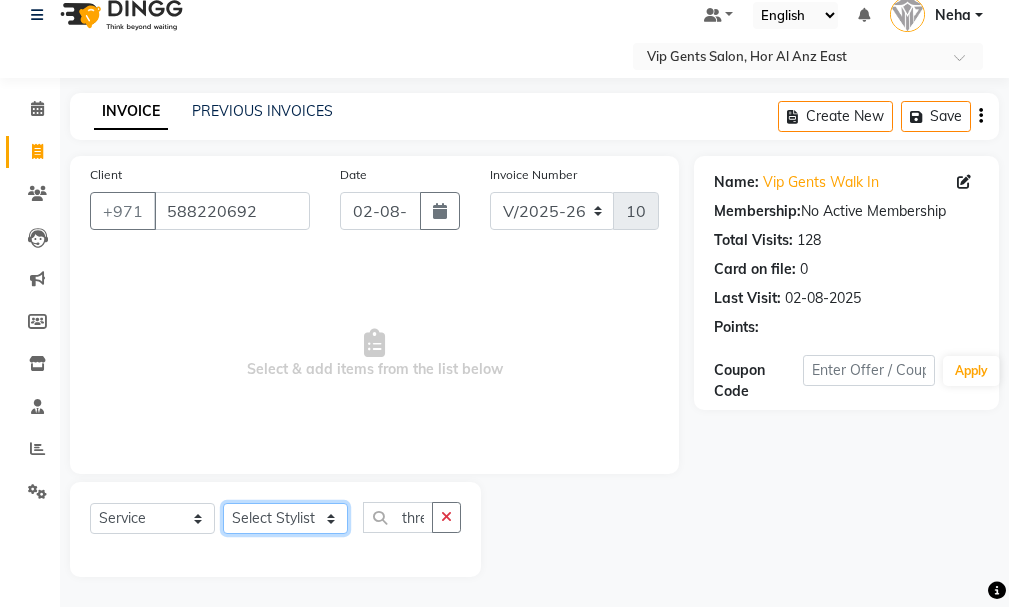 click on "Select Stylist [FULL NAME] [FIRST] [LAST] [FIRST] [LAST] [FIRST] [FIRST] [FIRST] [FIRST] [FIRST] [FIRST] [FIRST] [FIRST] [FIRST] [FIRST] [FIRST] [FIRST] [FIRST] [FIRST] [FIRST] [FIRST] [FIRST] [FIRST] [FIRST]" 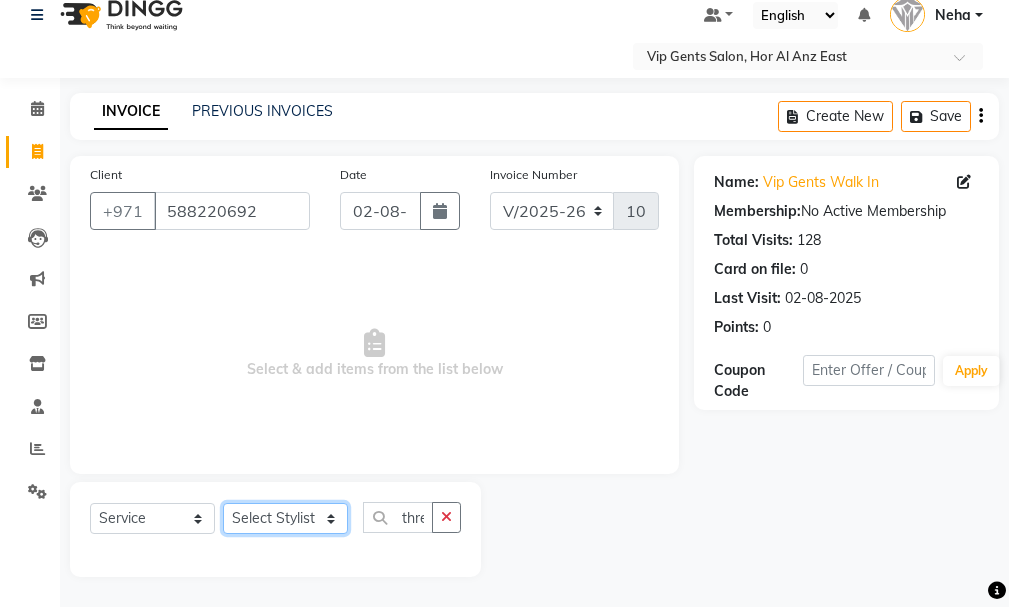 select on "81344" 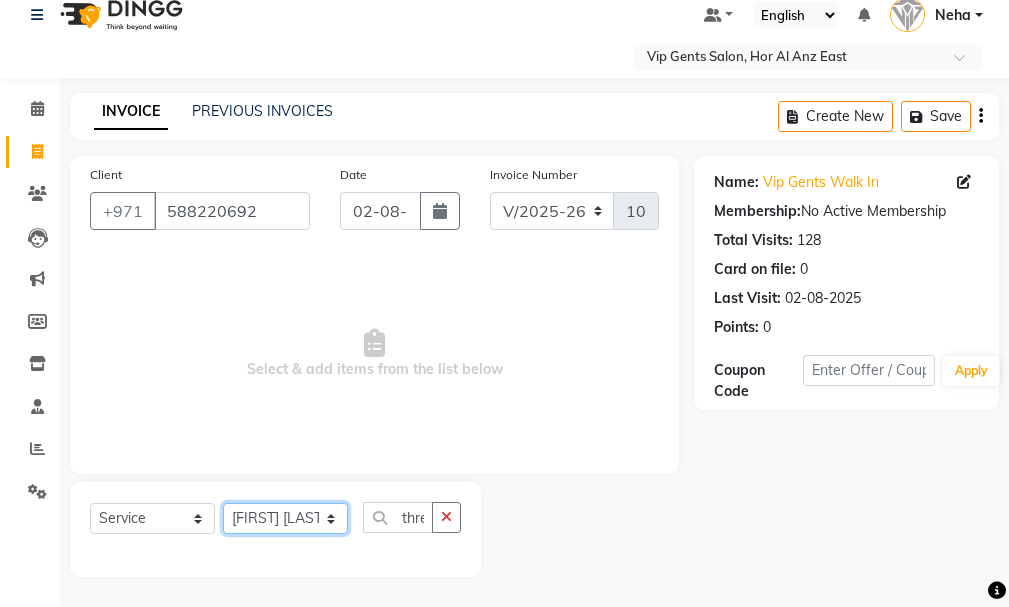 click on "Select Stylist [FULL NAME] [FIRST] [LAST] [FIRST] [LAST] [FIRST] [FIRST] [FIRST] [FIRST] [FIRST] [FIRST] [FIRST] [FIRST] [FIRST] [FIRST] [FIRST] [FIRST] [FIRST] [FIRST] [FIRST] [FIRST] [FIRST] [FIRST] [FIRST]" 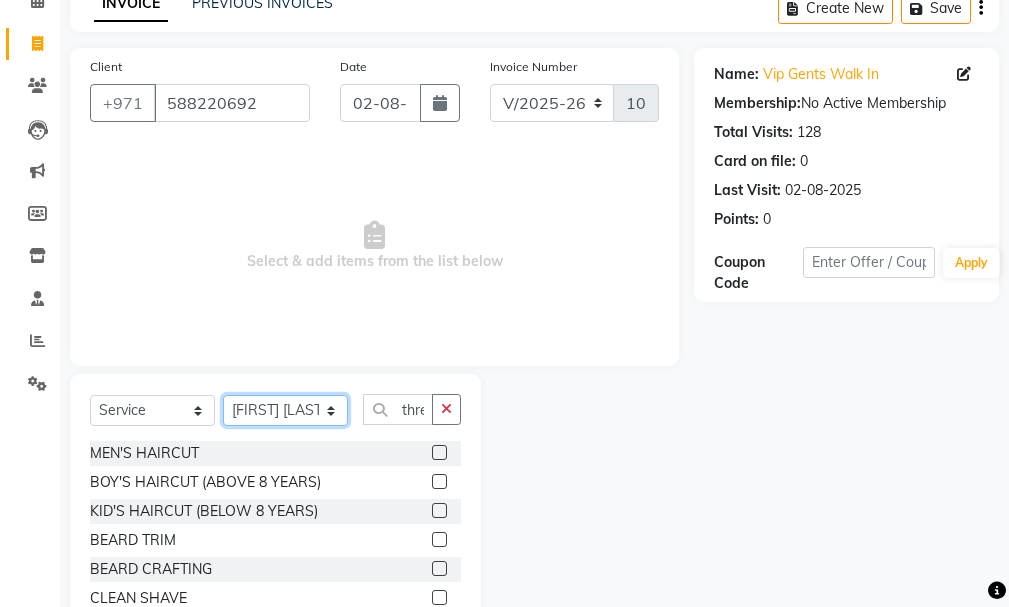scroll, scrollTop: 221, scrollLeft: 0, axis: vertical 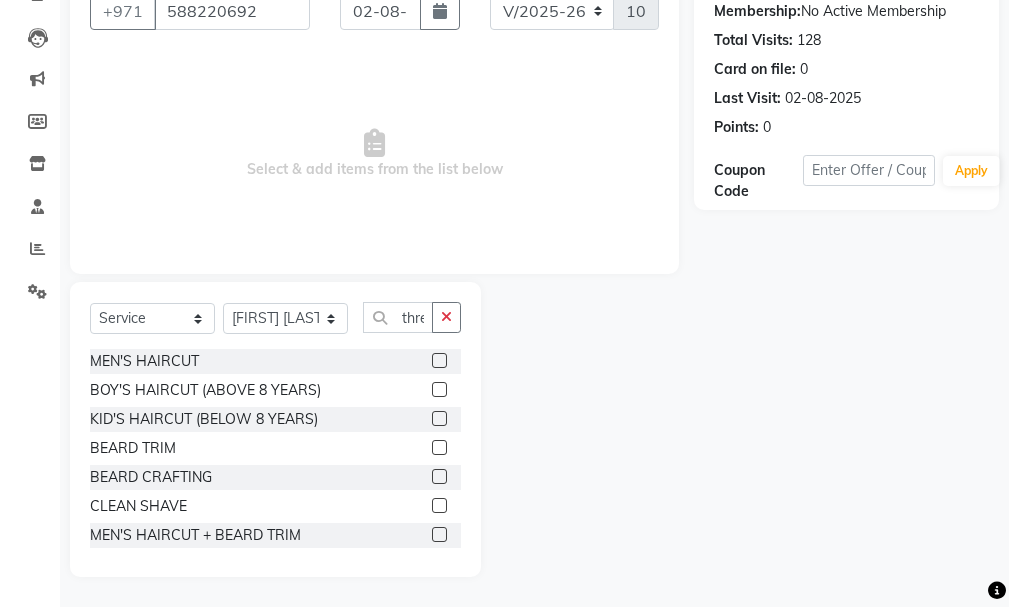 click 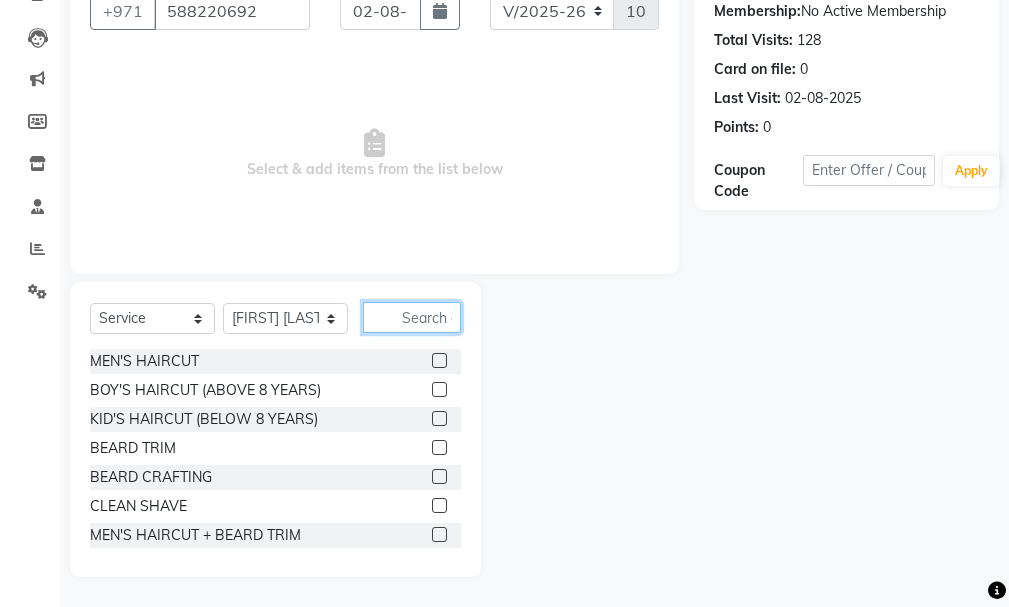 click 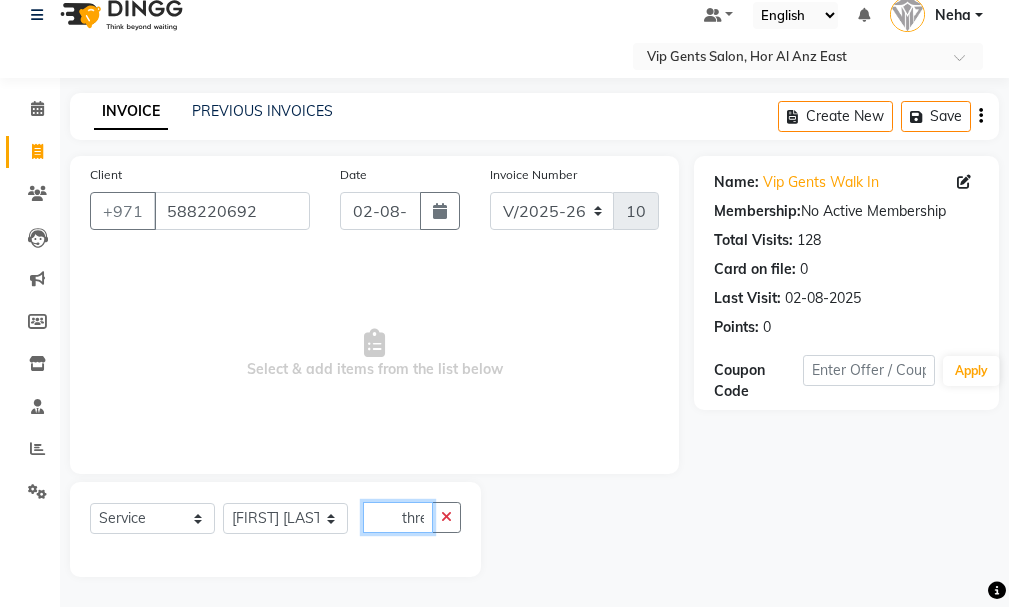 scroll, scrollTop: 21, scrollLeft: 0, axis: vertical 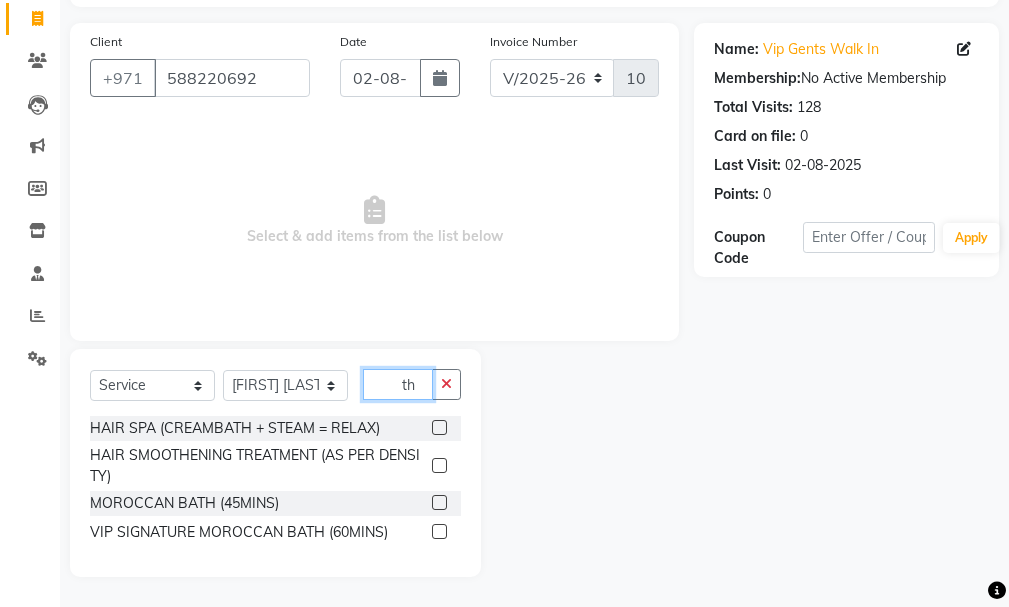 type on "t" 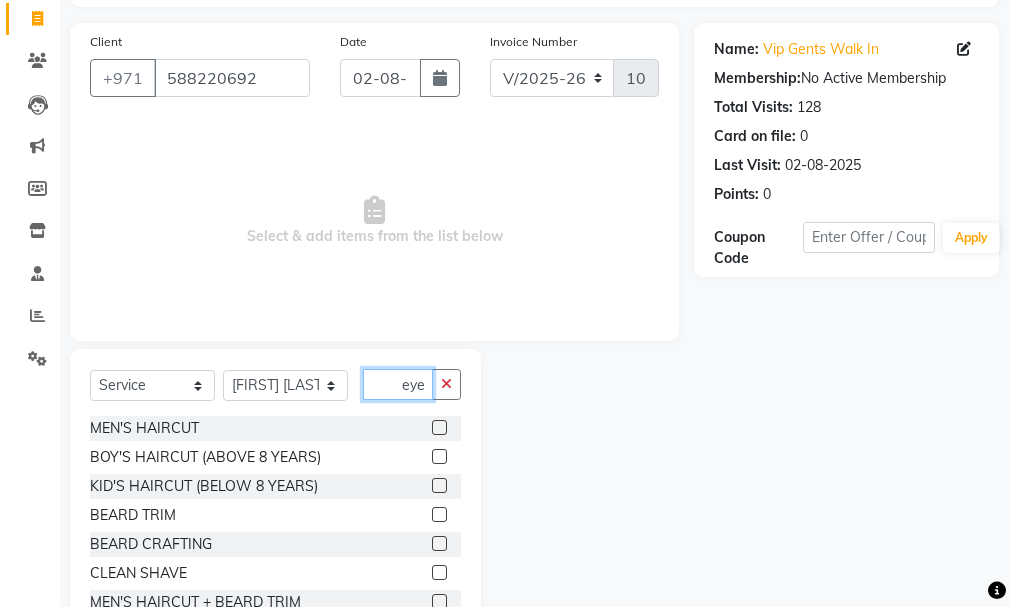 scroll, scrollTop: 21, scrollLeft: 0, axis: vertical 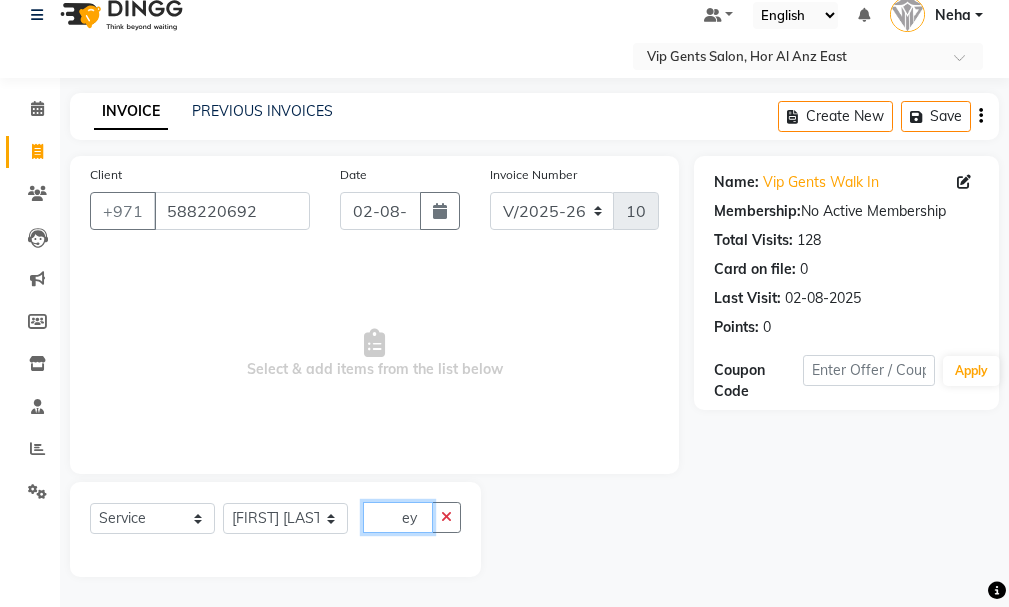 type on "e" 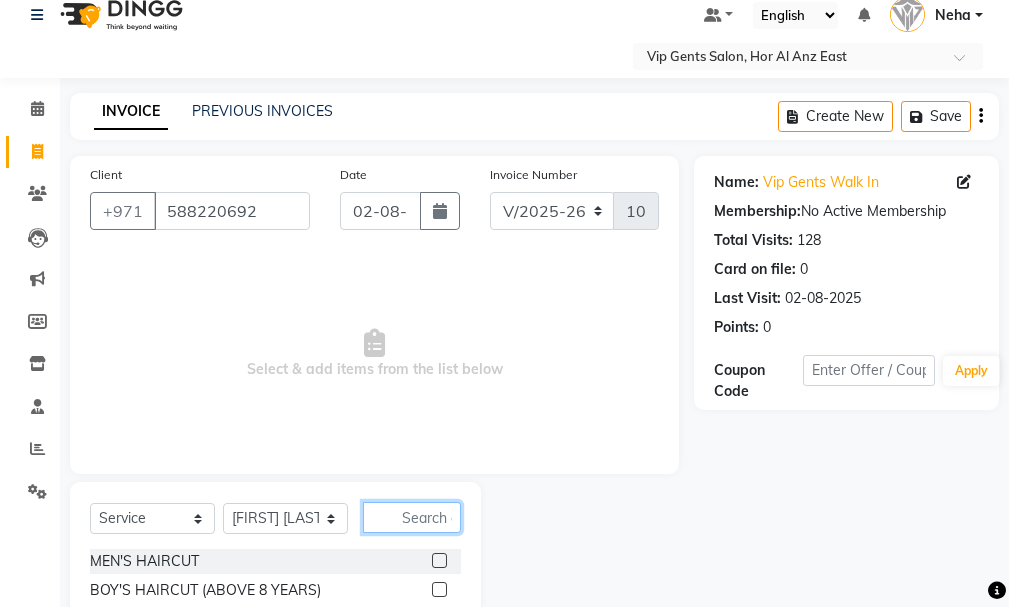 scroll, scrollTop: 154, scrollLeft: 0, axis: vertical 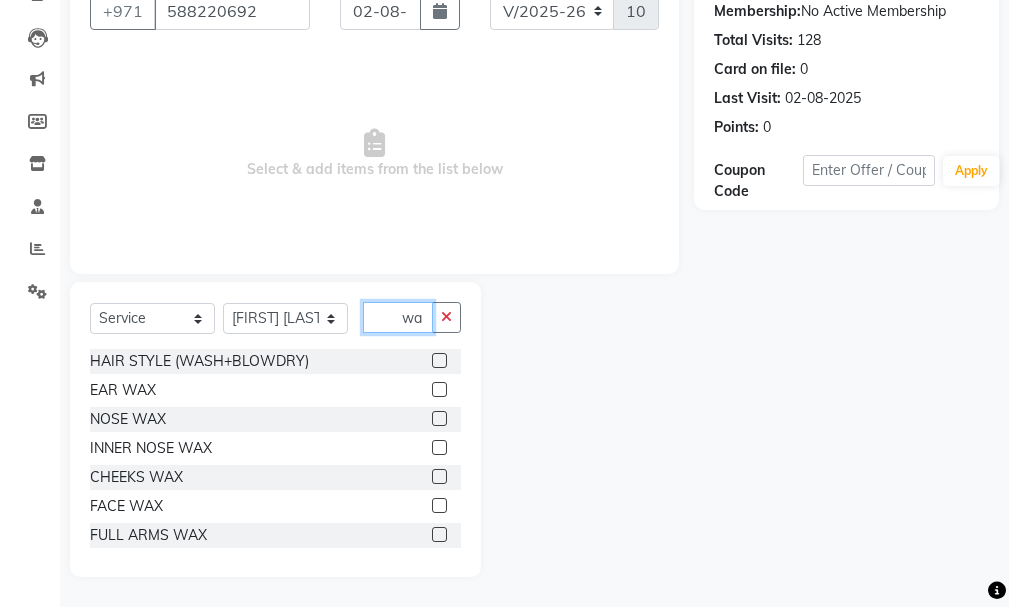 type on "w" 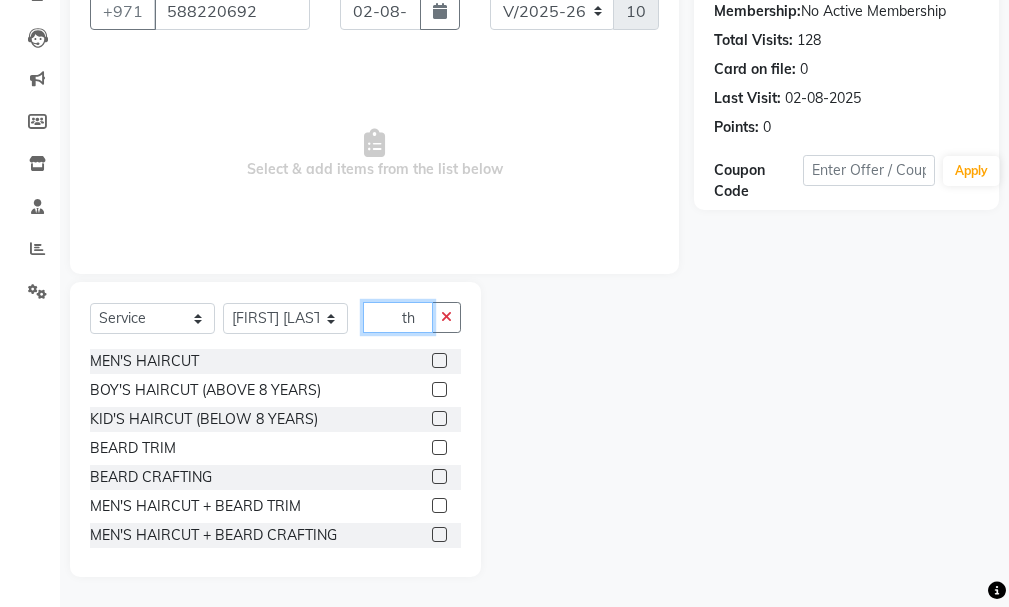 scroll, scrollTop: 154, scrollLeft: 0, axis: vertical 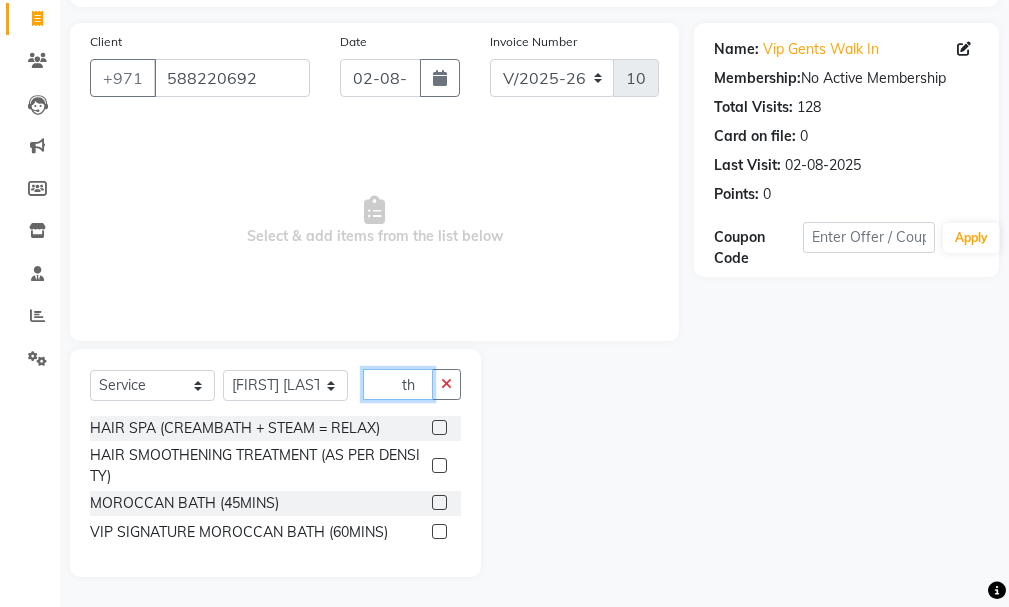 type on "t" 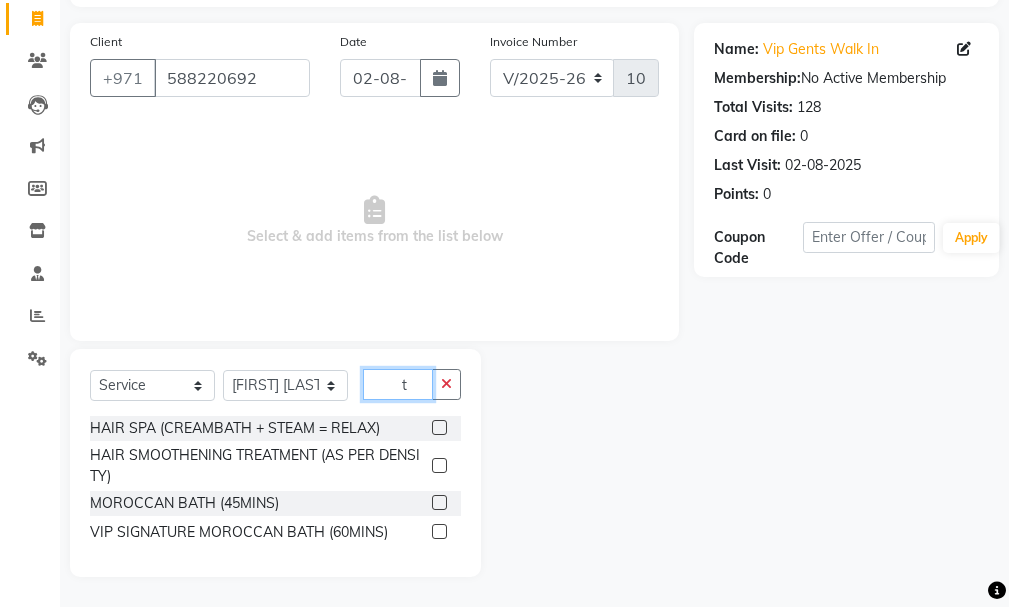 type 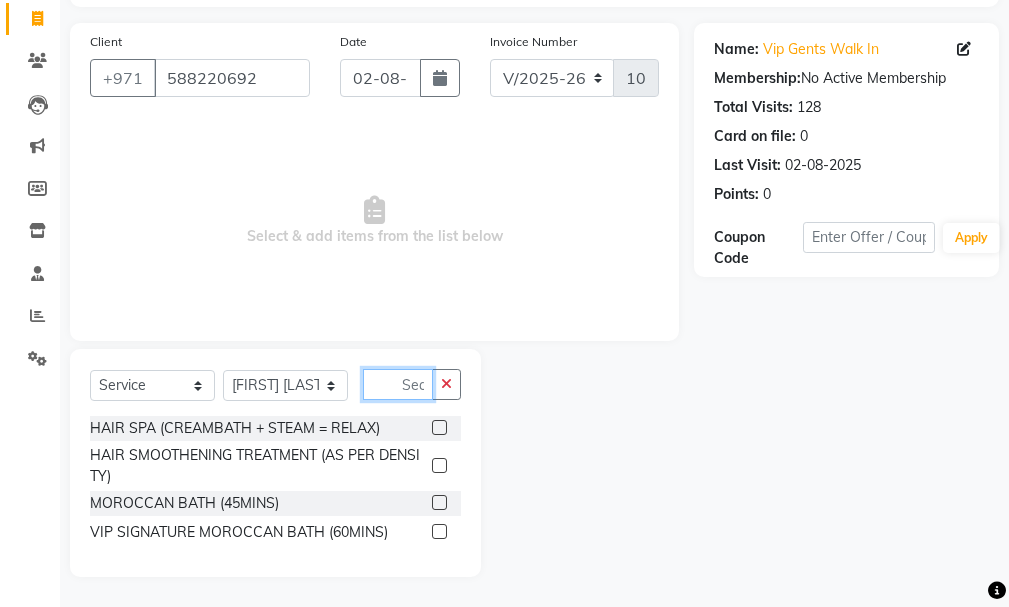 scroll, scrollTop: 221, scrollLeft: 0, axis: vertical 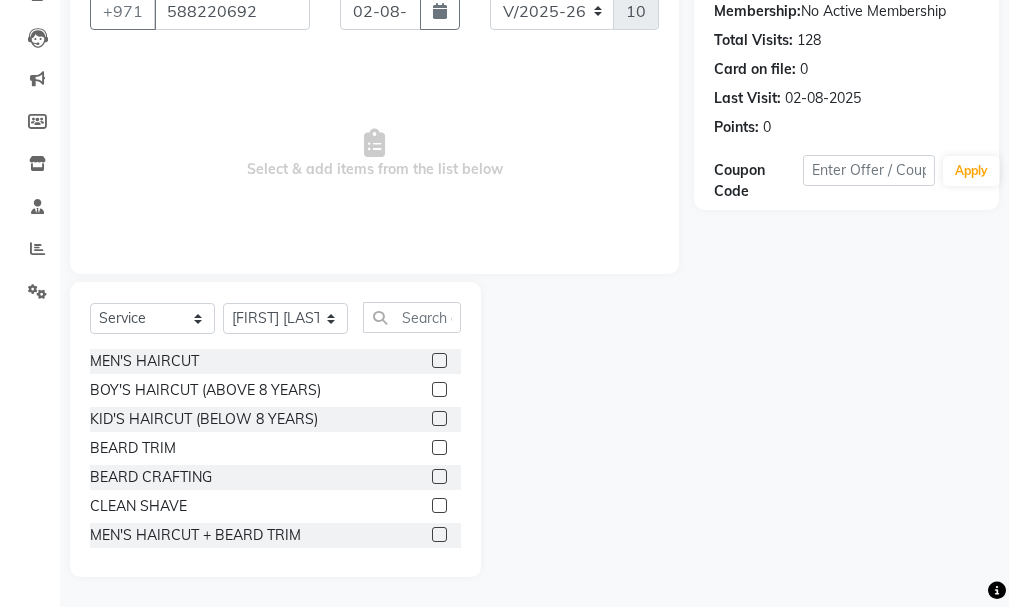 click 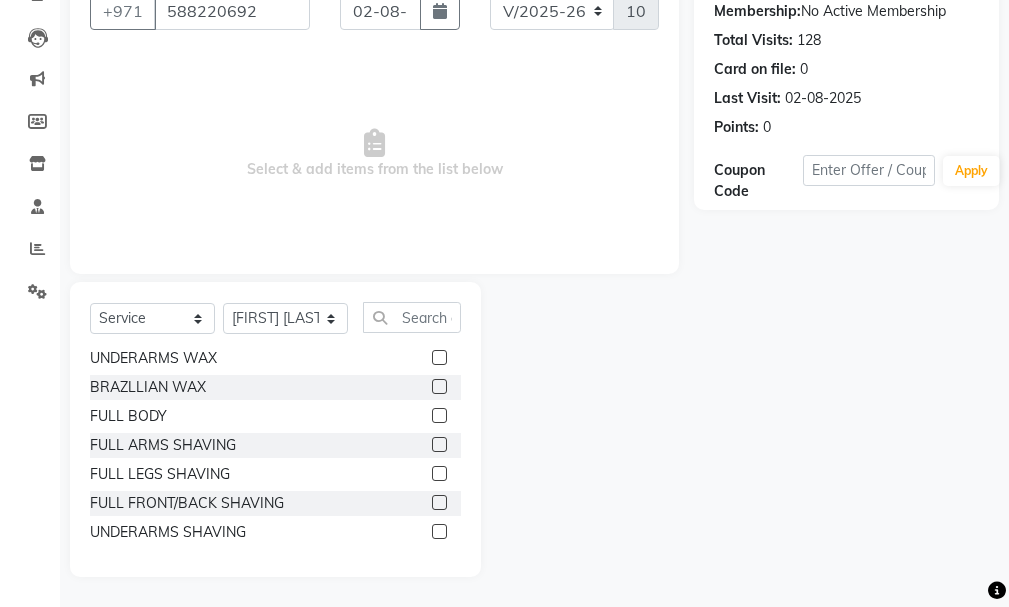 scroll, scrollTop: 1244, scrollLeft: 0, axis: vertical 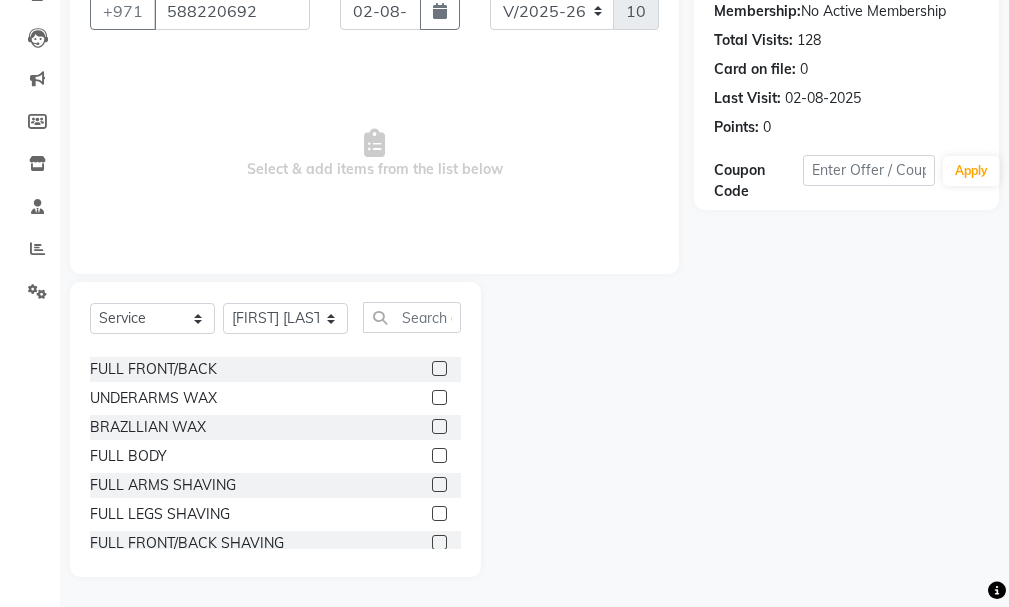 click on "Select  Service  Product  Membership  Package Voucher Prepaid Gift Card  Select Stylist [FULL NAME] [FIRST] [LAST] [FIRST] [LAST] [FIRST] [FIRST] [FIRST] [FIRST] [FIRST] [FIRST] [FIRST] [FIRST] [FIRST] [FIRST] [FIRST] [FIRST] [FIRST] [FIRST] [FIRST] [FIRST]  [FIRST]" 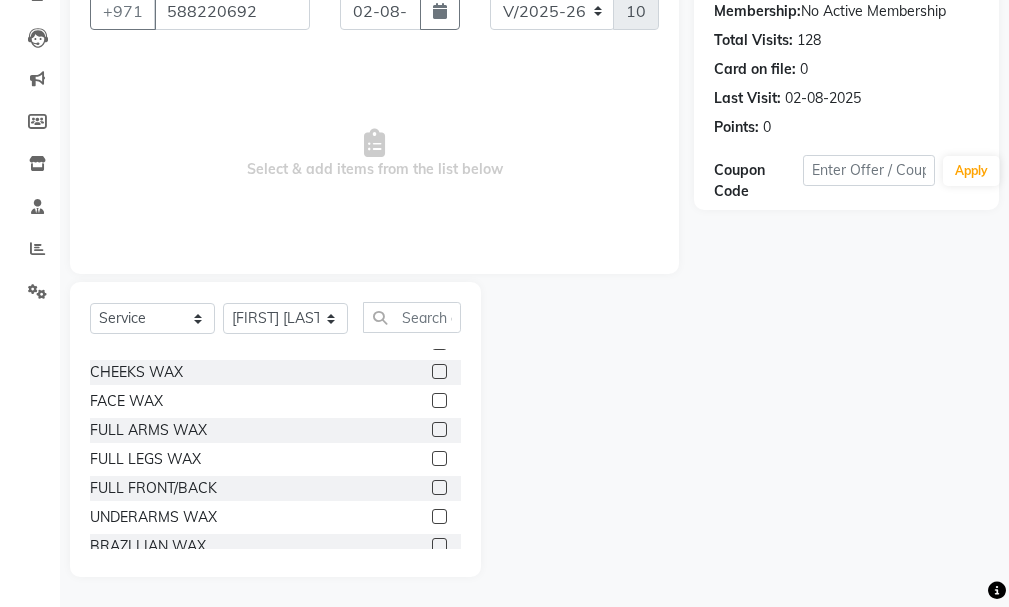 scroll, scrollTop: 1084, scrollLeft: 0, axis: vertical 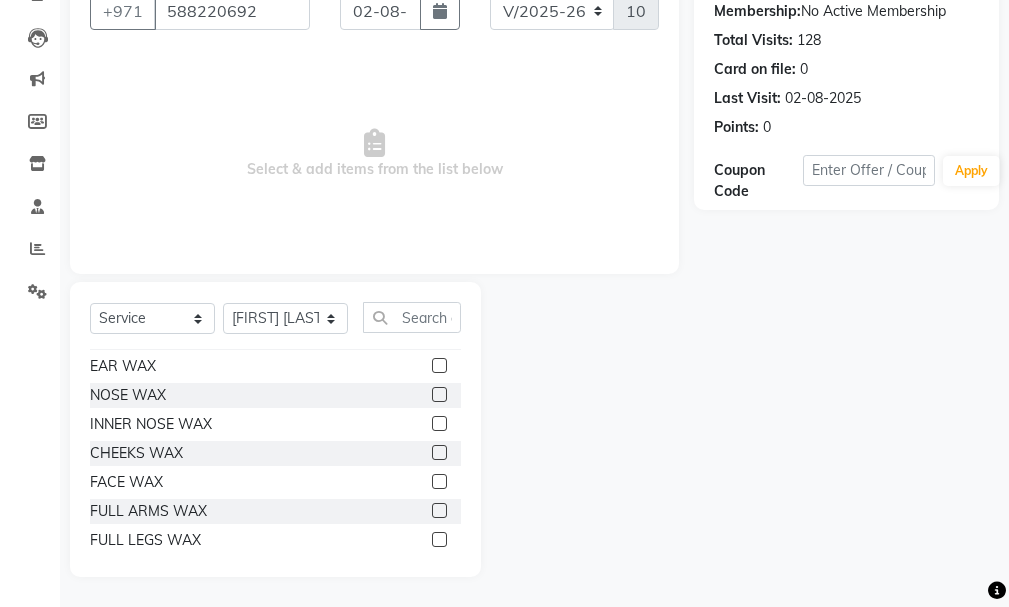 click on "FACE WAX" 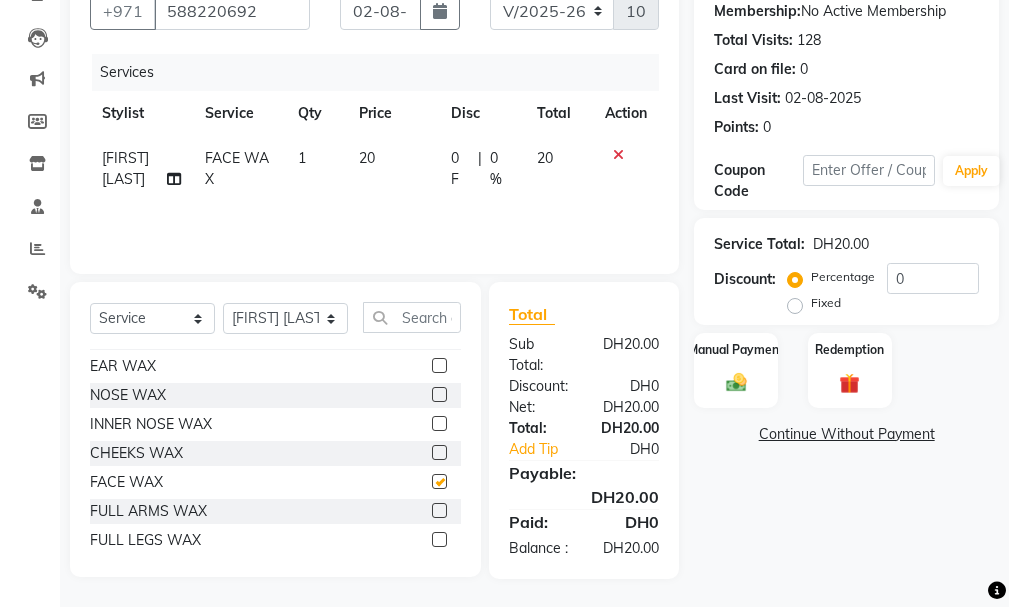checkbox on "false" 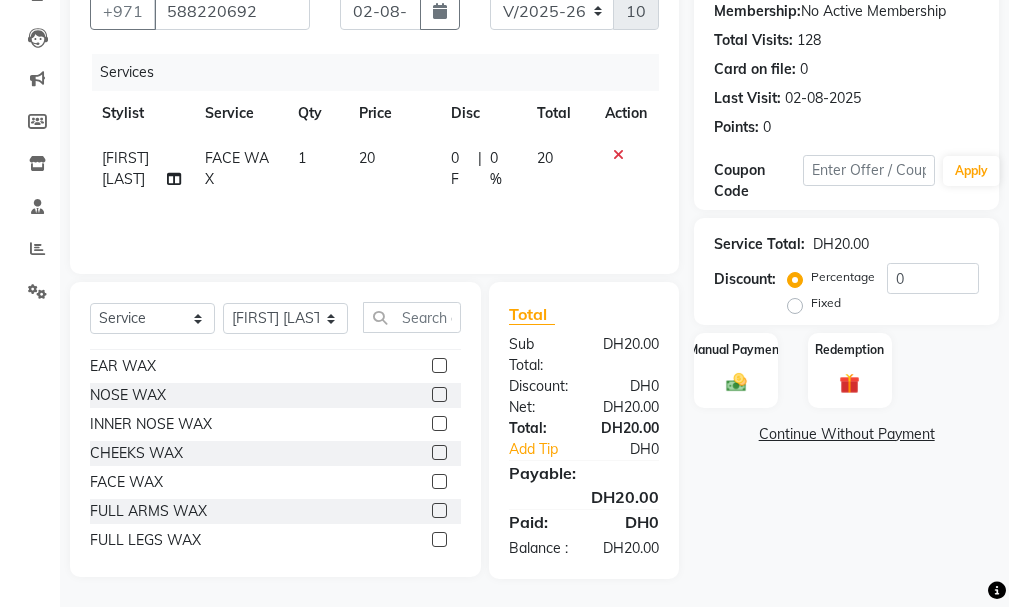click 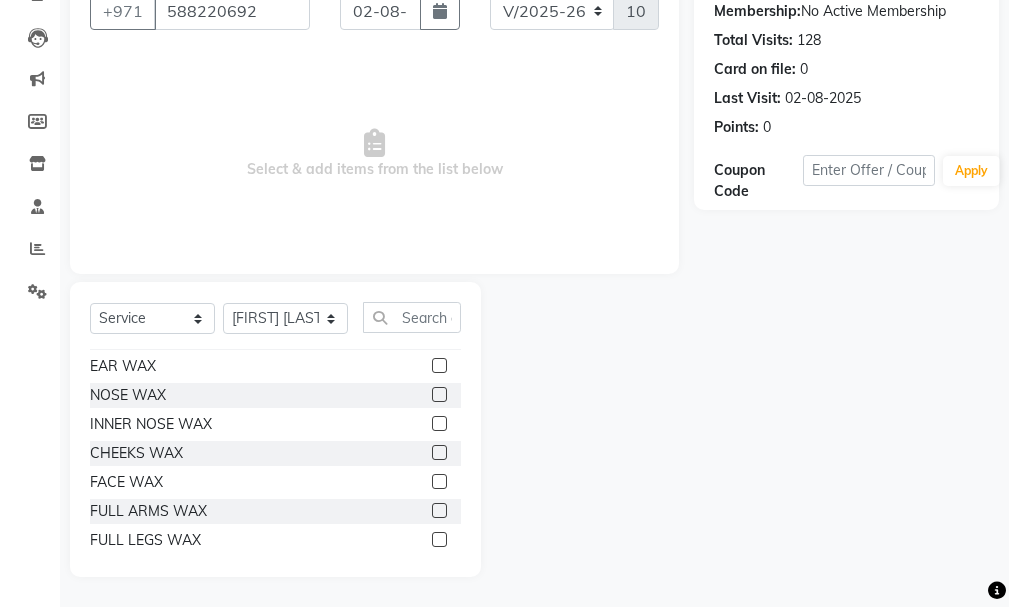 click 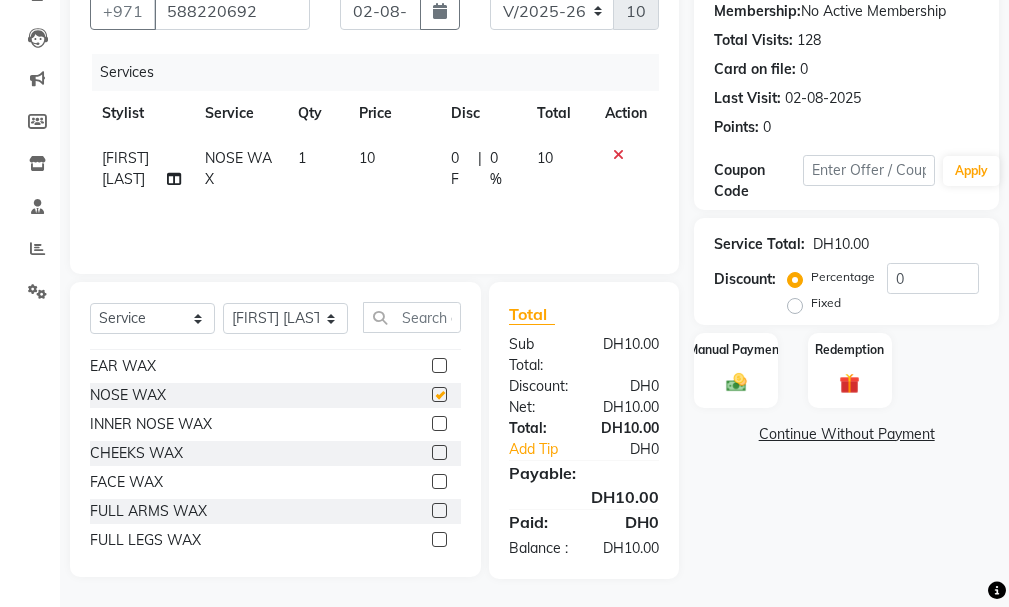 checkbox on "false" 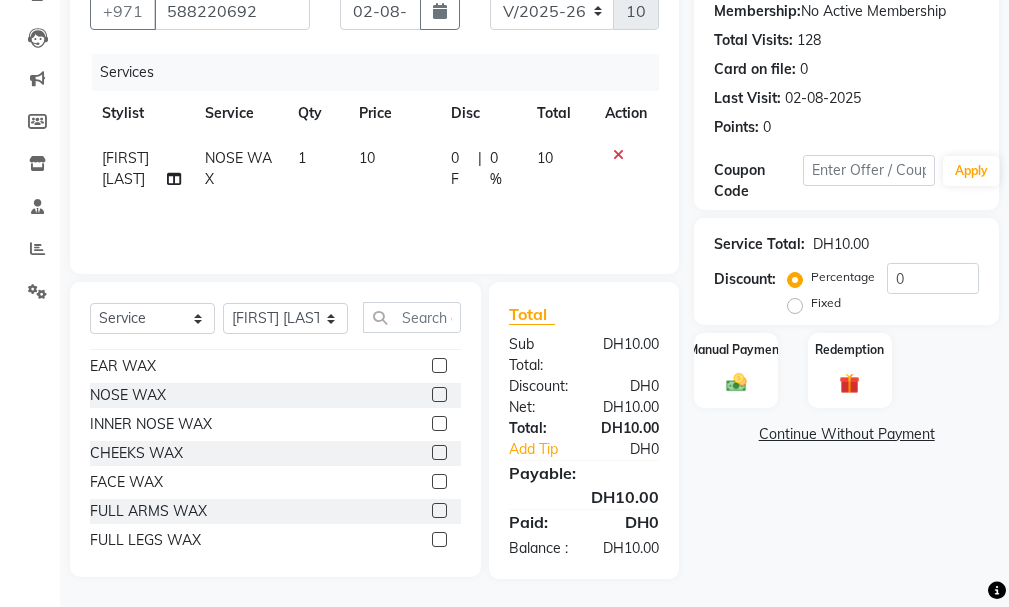 click on "EAR WAX" 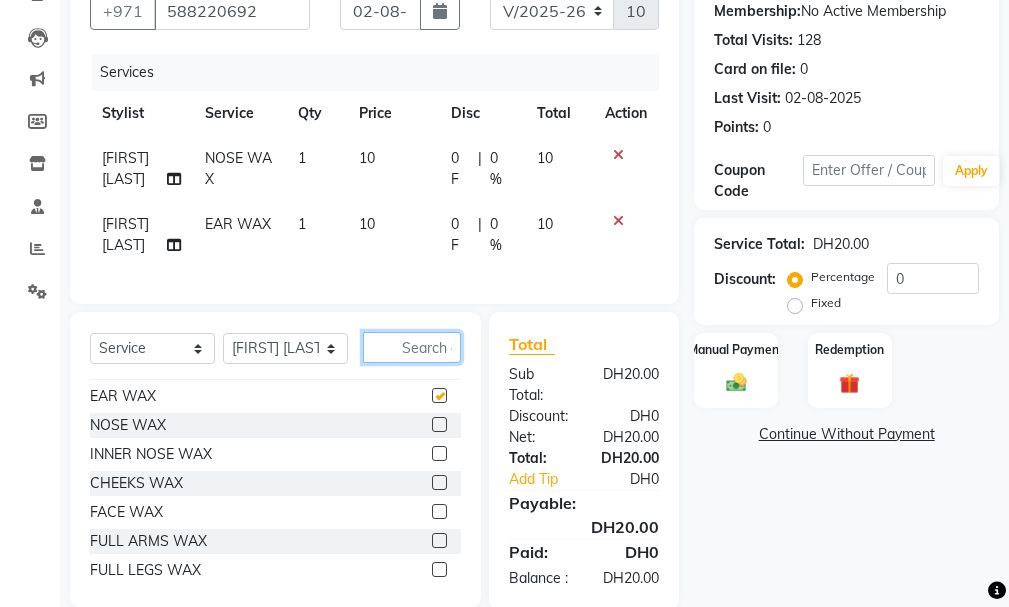 click 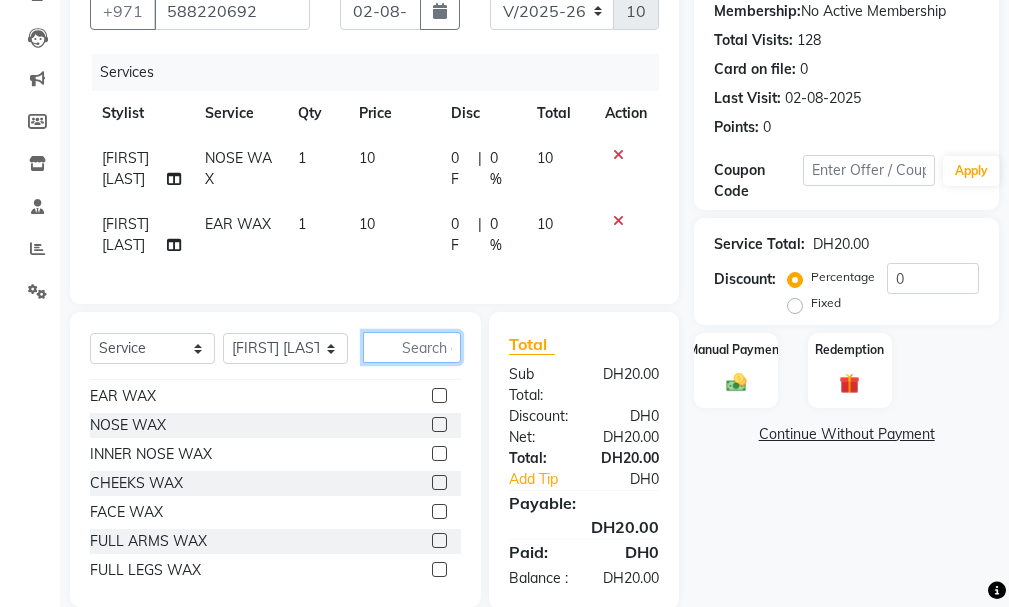 checkbox on "false" 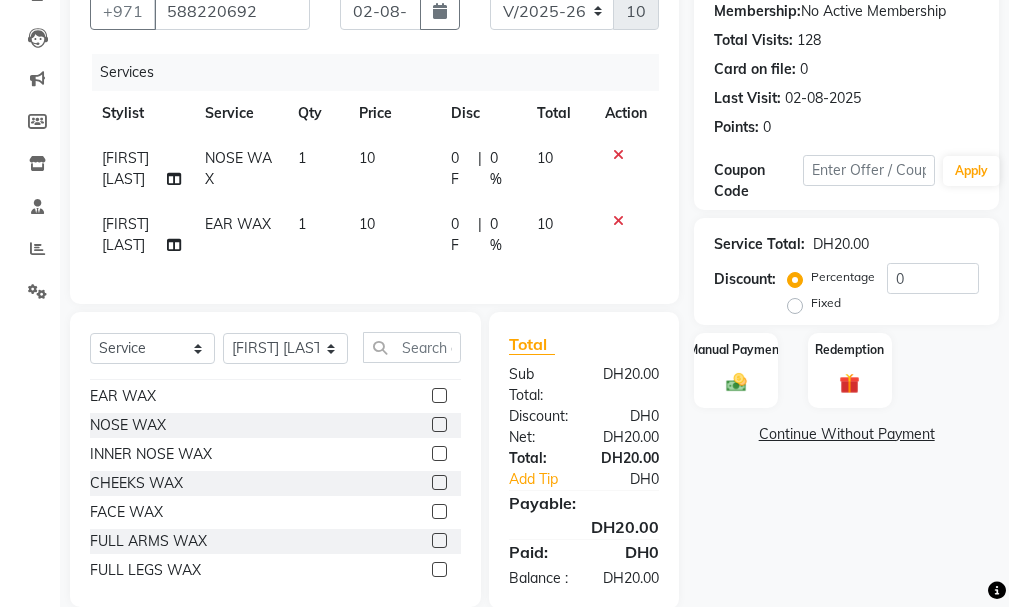 click on "MEN'S HAIRCUT  BOY'S HAIRCUT (ABOVE 8 YEARS)  KID'S HAIRCUT (BELOW 8 YEARS)  BEARD TRIM  BEARD CRAFTING  CLEAN SHAVE  MEN'S HAIRCUT + BEARD TRIM  MEN'S HAIRCUT + BEARD CRAFTING  MEN'S HAIRCUT + CLEAN SHAVE  HEAD OIL MASSAGE  HAIR STYLE (WASH+BLOWDRY)  HAIR SCRUB (ANTI-DANDRUFF - CLEANSING)  HAIR SPA (CREAMBATH + STEAM = RELAX)  HAIR GLOBAL COLOR (SHORT)  HAIR GLOBAL COLOR (LONG)  HAIR HIGHLIGHTS (AS PER DENSITY)  BEARD COLOR  SIDELOCK COLOR  MOUSTACHE COLOR  KERATINE HAIR PROTIEN TREATMENT(AS PER DENSITY)  HAIR SMOOTHENING TREATMENT (AS PER DENSITY)  BASIC PEDICURE  BASIC MANICURE  PREMIUM PEDICURE  PREMIUM MANICURE  FOOT MASSAGE (20MINS)  FOOT REFLEXOLOGY (30MINS)  NAIL CUT & FILLING  FOOT SCRUB ADD-ON  BASIC CLEANUP  BASIC FACIAL  PREMIUM CLEAN UP  PREMIUM FACIAL  D-TAN  TOP UP MASK  EAR WAX  NOSE WAX  INNER NOSE WAX  CHEEKS WAX  FACE WAX  FULL ARMS WAX  FULL LEGS WAX  FULL FRONT/BACK  UNDERARMS WAX  BRAZLLIAN WAX  FULL BODY  FULL ARMS SHAVING  FULL LEGS SHAVING  FULL FRONT/BACK SHAVING  UNDERARMS SHAVING" 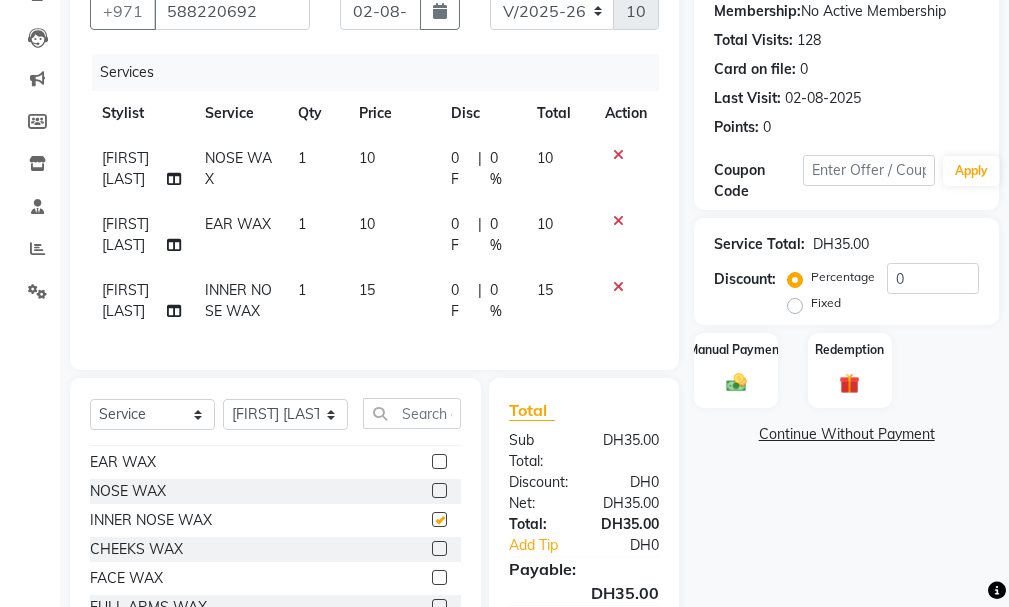 checkbox on "false" 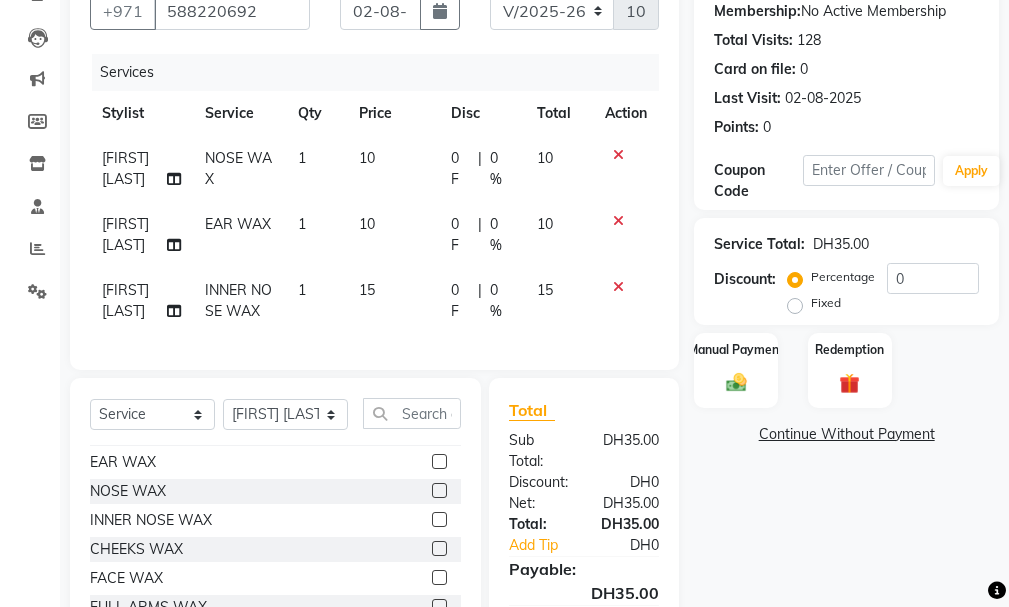 click 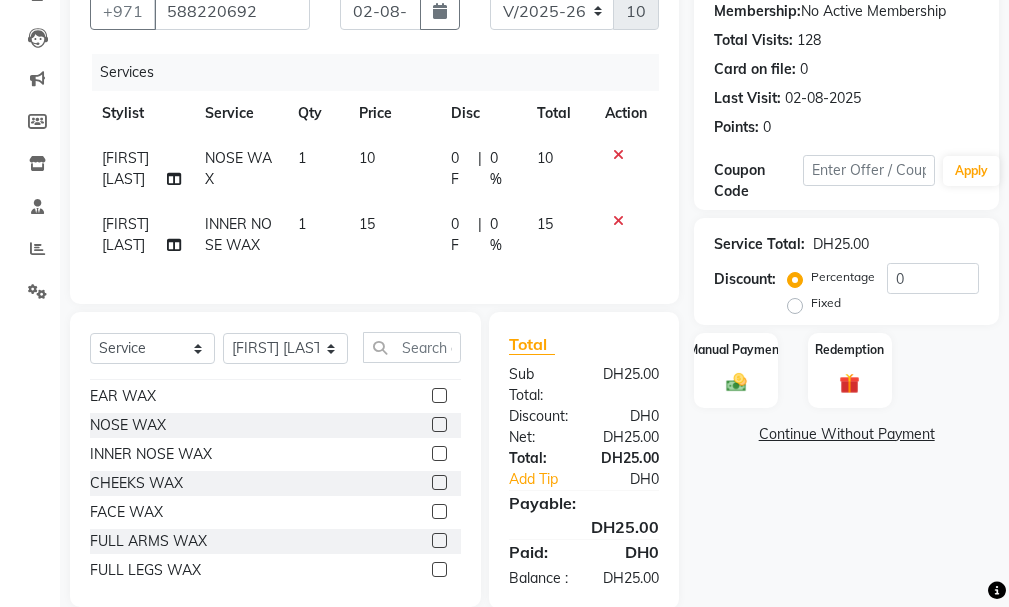 click 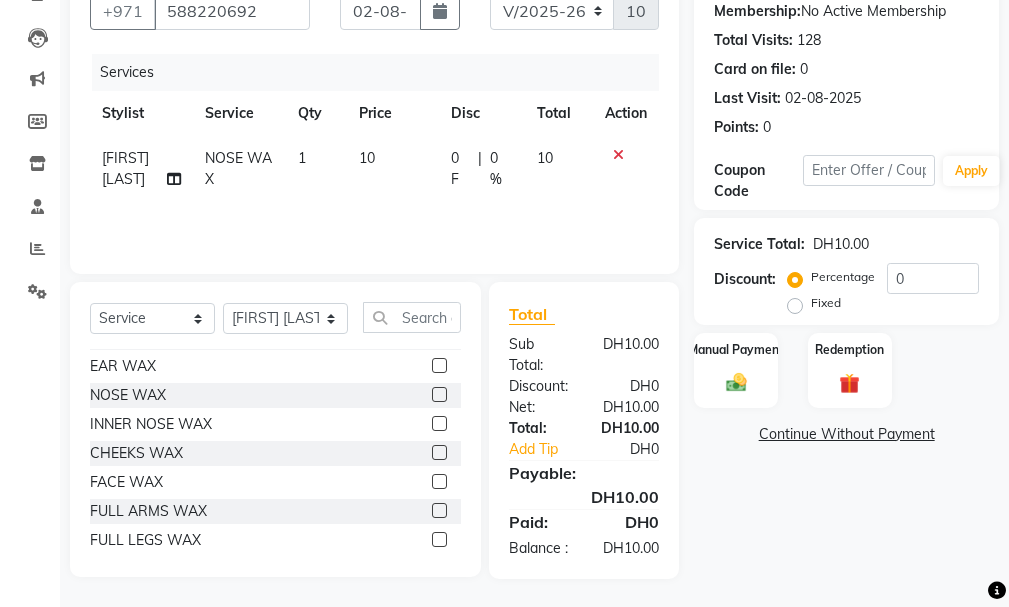 click 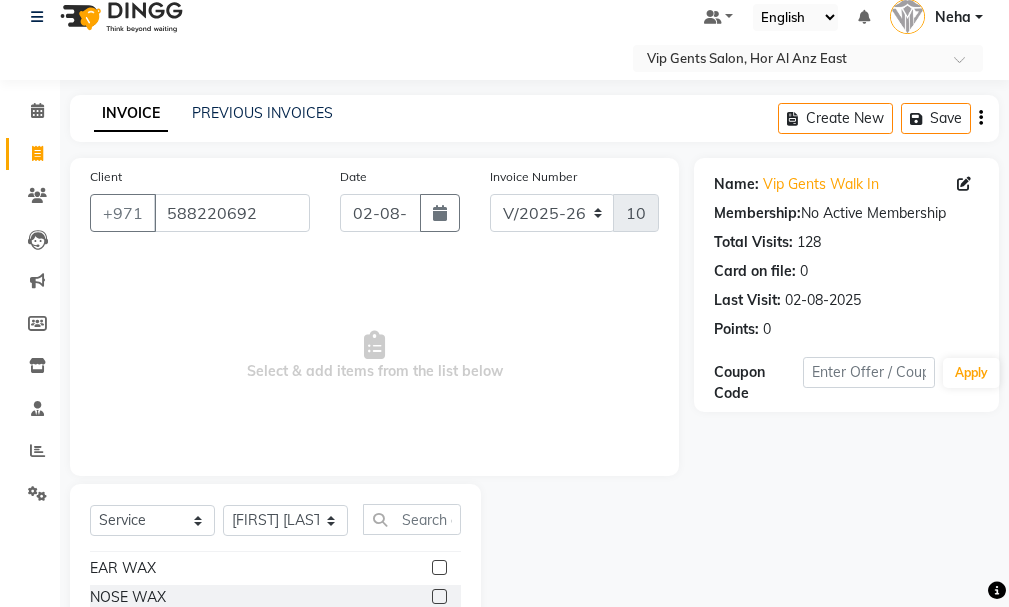 scroll, scrollTop: 0, scrollLeft: 0, axis: both 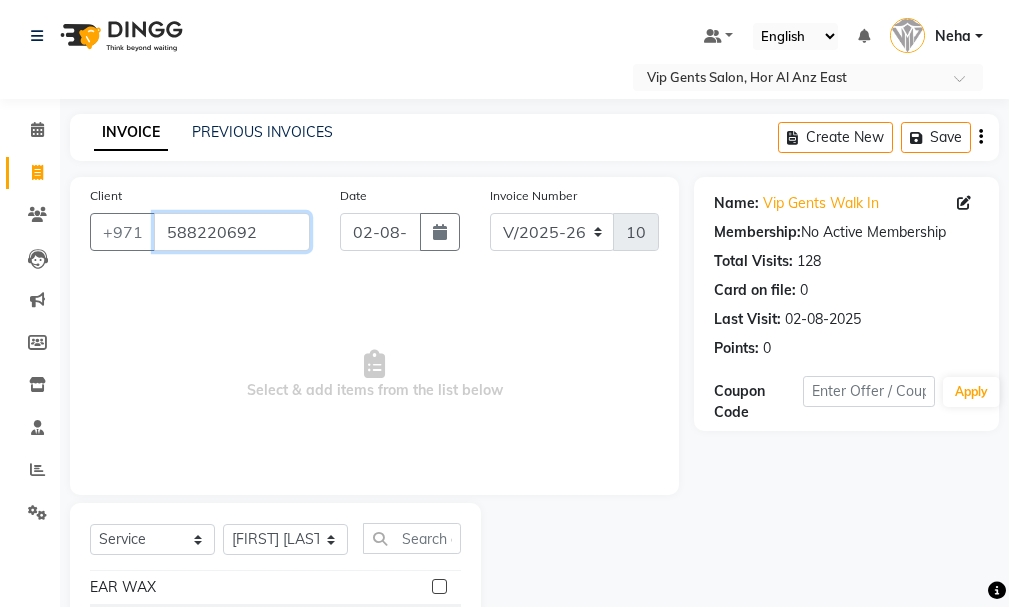 click on "588220692" at bounding box center (232, 232) 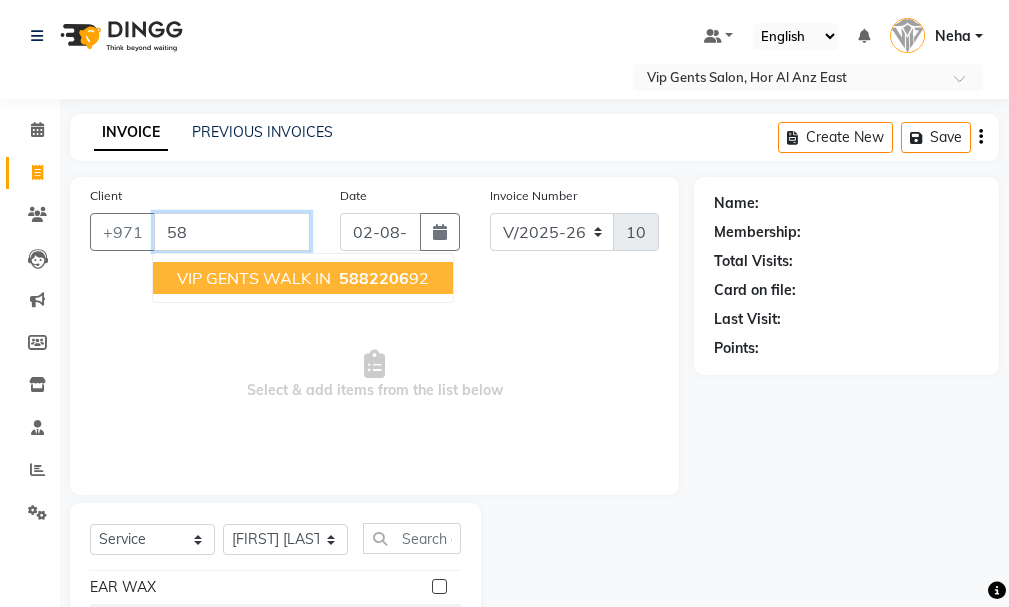 type on "5" 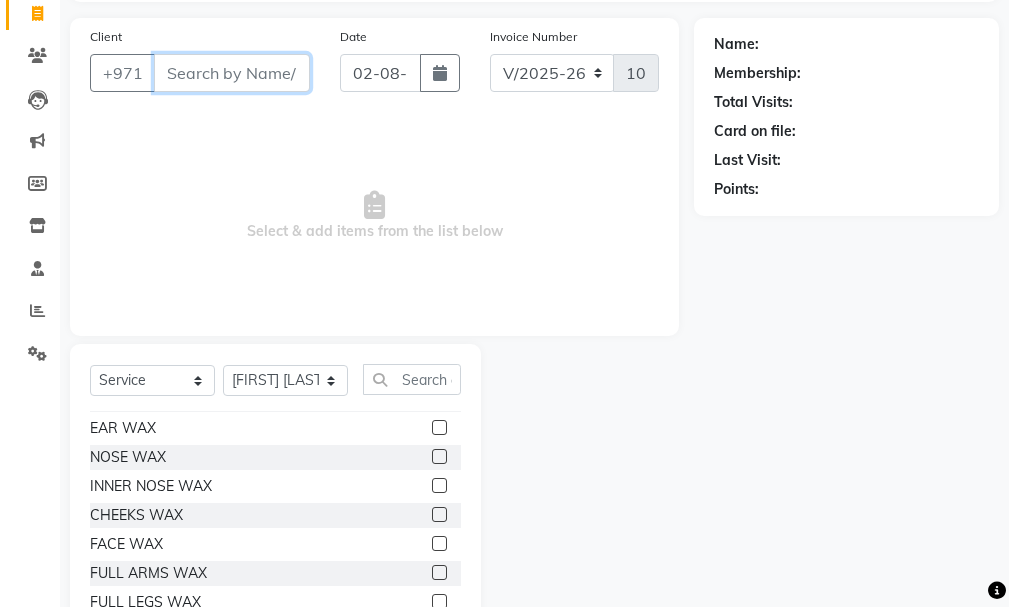 scroll, scrollTop: 221, scrollLeft: 0, axis: vertical 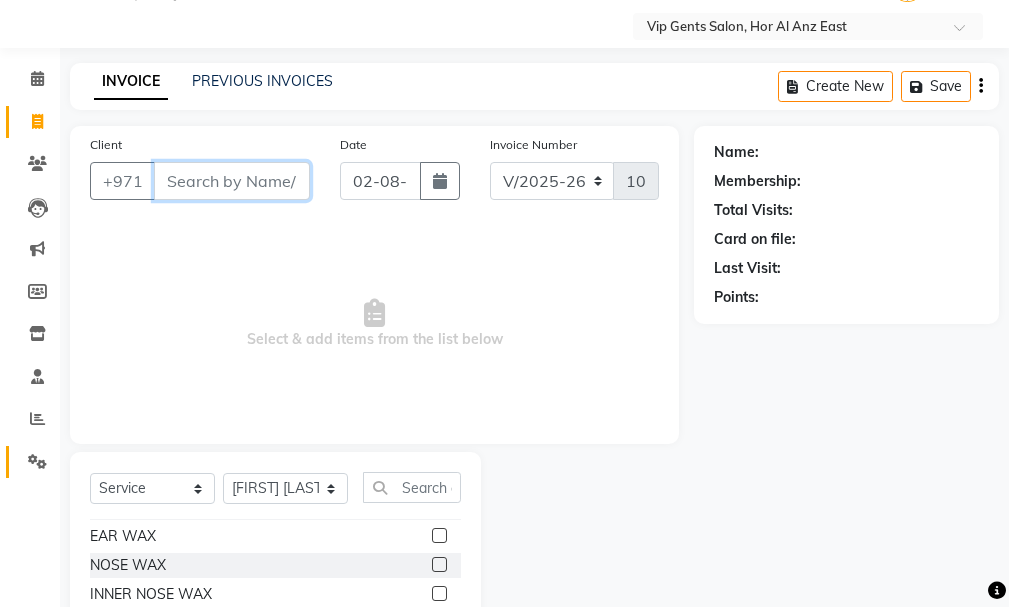 type 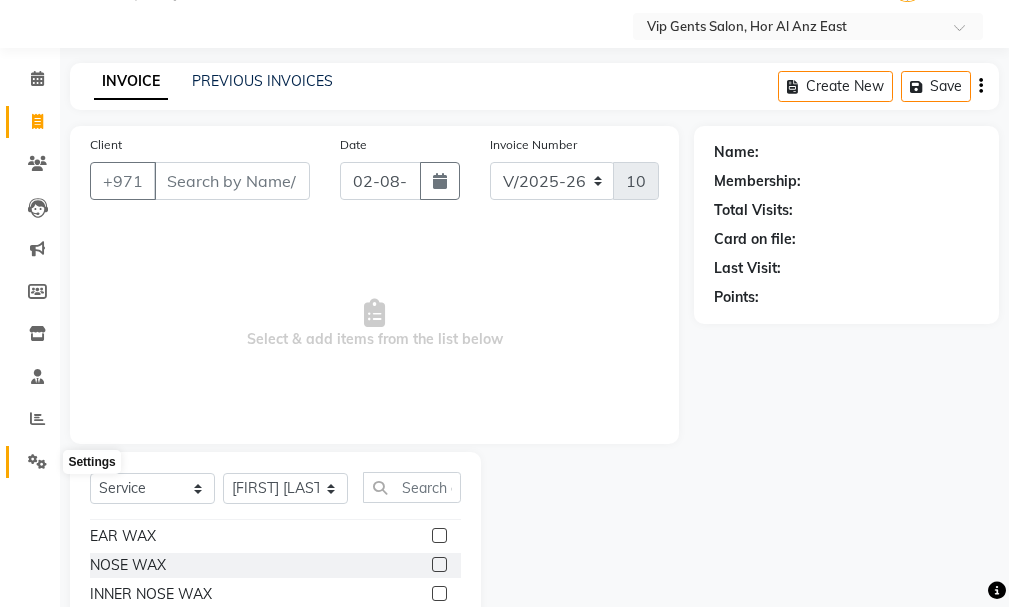 click 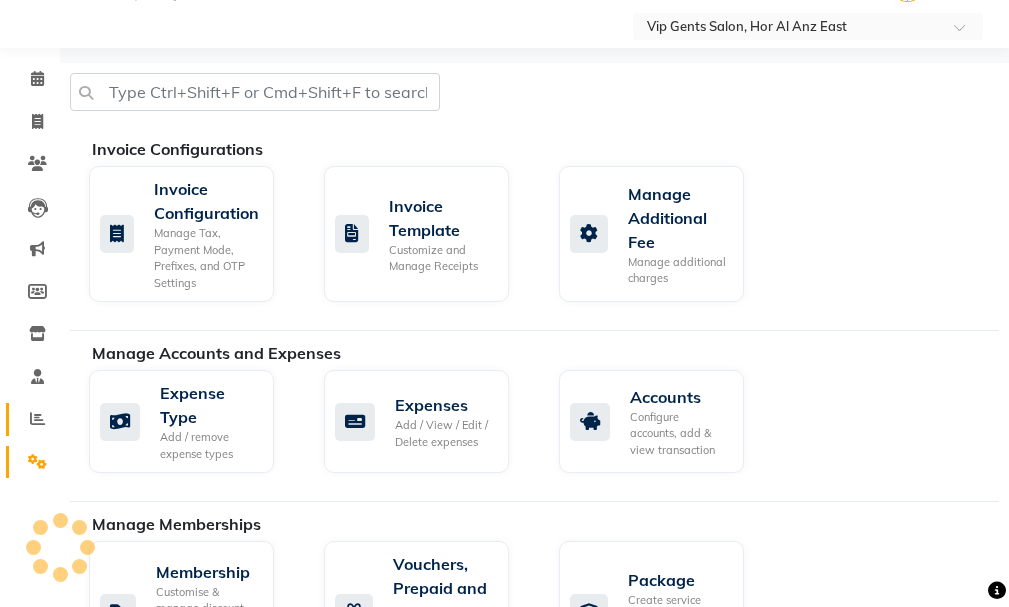 click 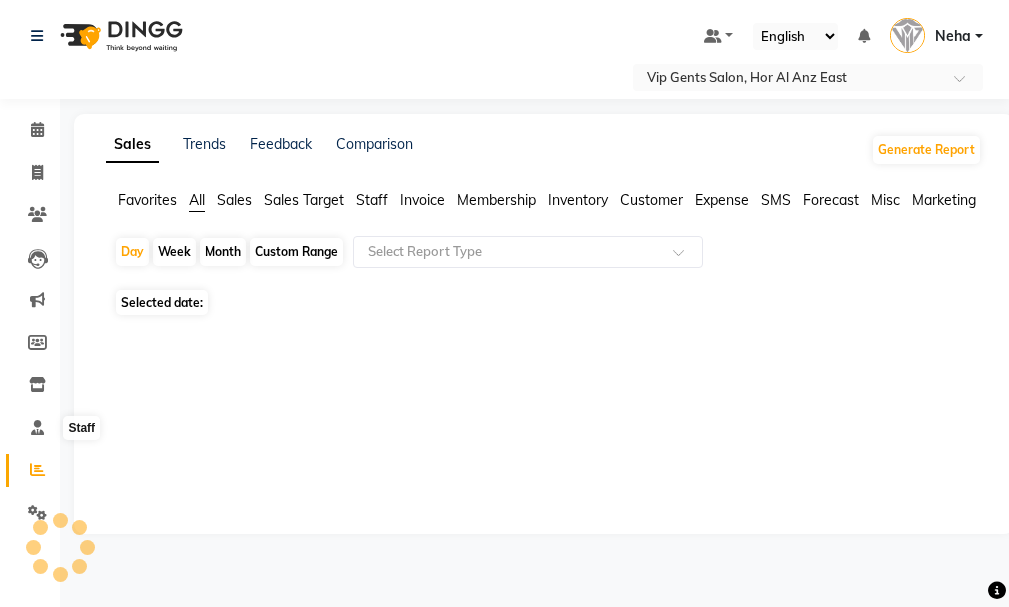 scroll, scrollTop: 0, scrollLeft: 0, axis: both 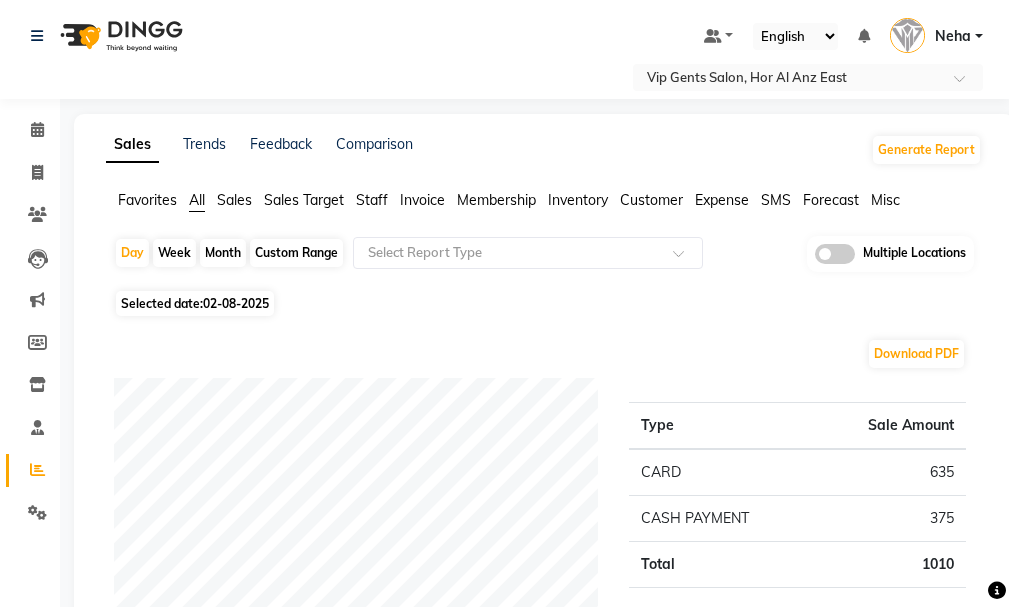 click on "Sales Trends Feedback Comparison Generate Report Favorites All Sales Sales Target Staff Invoice Membership Inventory Customer Expense SMS Forecast Misc  Day   Week   Month   Custom Range  Select Report Type Multiple Locations Selected date:  02-08-2025  Download PDF Payment mode Type Sale Amount CARD 635 CASH PAYMENT 375 Total 1010 Staff summary Type Sale Amount [FULL NAME] 215 [FULL NAME] 200 [FULL NAME] [FULL NAME] 185 [FULL NAME] 160 [FIRST] [LAST] 95 [FULL NAME] 80 [FULL NAME] 75 Total 1010 Sales summary Type Sale Amount Vouchers 0 Gift card 0 Packages 0 Prepaid 0 Memberships 0 Products 0 Services 1010 Tips 40 Fee 0 Total 1050 Service by category Type Sale Amount HAIR 810 FACE TREATMENTS 120 PEDICURE-MANICURE 80 Total 1010 Service sales Type Sale Amount MEN'S HAIRCUT + BEARD CRAFTING 400 BEARD CRAFTING 140 PREMIUM FACIAL 120 HAIR GLOBAL COLOR (LONG) 100 MEN'S HAIRCUT + BEARD TRIM 60 BASIC PEDICURE 50 MEN'S HAIRCUT 50 BOY'S HAIRCUT (ABOVE 8 YEARS) 40 FOOT SCRUB ADD-ON 30" 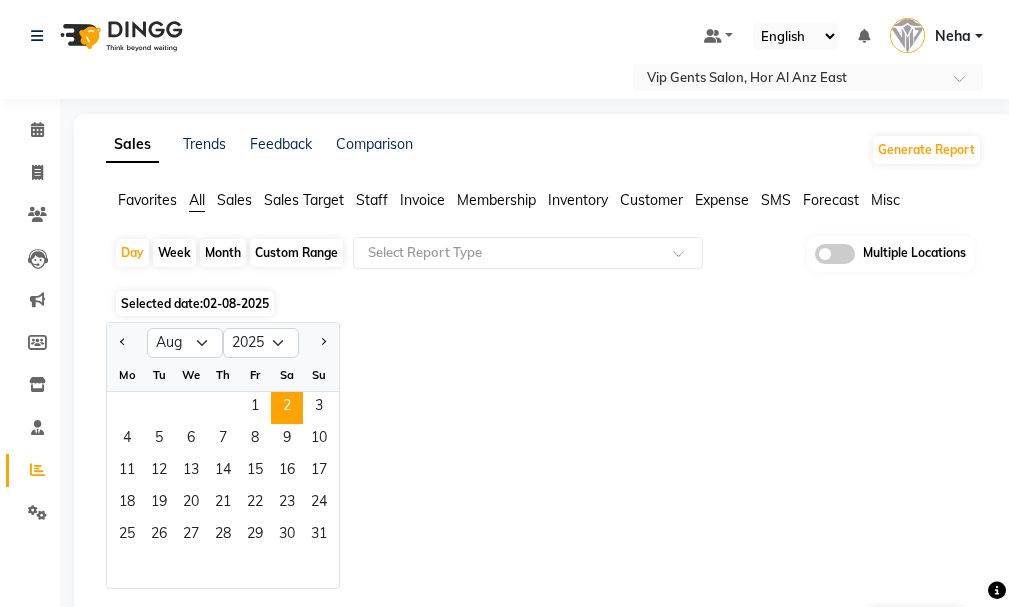 click on "Custom Range" 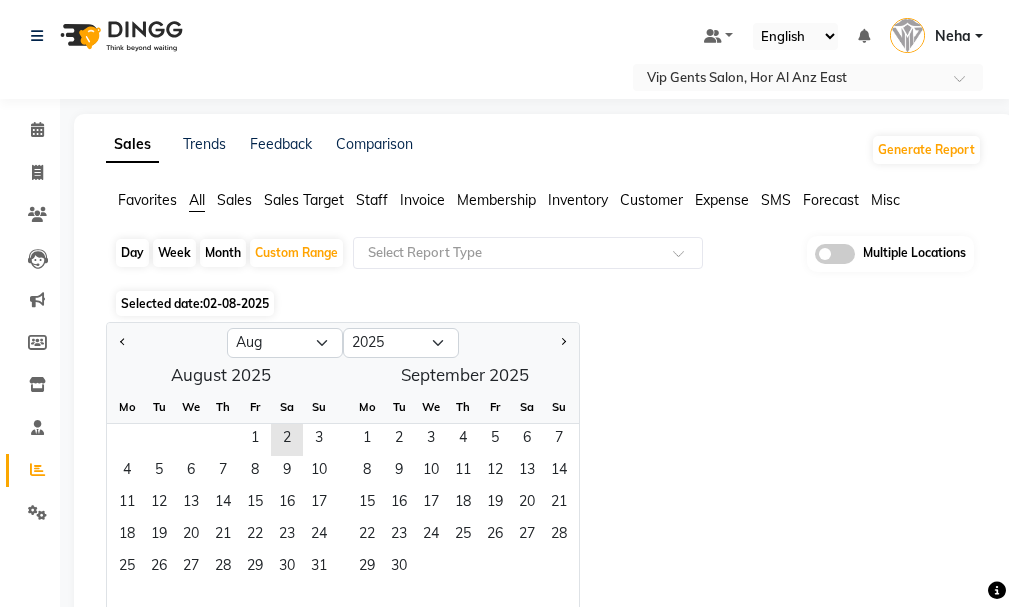 click on "Month" 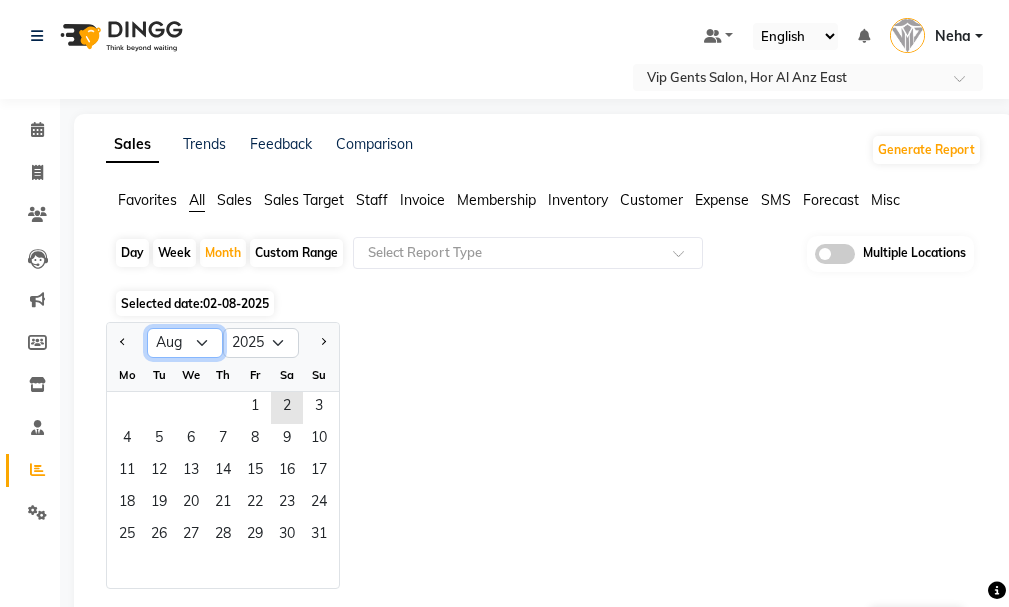 click on "Jan Feb Mar Apr May Jun Jul Aug Sep Oct Nov Dec" 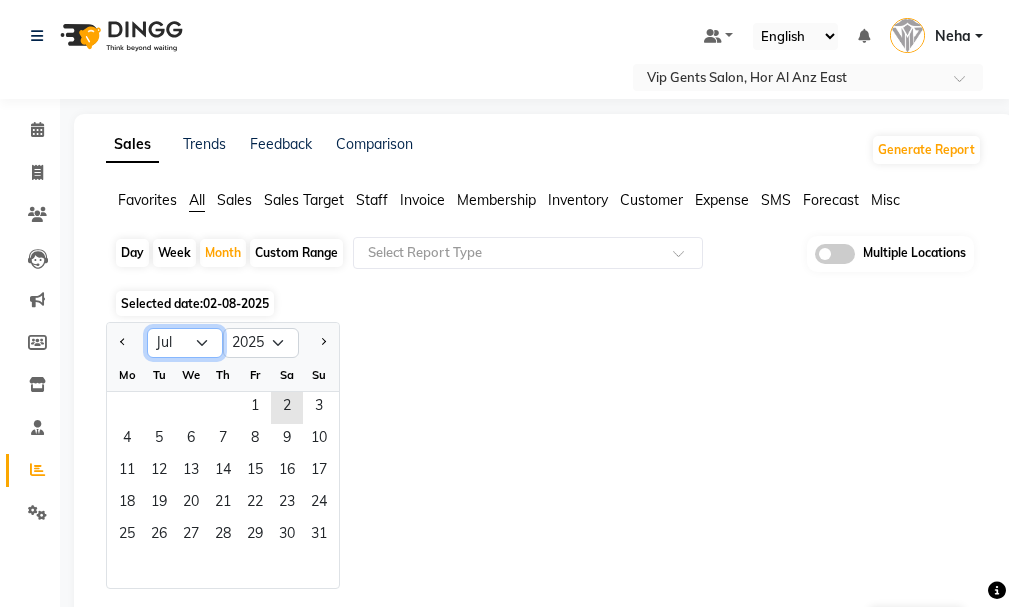 click on "Jan Feb Mar Apr May Jun Jul Aug Sep Oct Nov Dec" 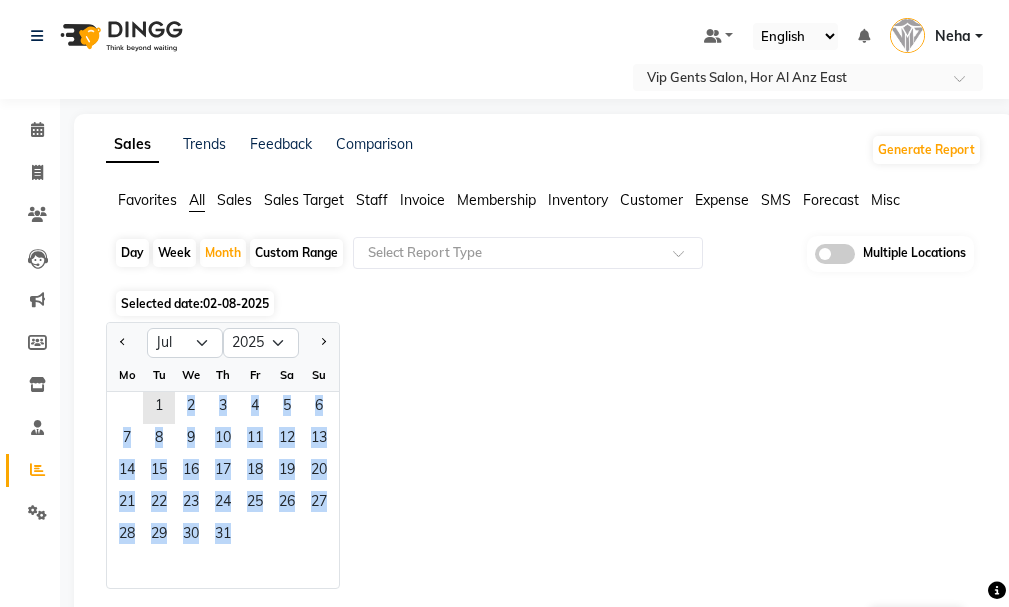 drag, startPoint x: 152, startPoint y: 399, endPoint x: 310, endPoint y: 536, distance: 209.12436 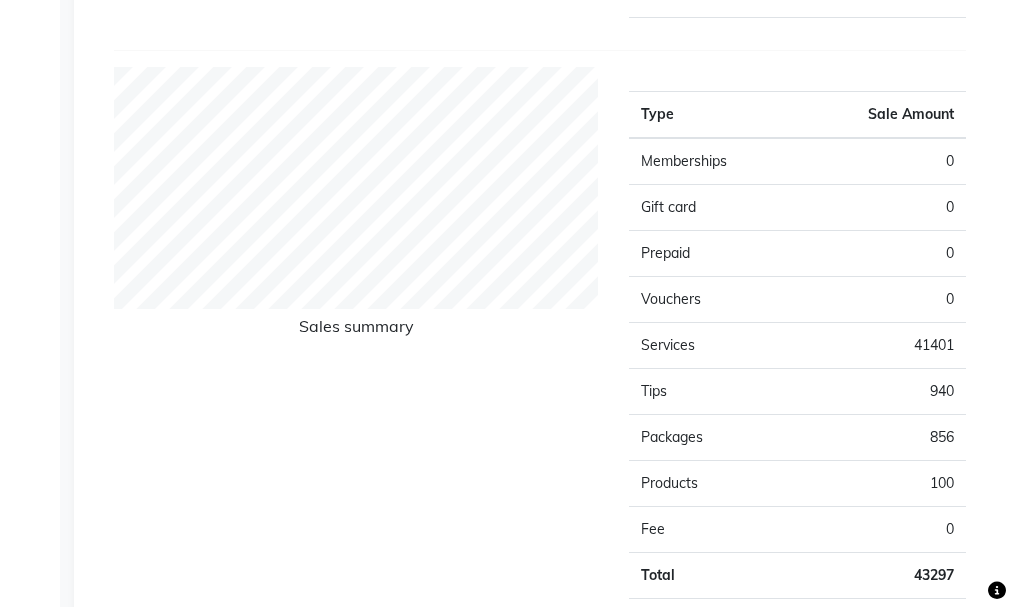 scroll, scrollTop: 1345, scrollLeft: 0, axis: vertical 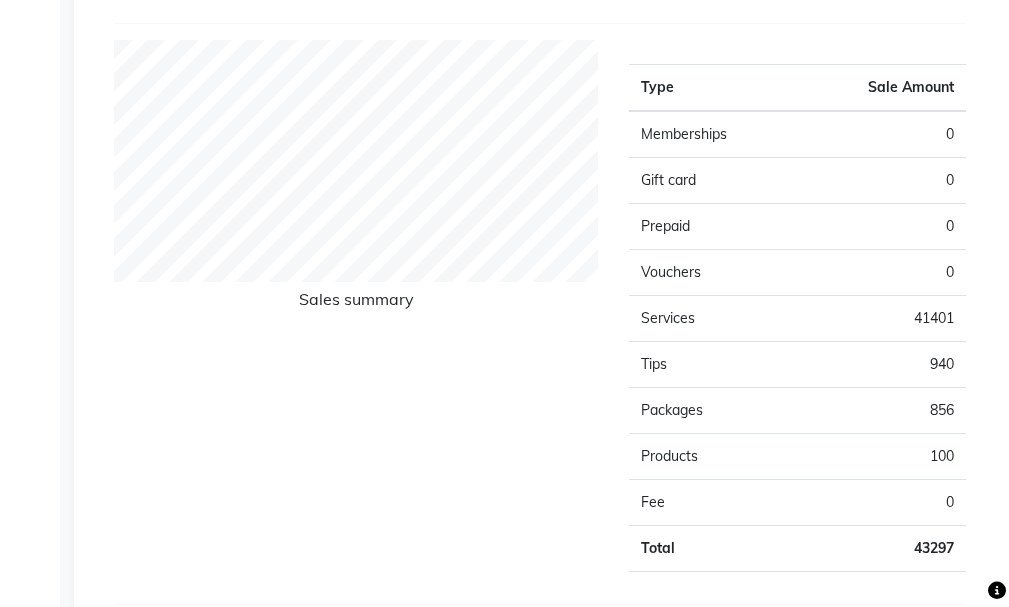 drag, startPoint x: 1008, startPoint y: 298, endPoint x: 1004, endPoint y: 308, distance: 10.770329 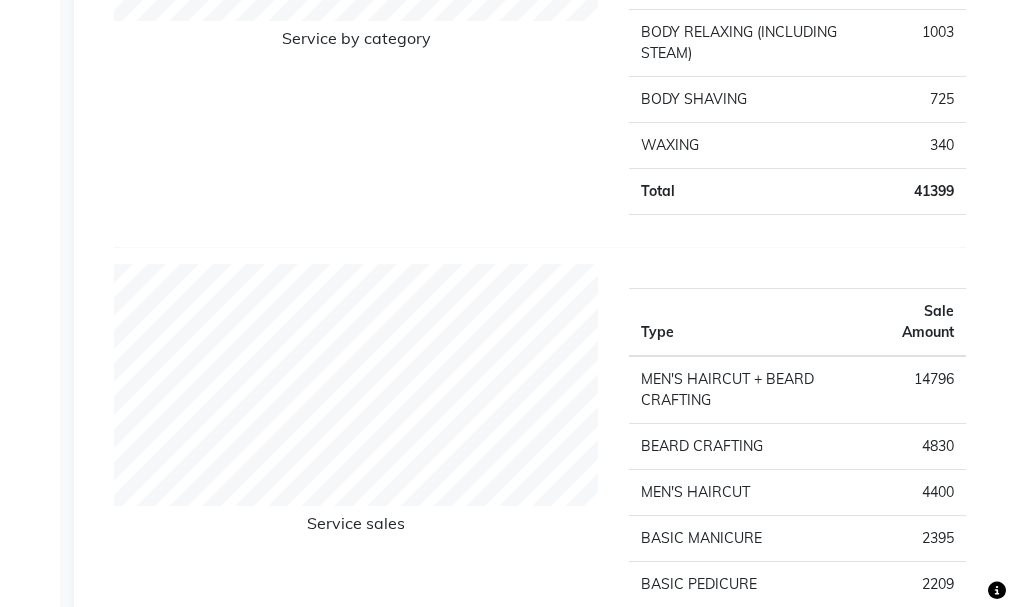 scroll, scrollTop: 2636, scrollLeft: 0, axis: vertical 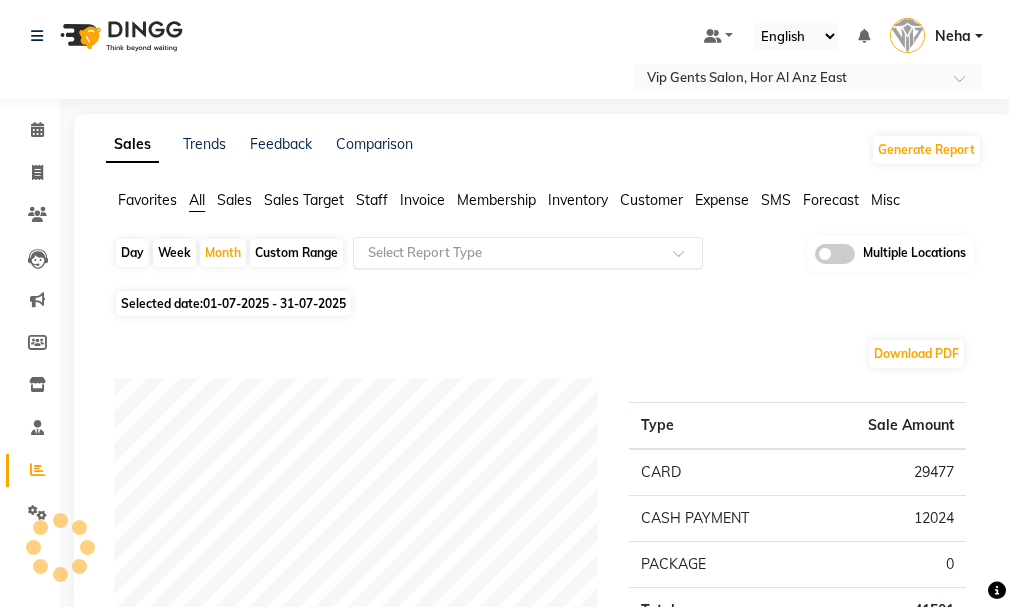 click 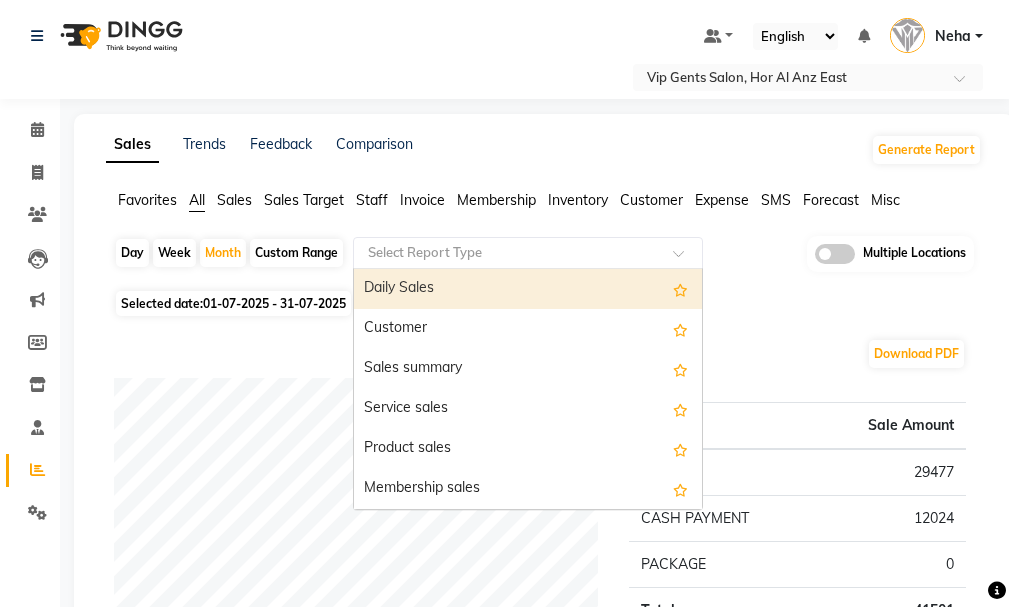 click on "Staff" 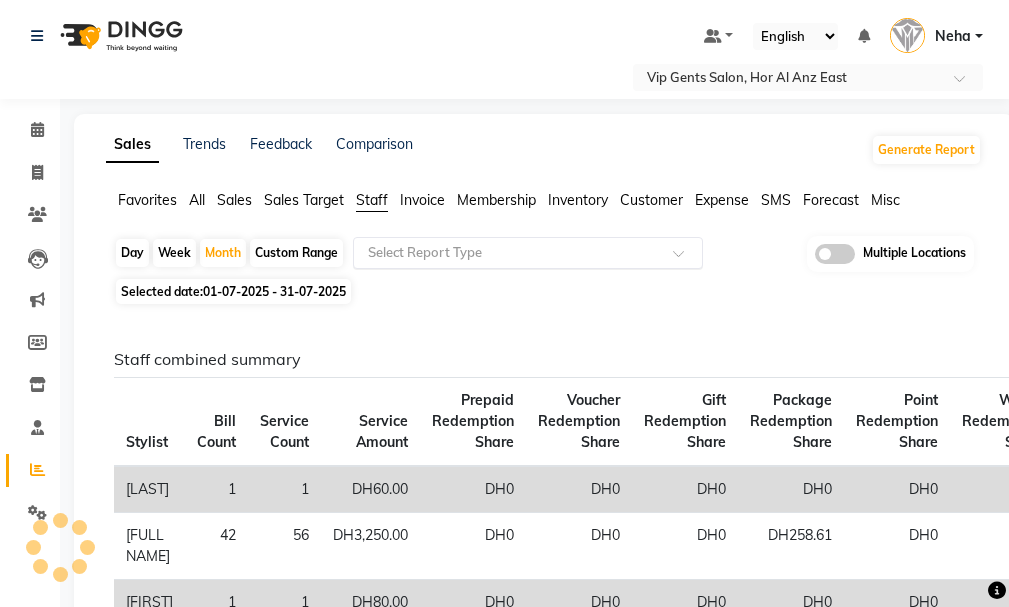 click 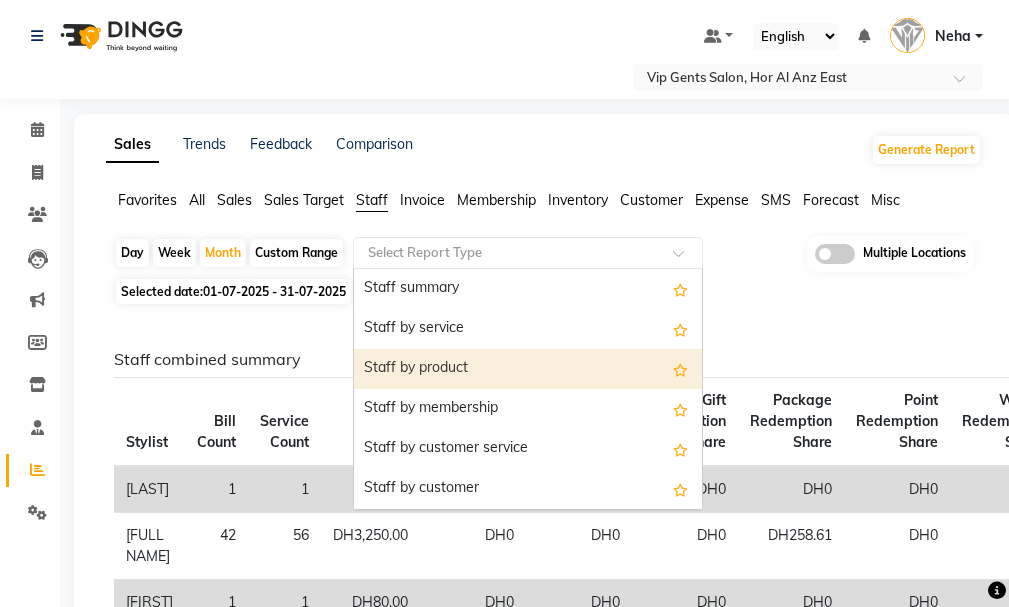 drag, startPoint x: 684, startPoint y: 333, endPoint x: 677, endPoint y: 367, distance: 34.713108 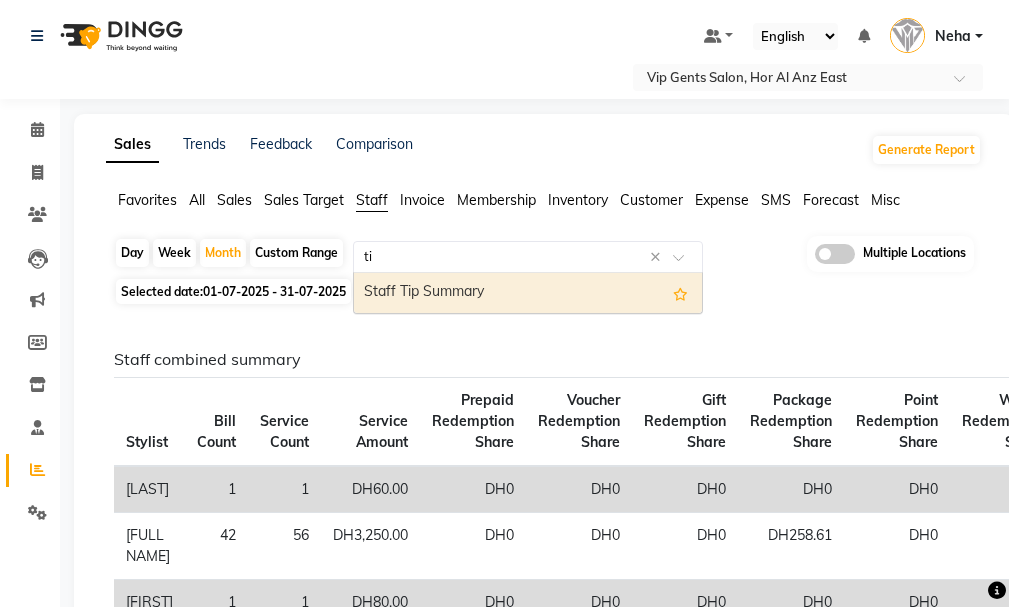 type on "tip" 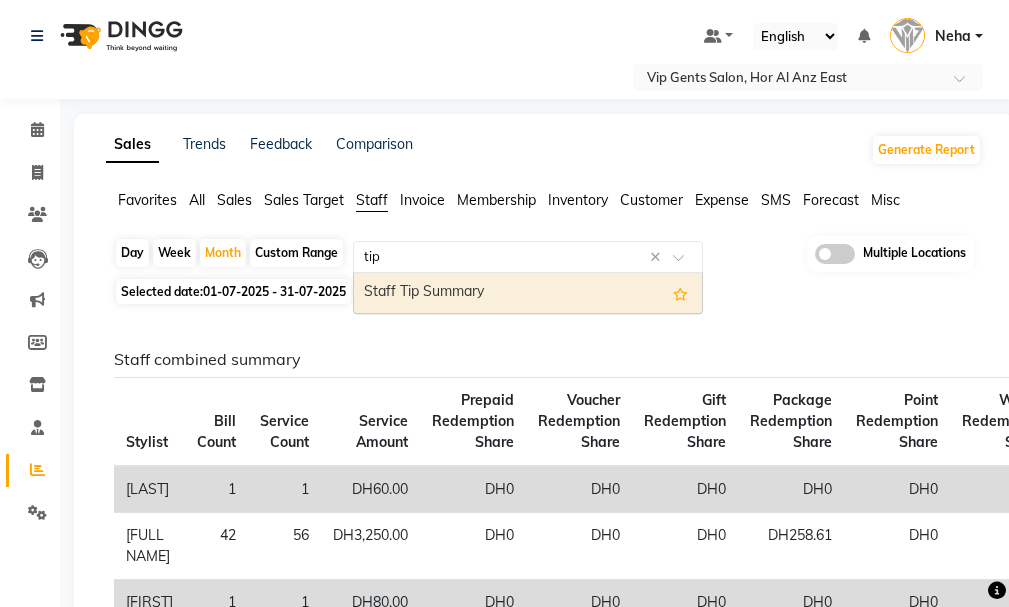 click on "Staff Tip Summary" at bounding box center (528, 293) 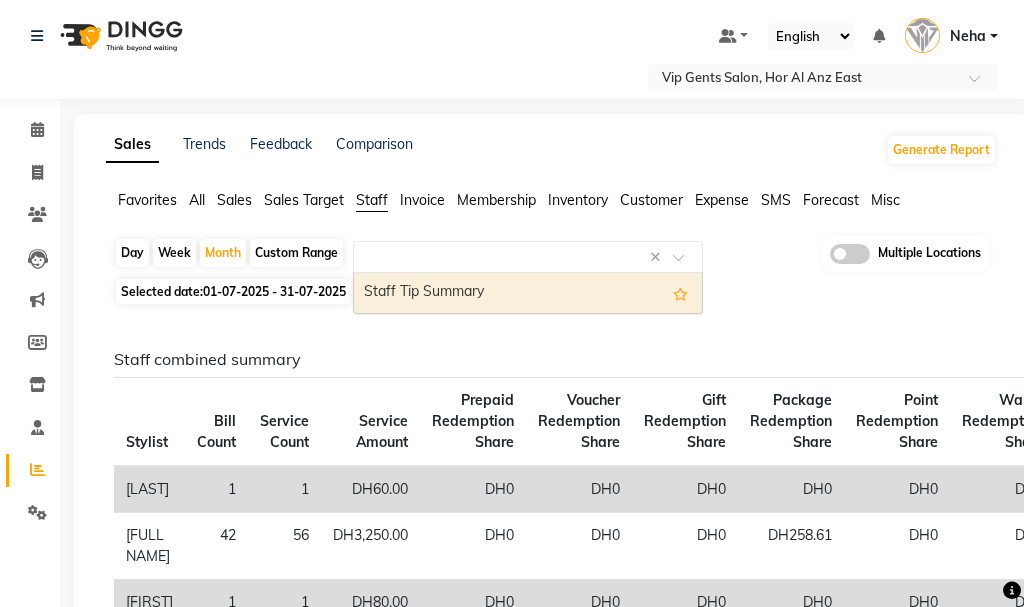 select on "full_report" 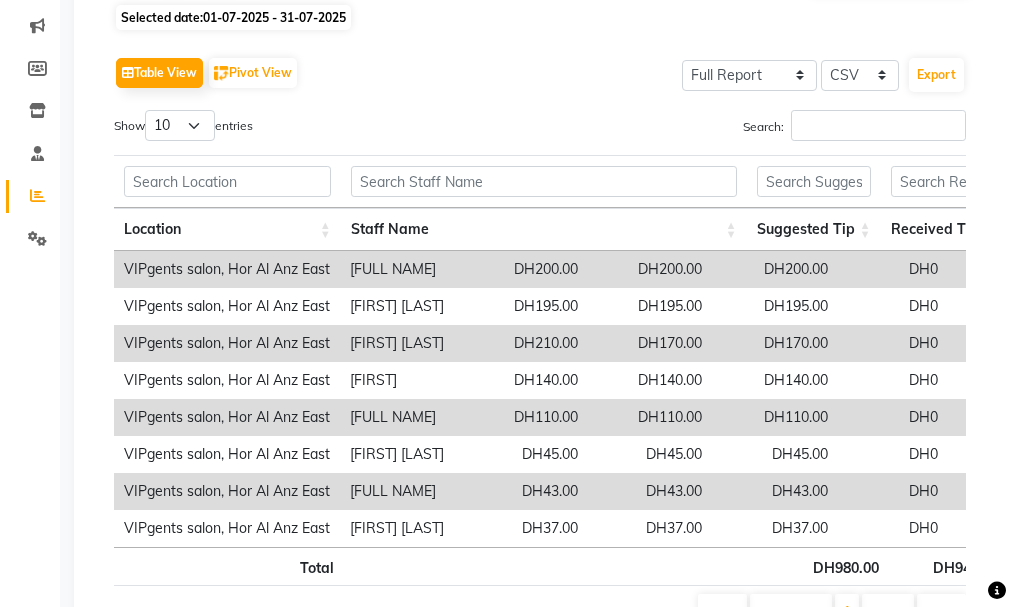 scroll, scrollTop: 286, scrollLeft: 0, axis: vertical 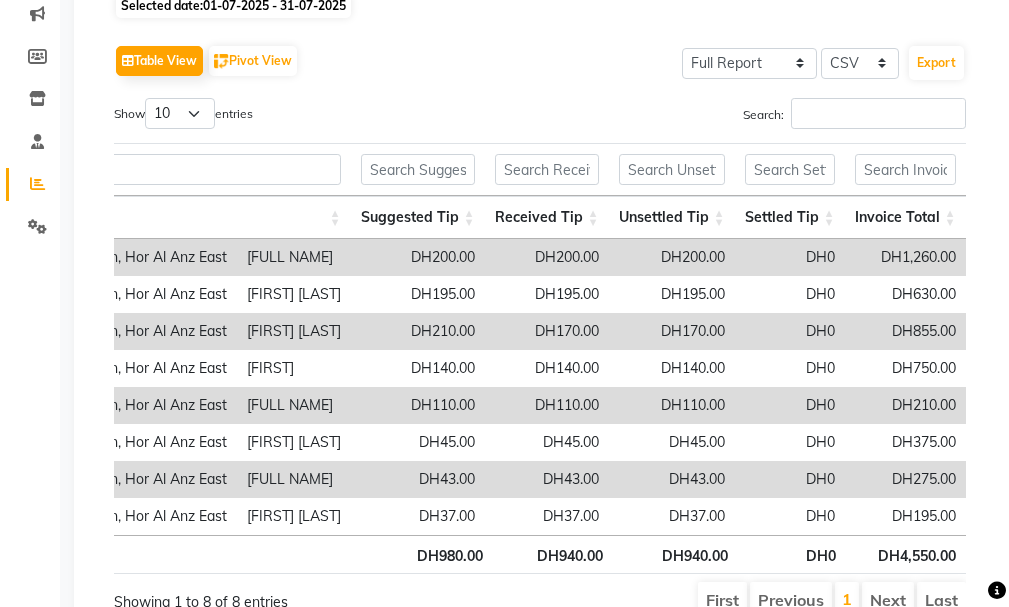 drag, startPoint x: 653, startPoint y: 546, endPoint x: 361, endPoint y: 571, distance: 293.06824 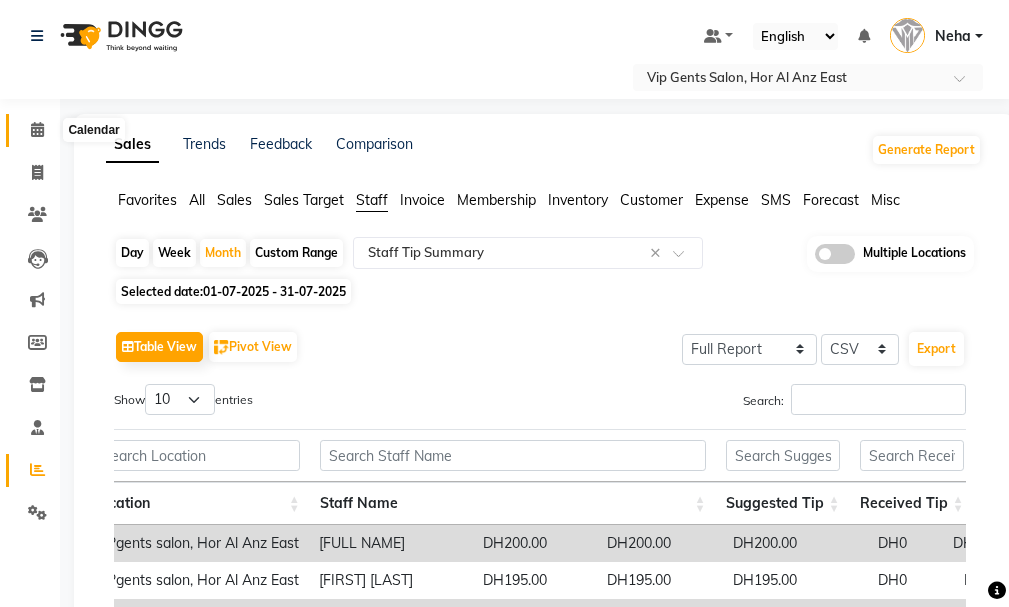 click 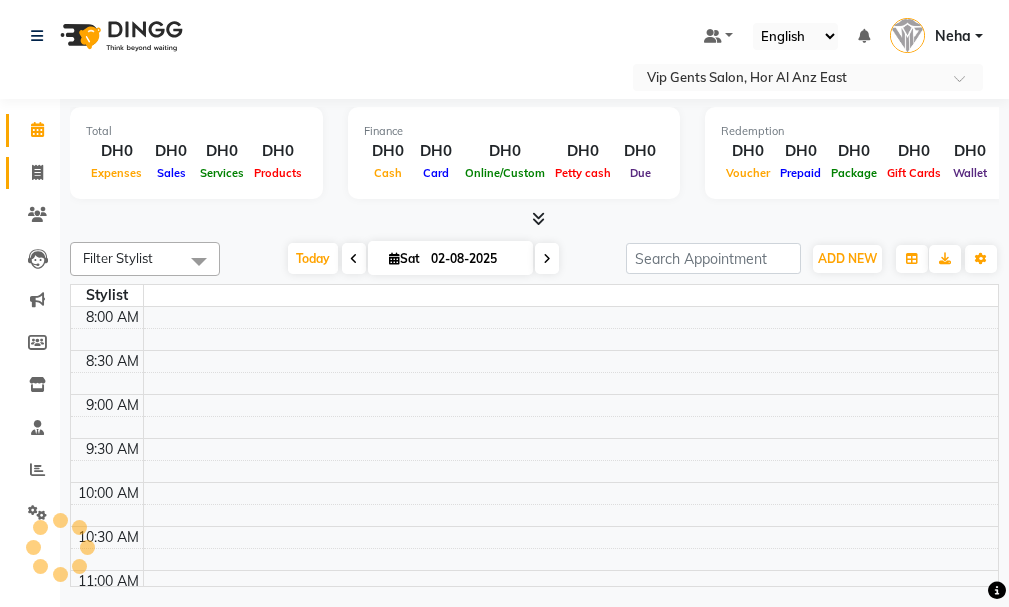 click 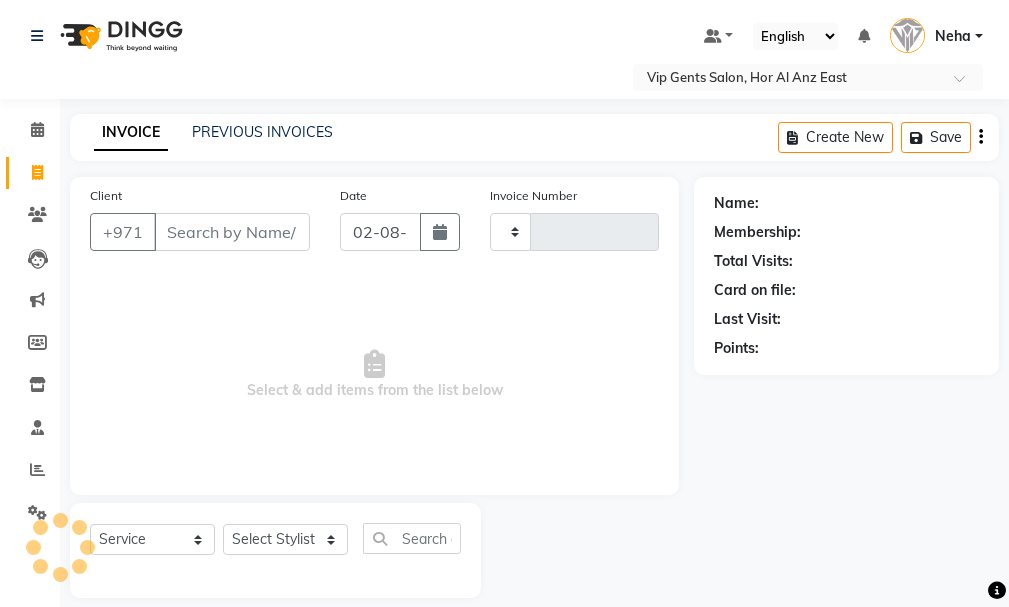 type on "1081" 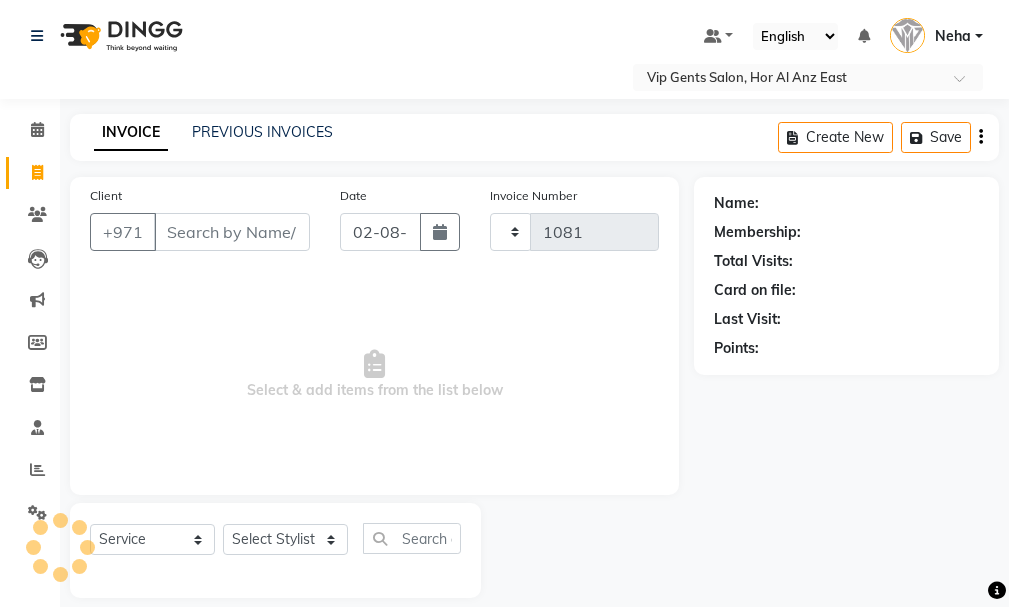 select on "8415" 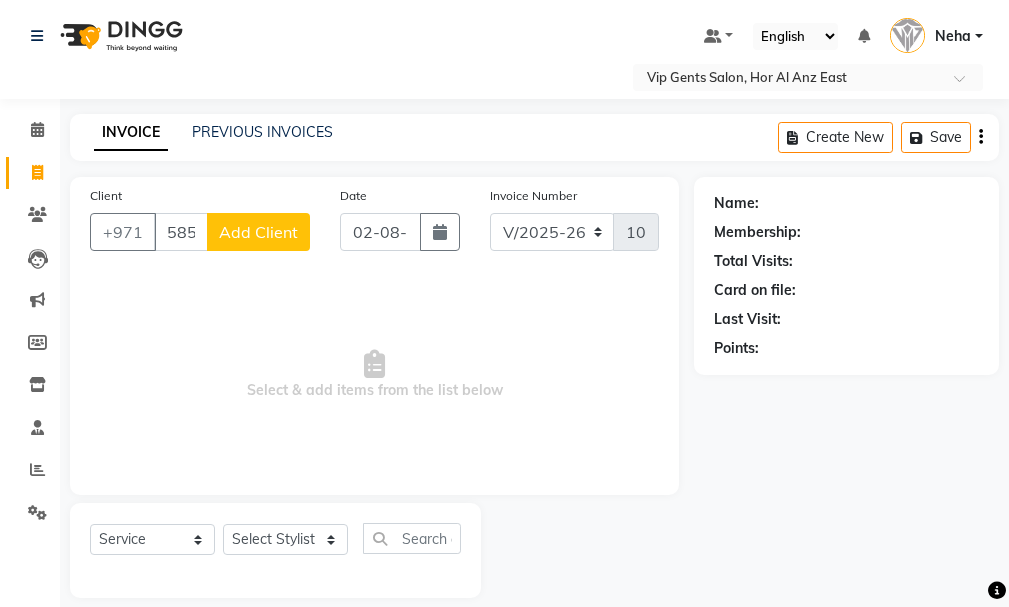 type on "585512923" 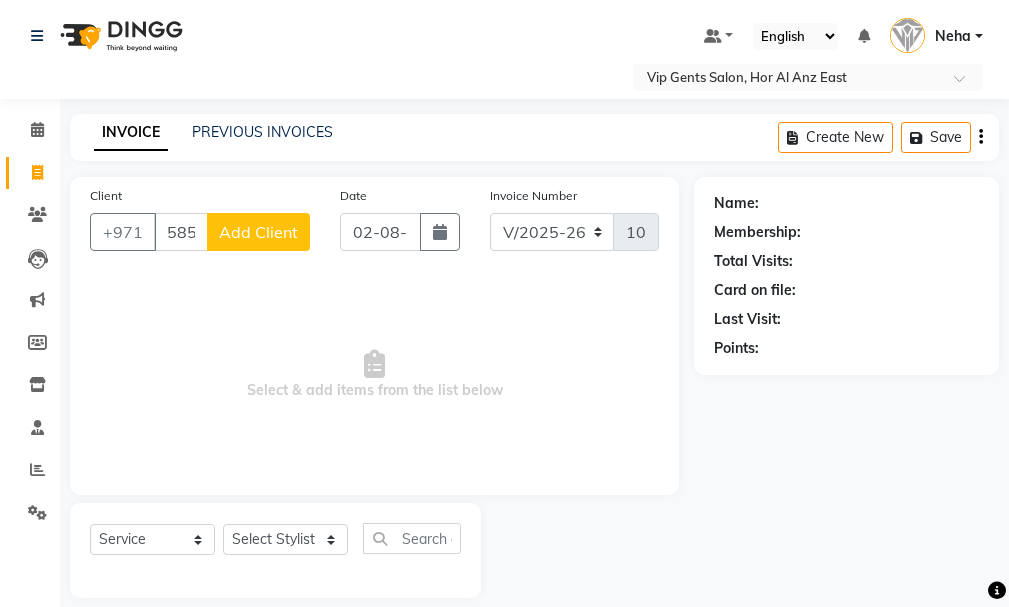click on "Add Client" 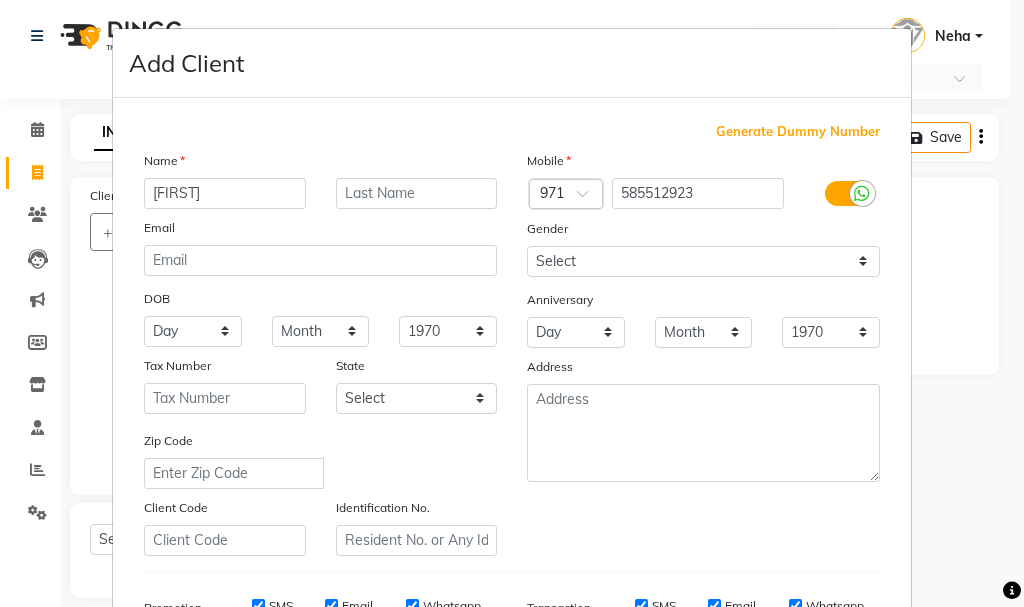 type on "[FIRST]" 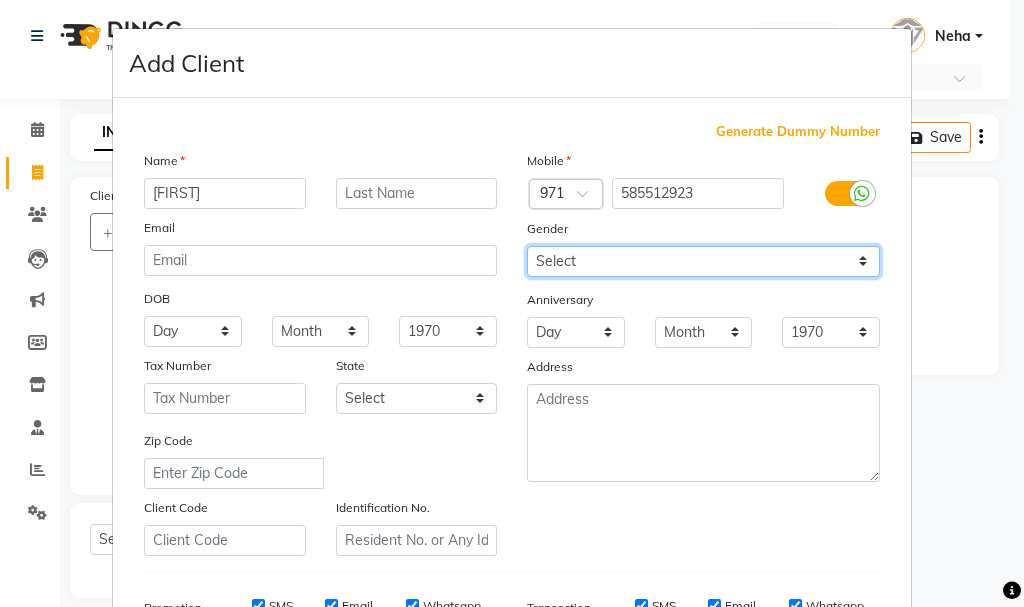 click on "Select Male Female Other Prefer Not To Say" at bounding box center [703, 261] 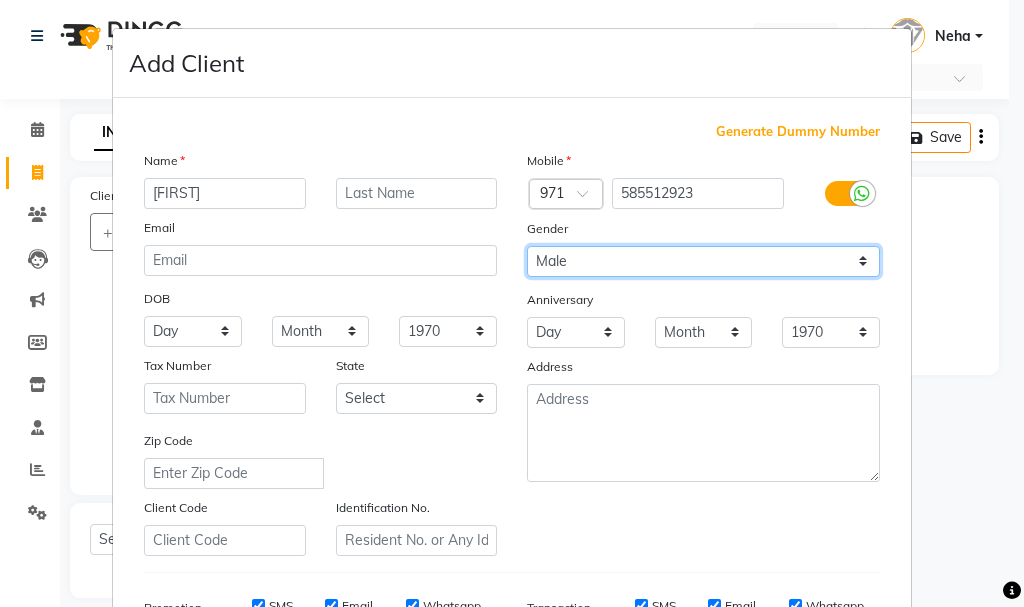 click on "Select Male Female Other Prefer Not To Say" at bounding box center [703, 261] 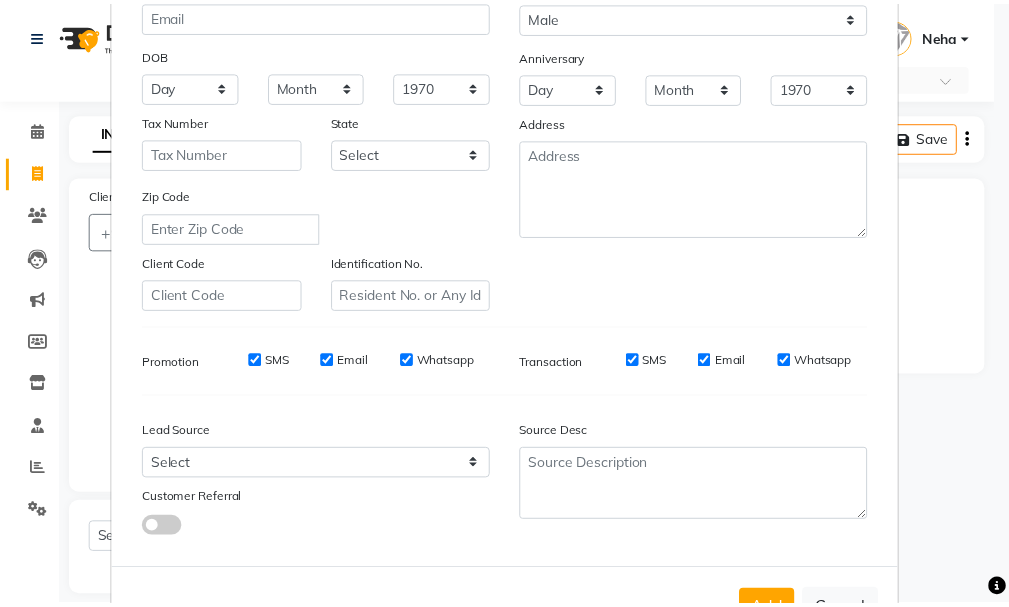 scroll, scrollTop: 293, scrollLeft: 0, axis: vertical 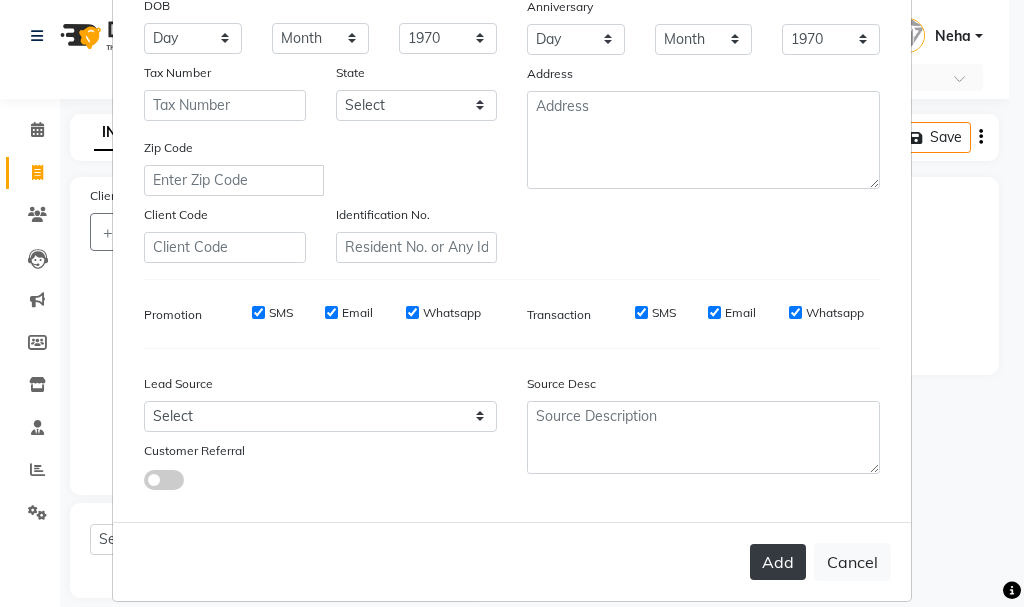 click on "Add" at bounding box center (778, 562) 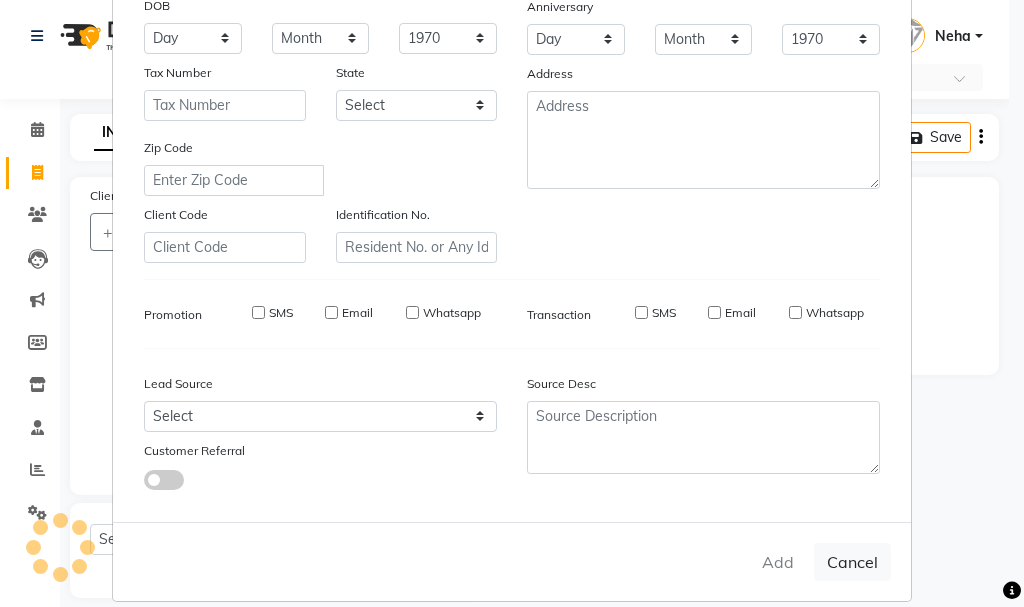 type 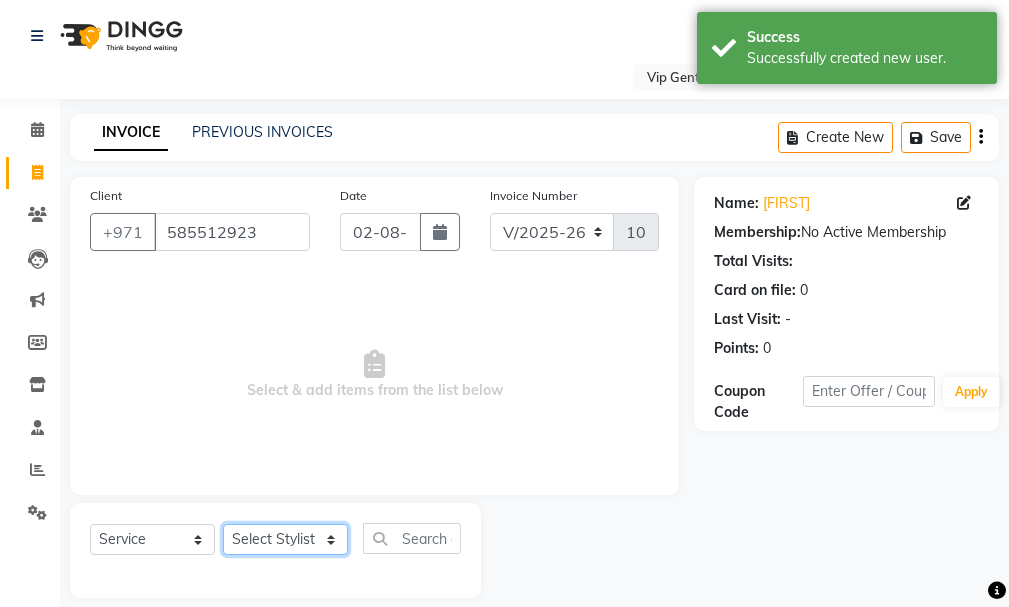 click on "Select Stylist [FULL NAME] [FIRST] [LAST] [FIRST] [LAST] [FIRST] [FIRST] [FIRST] [FIRST] [FIRST] [FIRST] [FIRST] [FIRST] [FIRST] [FIRST] [FIRST] [FIRST] [FIRST] [FIRST] [FIRST] [FIRST] [FIRST] [FIRST] [FIRST]" 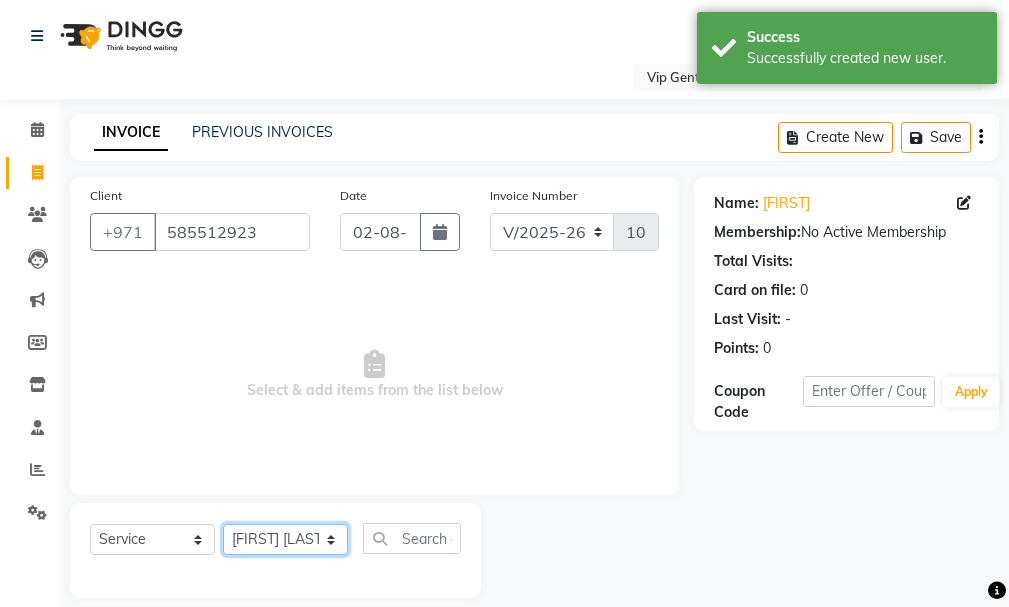 click on "Select Stylist [FULL NAME] [FIRST] [LAST] [FIRST] [LAST] [FIRST] [FIRST] [FIRST] [FIRST] [FIRST] [FIRST] [FIRST] [FIRST] [FIRST] [FIRST] [FIRST] [FIRST] [FIRST] [FIRST] [FIRST] [FIRST] [FIRST] [FIRST] [FIRST]" 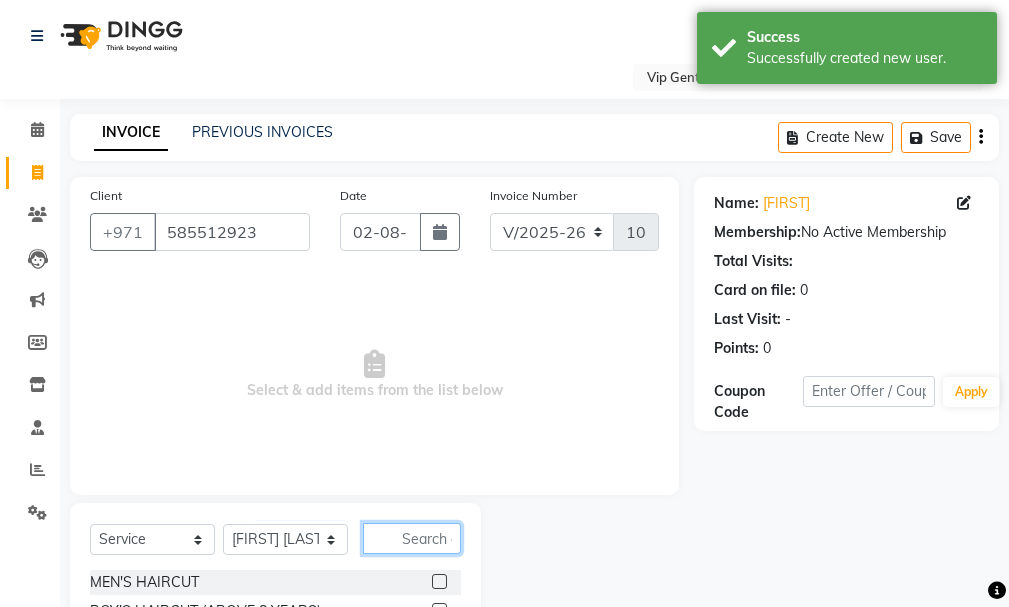 click 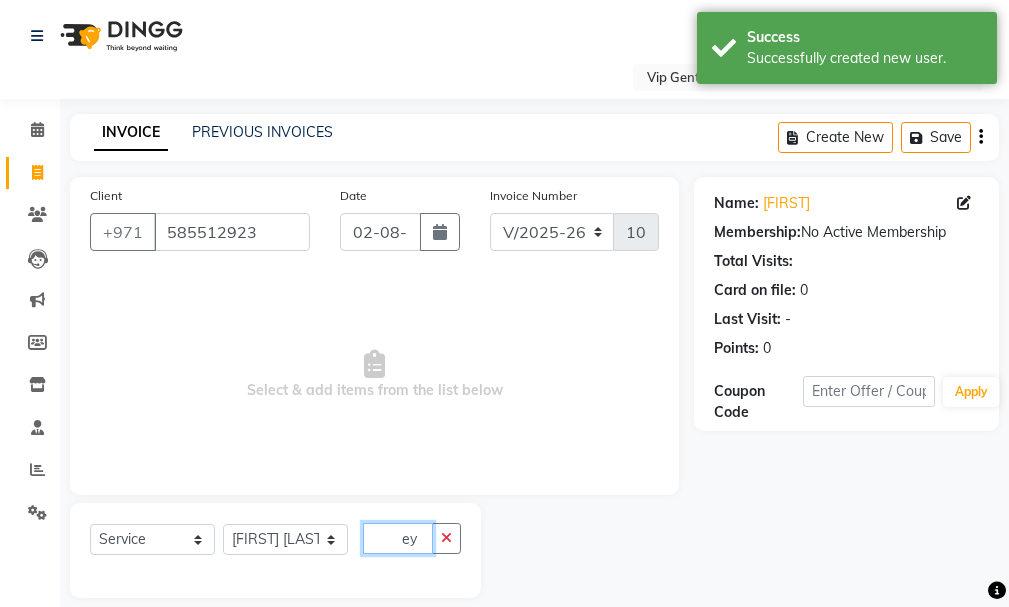 type on "e" 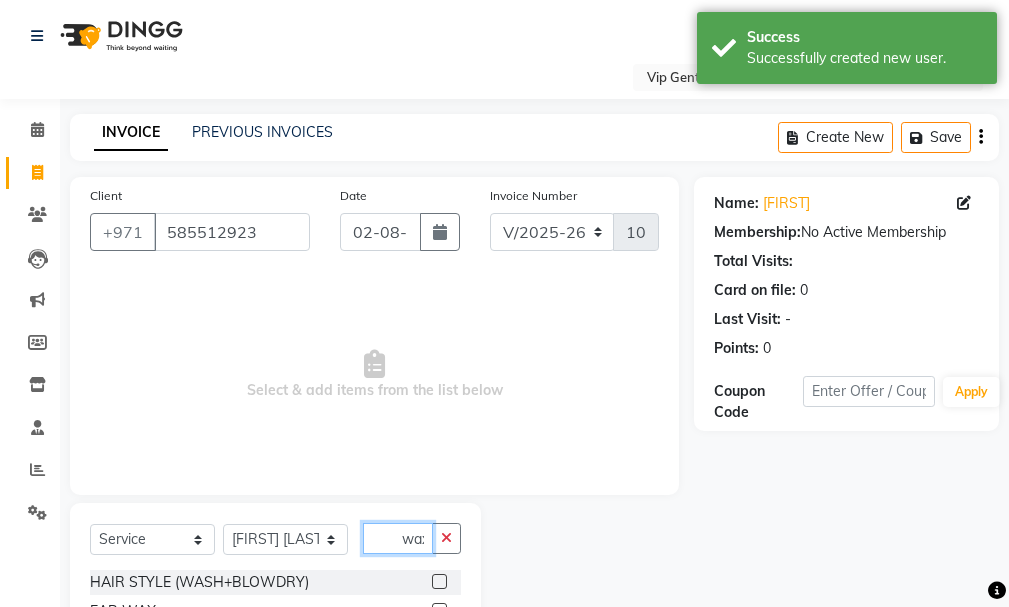 scroll, scrollTop: 0, scrollLeft: 4, axis: horizontal 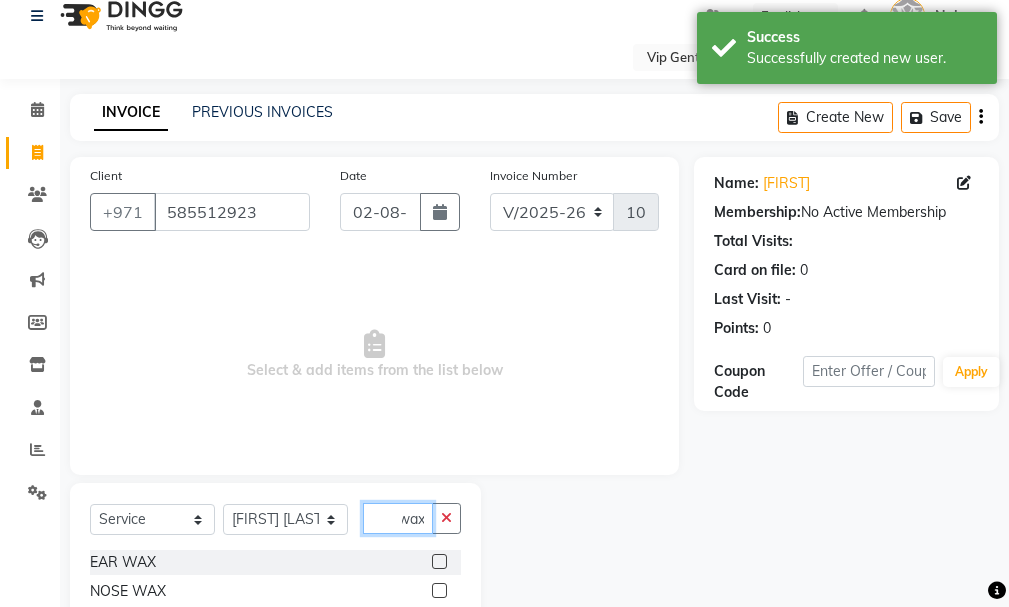 type on "wax" 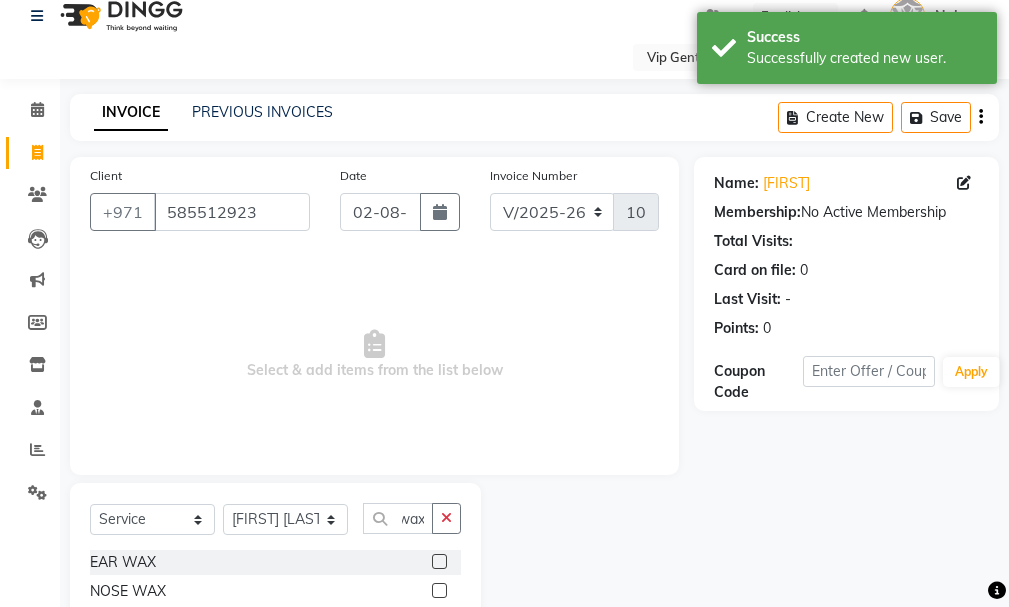 scroll, scrollTop: 0, scrollLeft: 0, axis: both 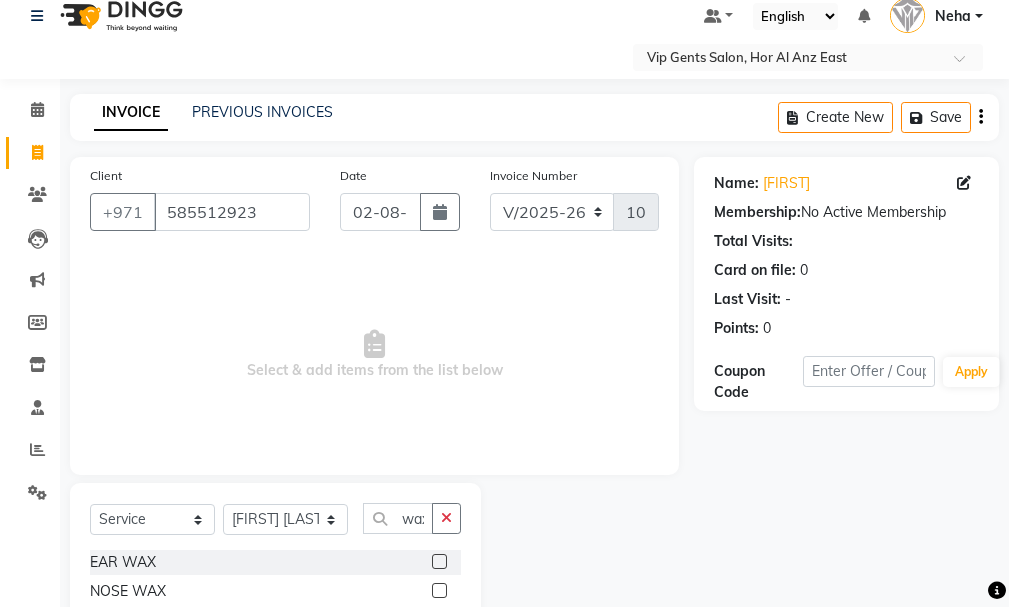 drag, startPoint x: 1013, startPoint y: 362, endPoint x: 1016, endPoint y: 528, distance: 166.0271 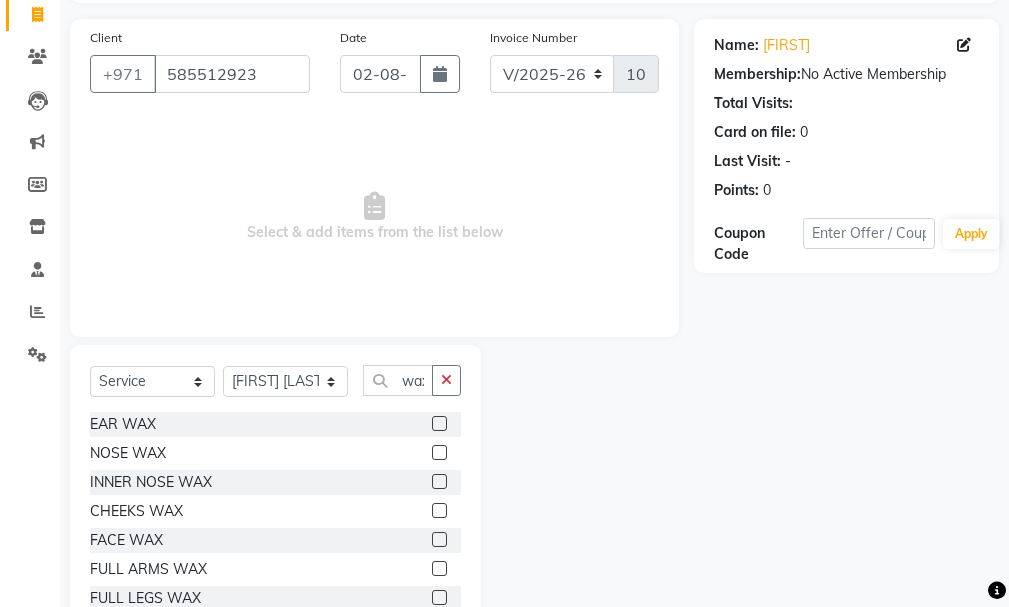 scroll, scrollTop: 170, scrollLeft: 0, axis: vertical 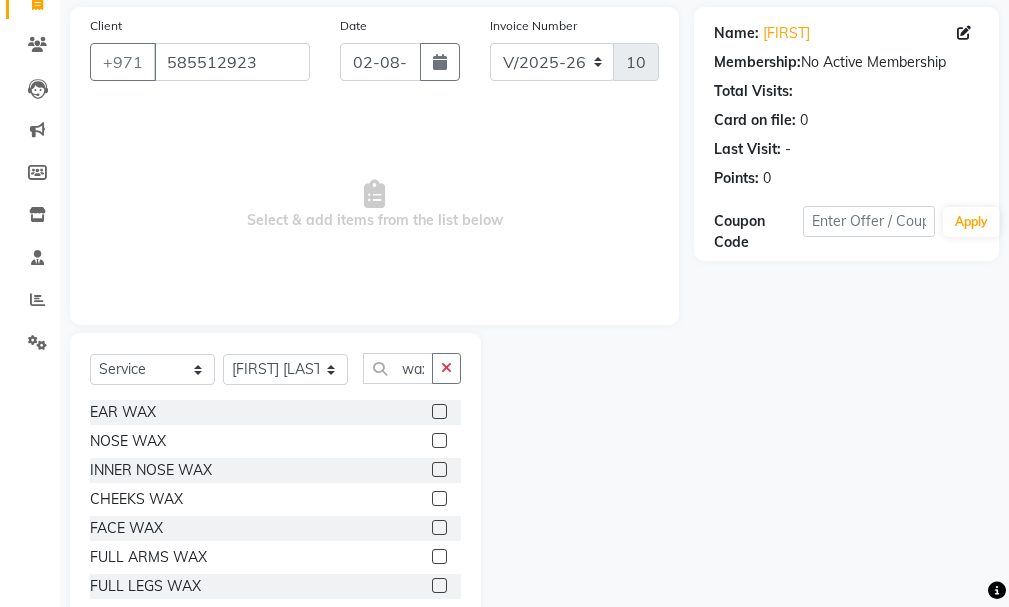 click on "Name: [FIRST]  Membership:  No Active Membership  Total Visits:   Card on file:  0 Last Visit:   - Points:   0  Coupon Code Apply" 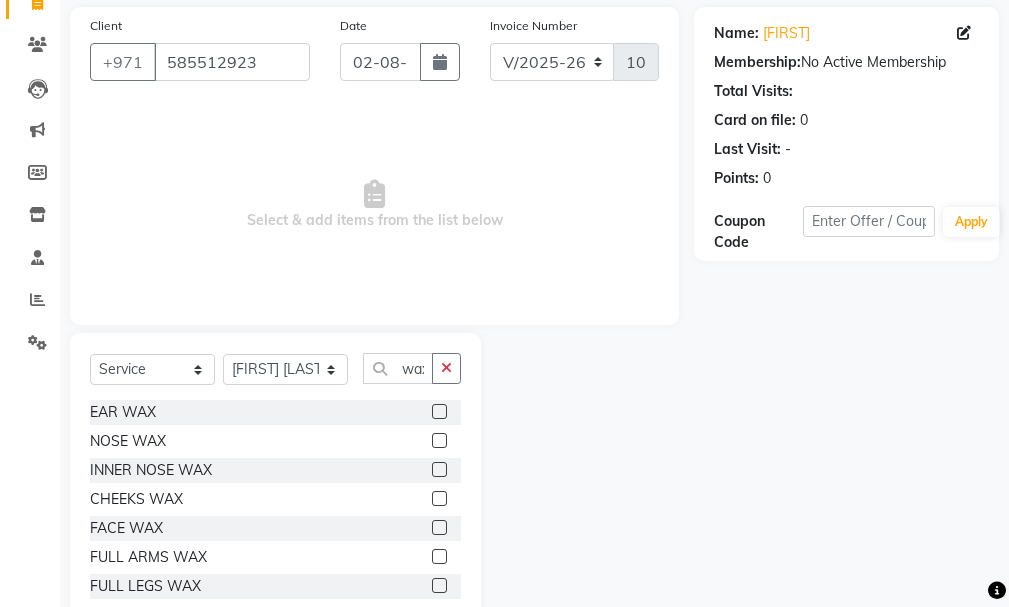 click 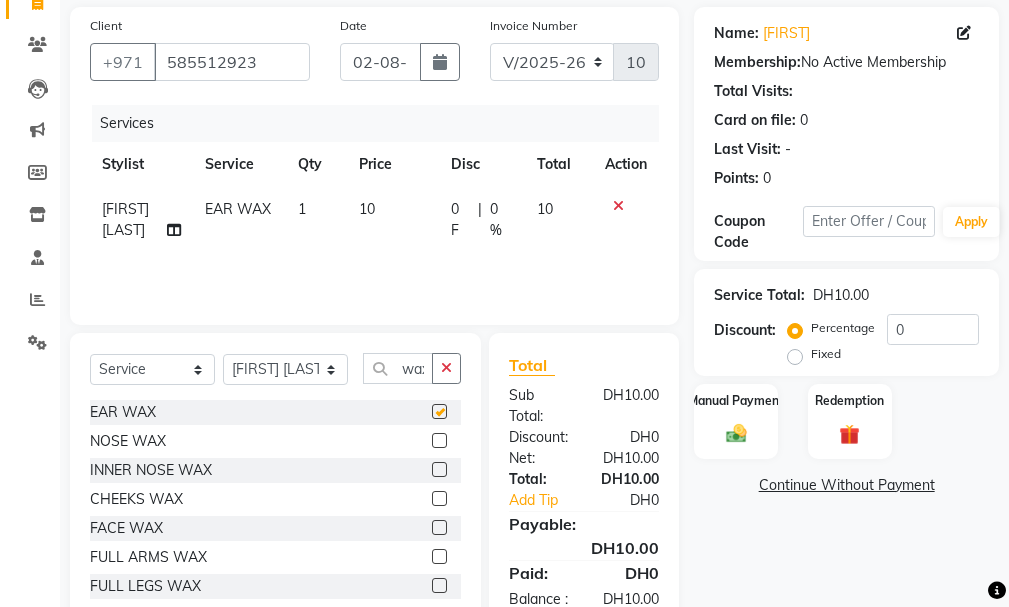 checkbox on "false" 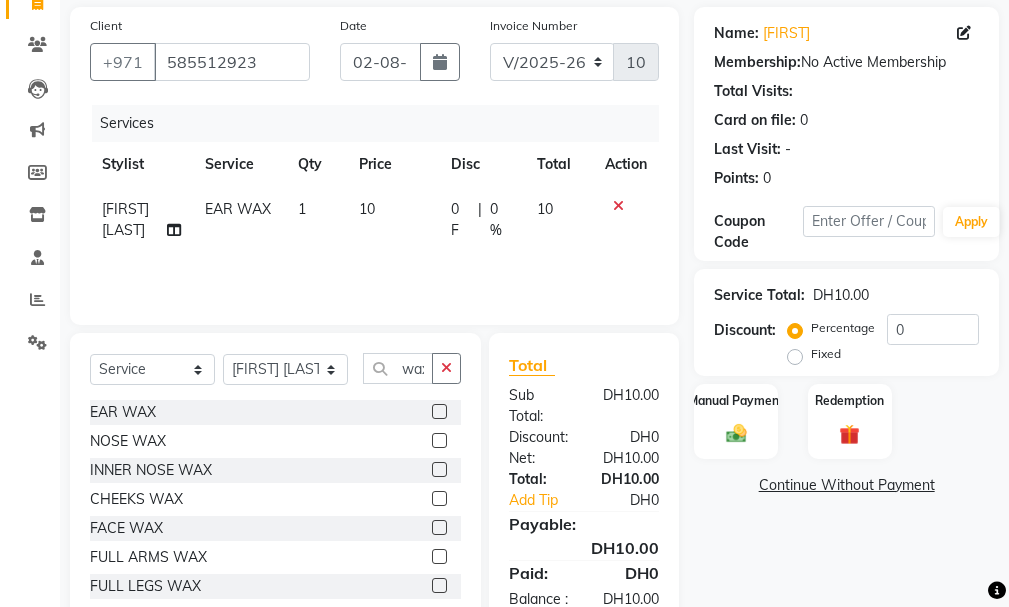 click on "10" 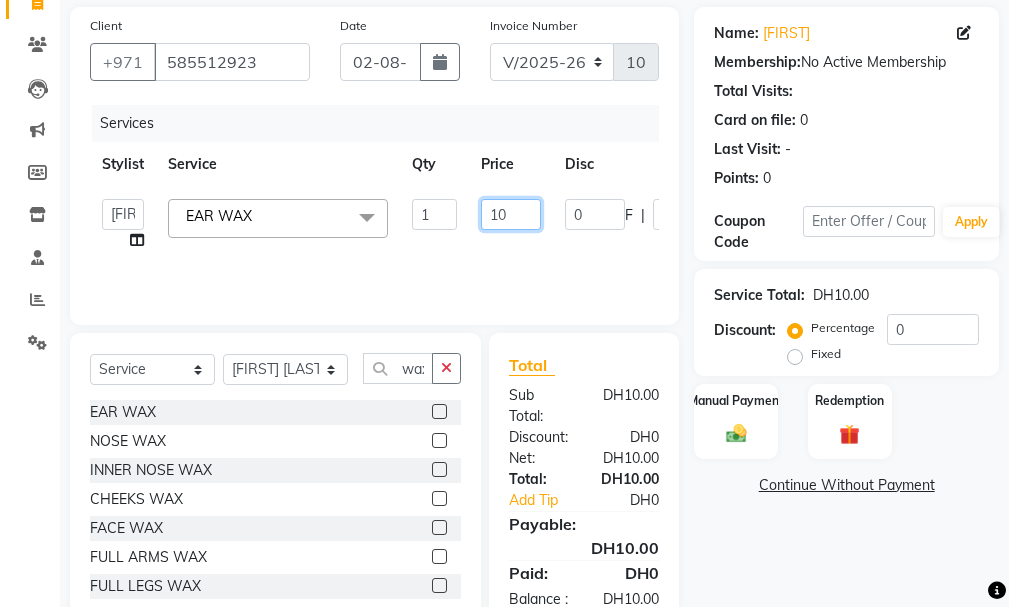 click on "10" 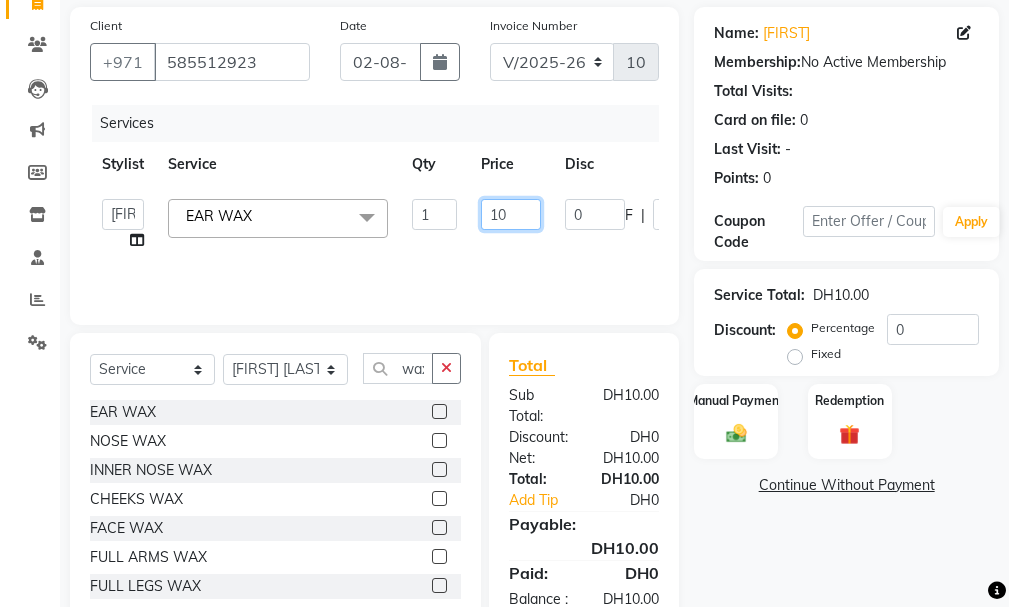 type on "1" 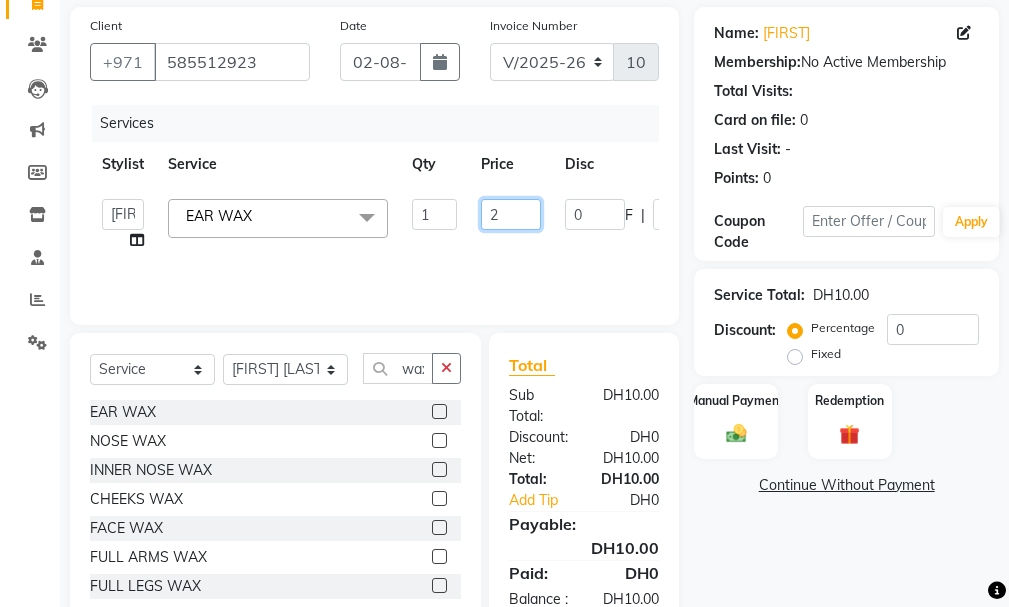 type on "20" 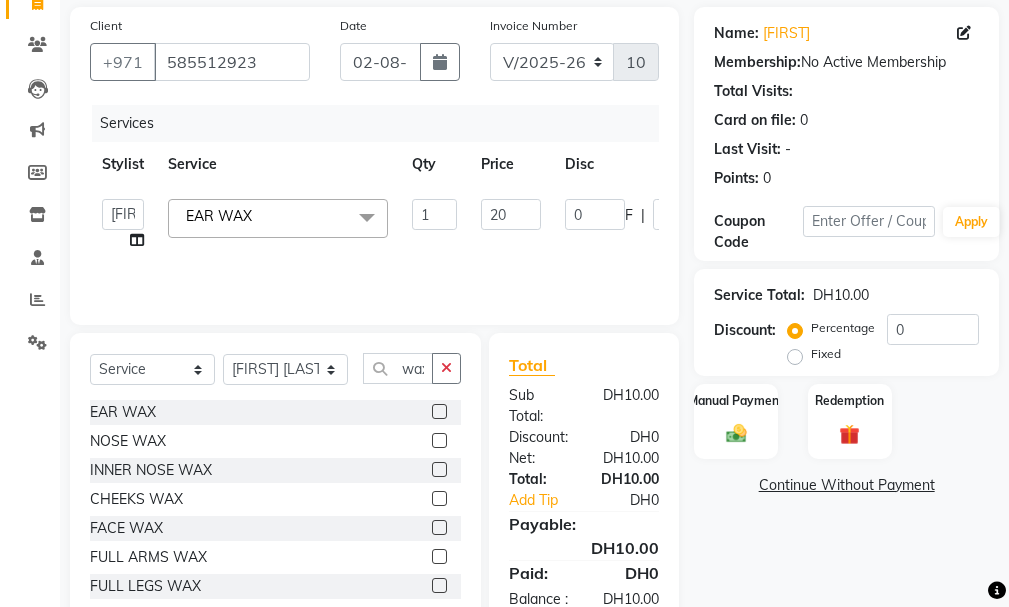click on "Client +971 [PHONE] Date 02-08-2025 Invoice Number V/2025 V/2025-26 1081 Services Stylist Service Qty Price Disc Total Action  [FULL NAME]   [FIRST] [LAST]   [FULL NAME]   [FIRST]   [FIRST] [LAST]   [FIRST]   Mr. [FIRST]   [FIRST]   [FIRST] [LAST]   [FIRST] [LAST]   [FULL NAME]   [FIRST] [LAST]  [FIRST] x MEN'S HAIRCUTBOY'S HAIRCUT (ABOVE 8 YEARS) KID'S HAIRCUT (BELOW 8 YEARS) BEARD TRIM BEARD CRAFTING CLEAN SHAVE MEN'S HAIRCUT + BEARD TRIM MEN'S HAIRCUT + BEARD CRAFTING MEN'S HAIRCUT + CLEAN SHAVE HEAD OIL MASSAGE HAIR STYLE (WASH+BLOWDRY) HAIR SCRUB (ANTI-DANDRUFF - CLEANSING) HAIR SPA (CREAMBATH + STEAM = RELAX) HAIR GLOBAL COLOR (SHORT) HAIR GLOBAL COLOR (LONG) HAIR HIGHLIGHTS (AS PER DENSITY) BEARD COLOR SIDELOCK COLOR MOUSTACHE COLOR KERATINE HAIR PROTIEN TREATMENT(AS PER DENSITY) HAIR SMOOTHENING TREATMENT (AS PER DENSITY) BASIC PEDICURE BASIC MANICURE PREMIUM PEDICURE PREMIUM MANICURE FOOT MASSAGE (20MINS) FOOT REFLEXOLOGY (30MINS) D-TAN" 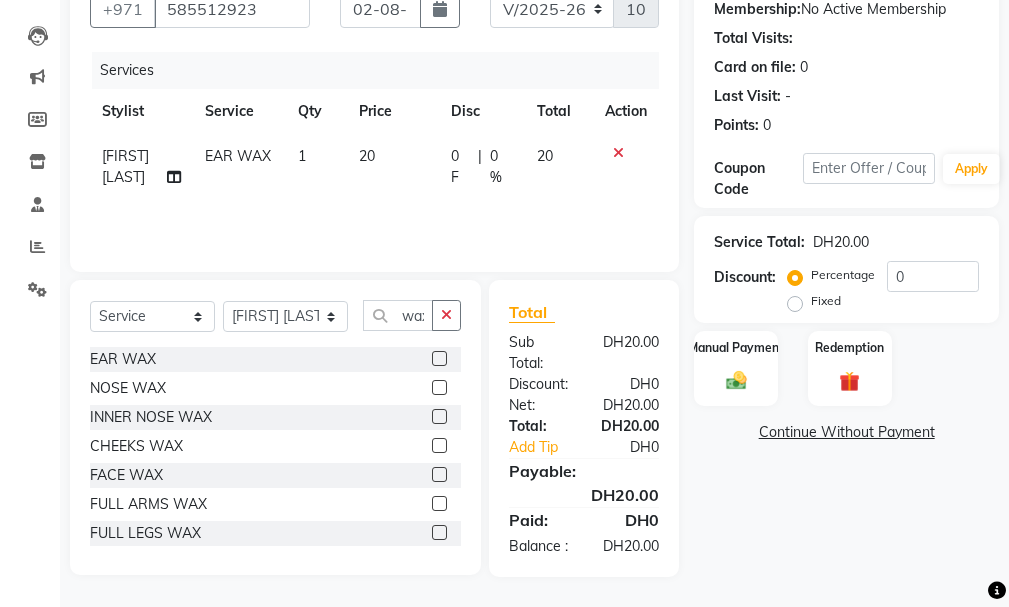 scroll, scrollTop: 244, scrollLeft: 0, axis: vertical 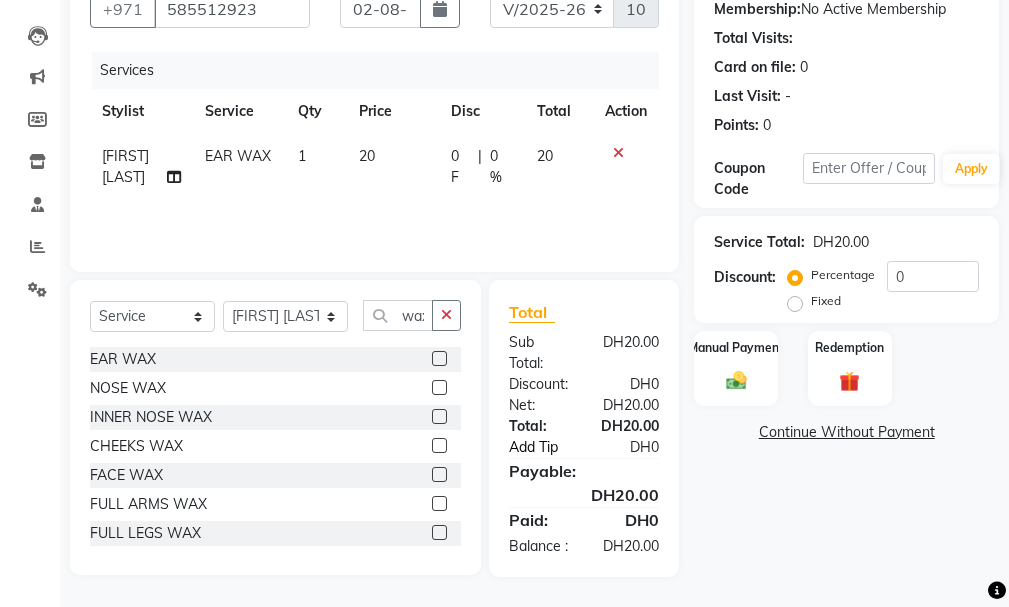 click on "Add Tip" 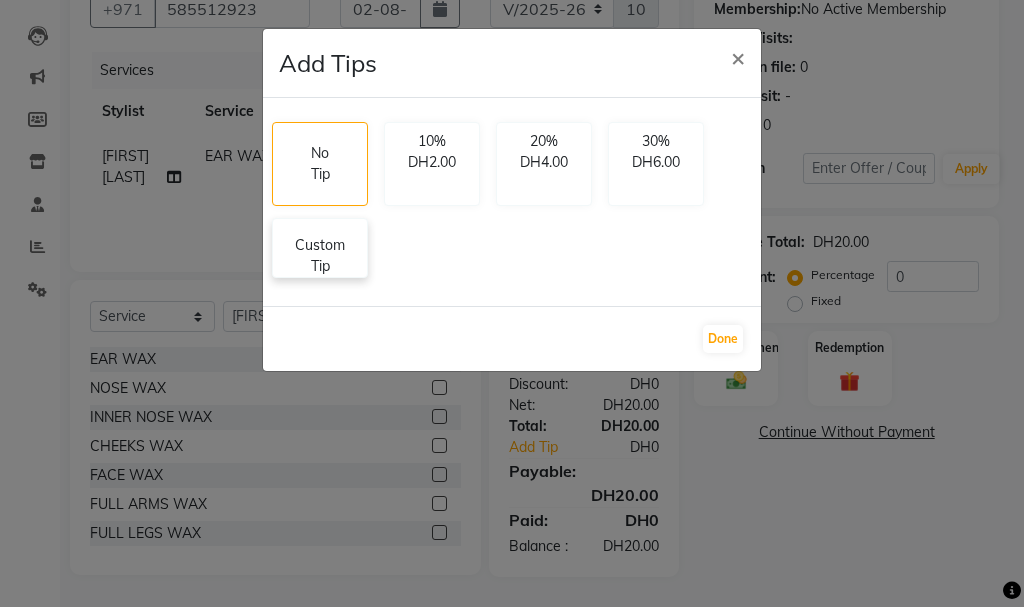 click on "Custom Tip" 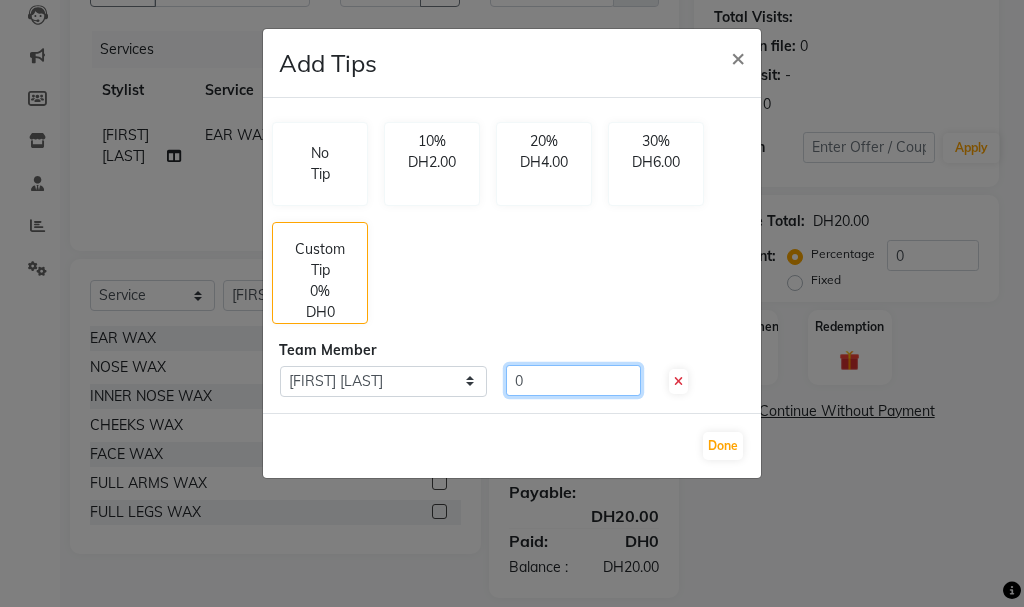 click on "0" 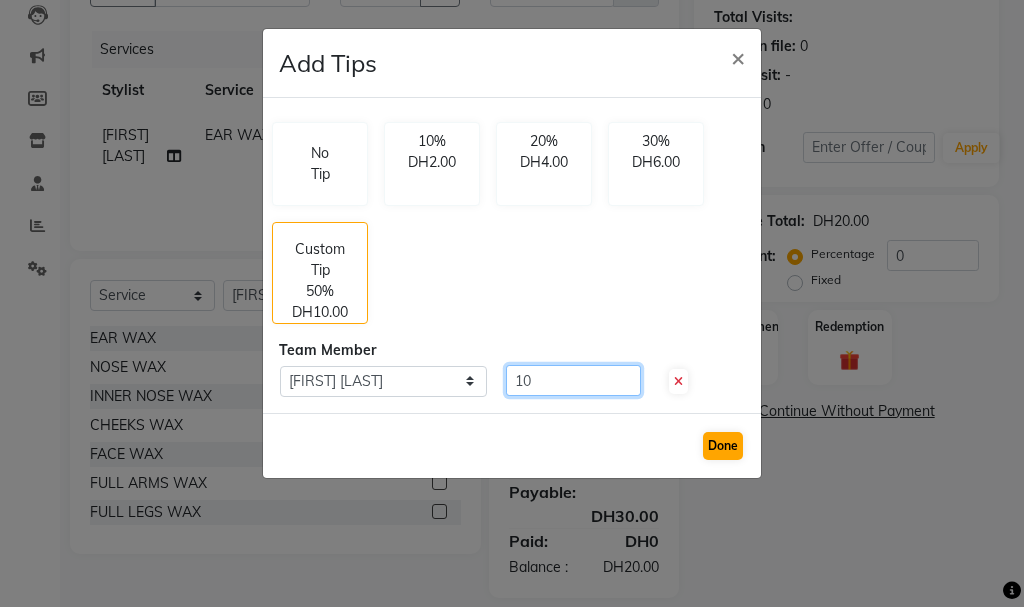 type on "10" 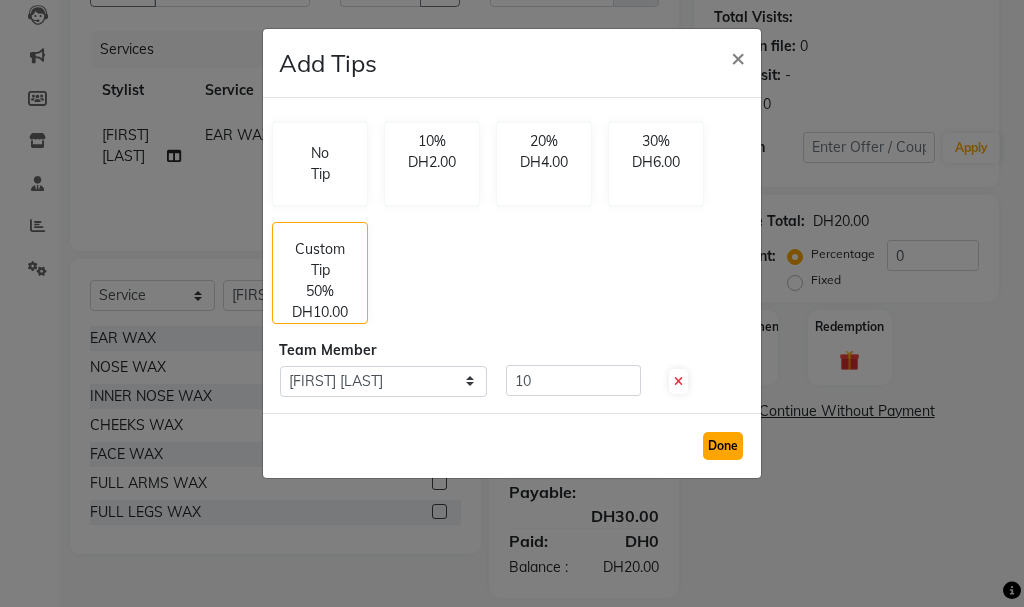 click on "Done" 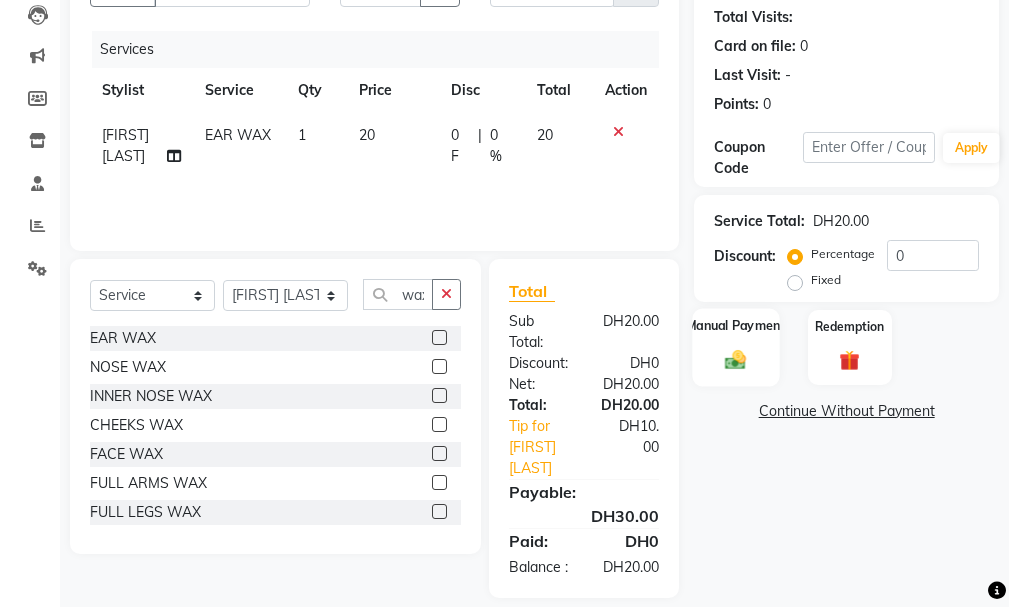click on "Manual Payment" 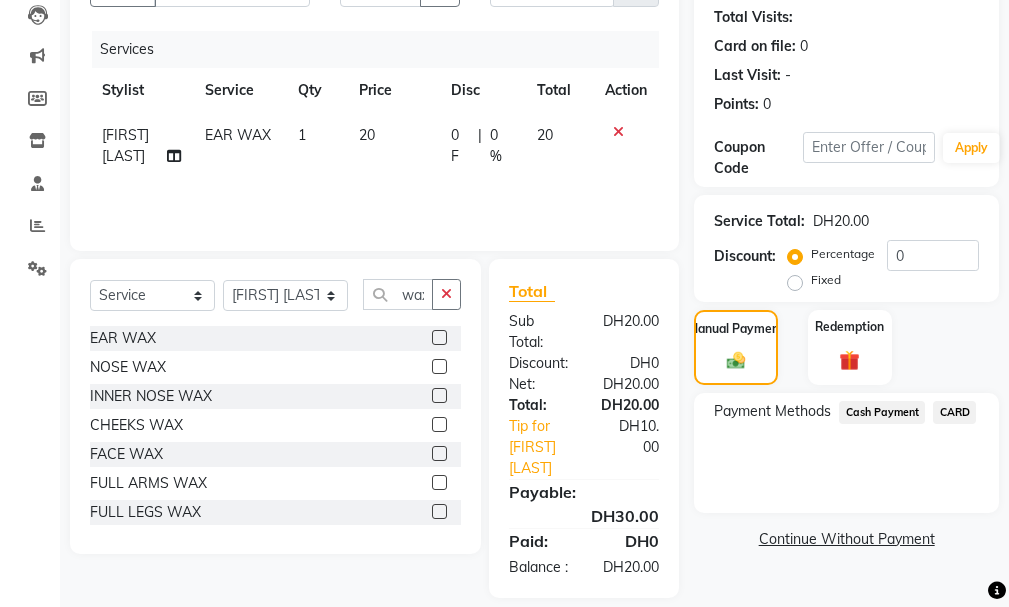scroll, scrollTop: 286, scrollLeft: 0, axis: vertical 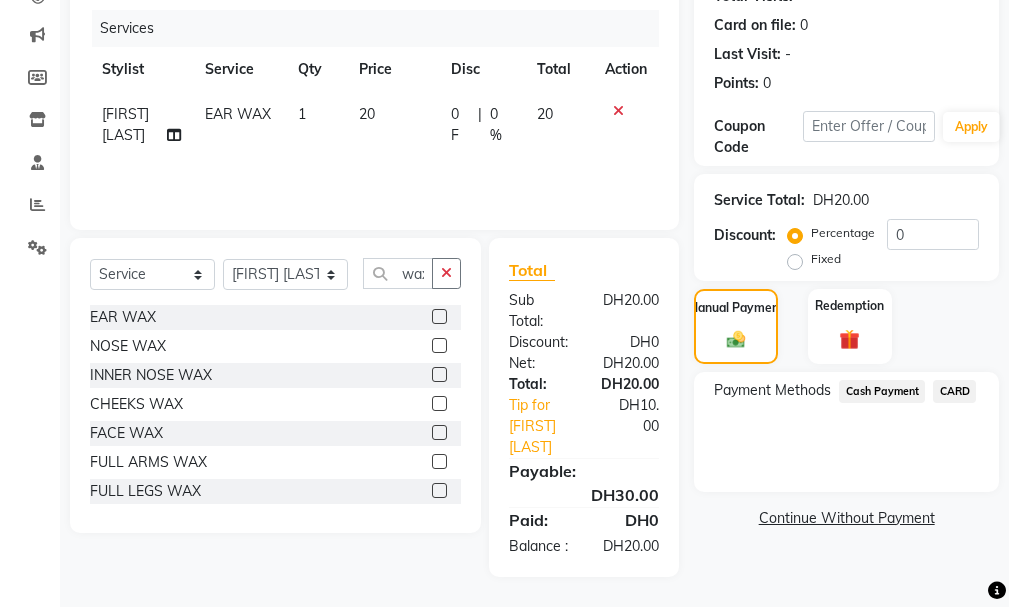 click on "CARD" 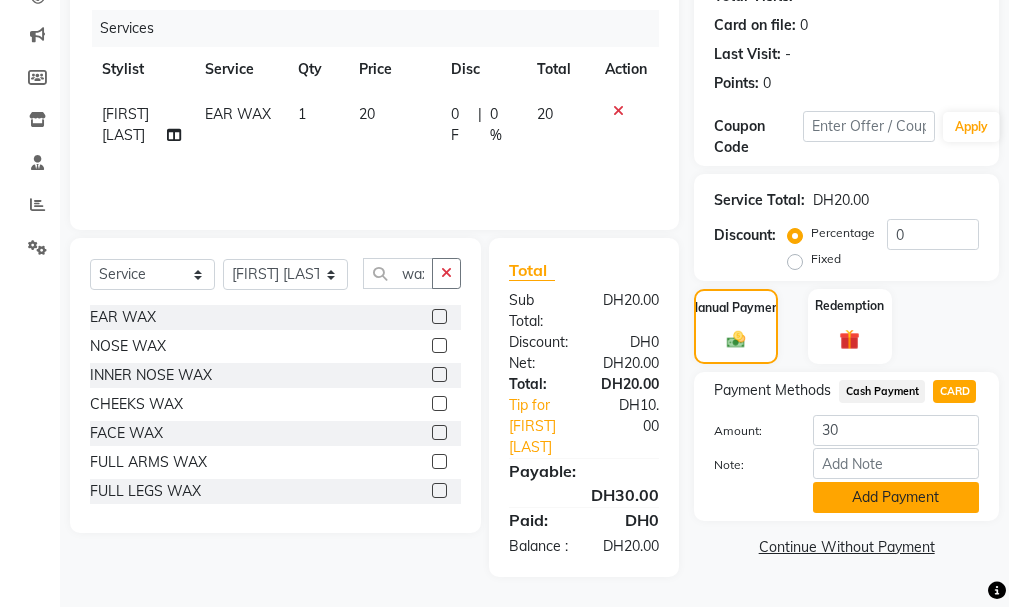click on "Add Payment" 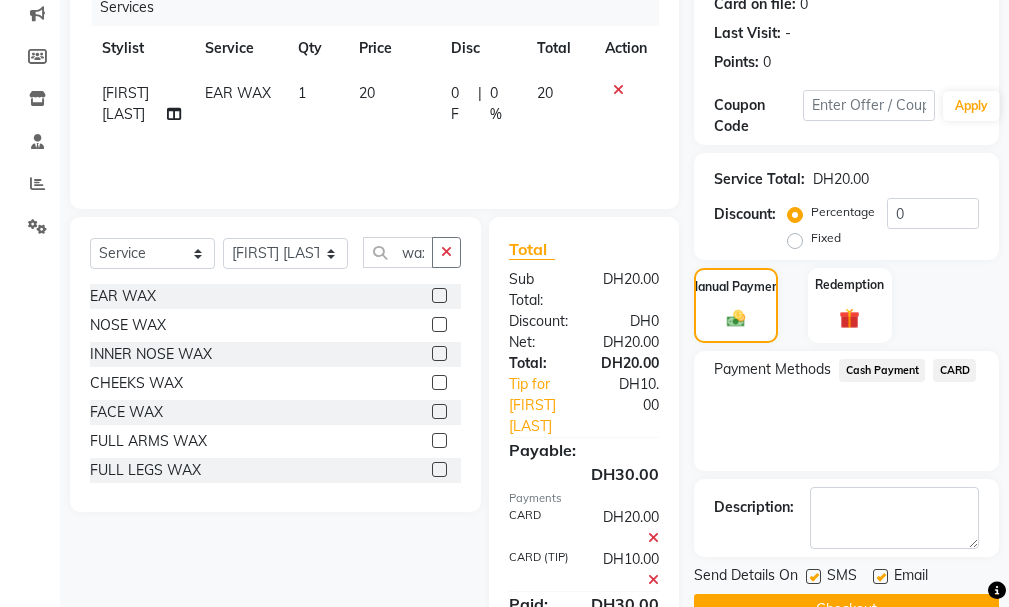 scroll, scrollTop: 391, scrollLeft: 0, axis: vertical 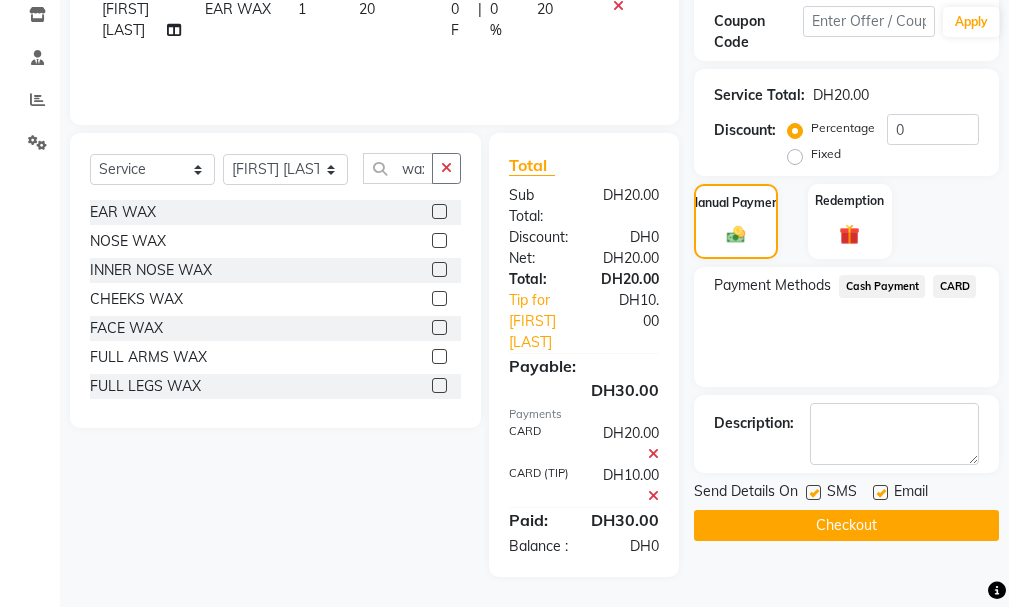 click on "Checkout" 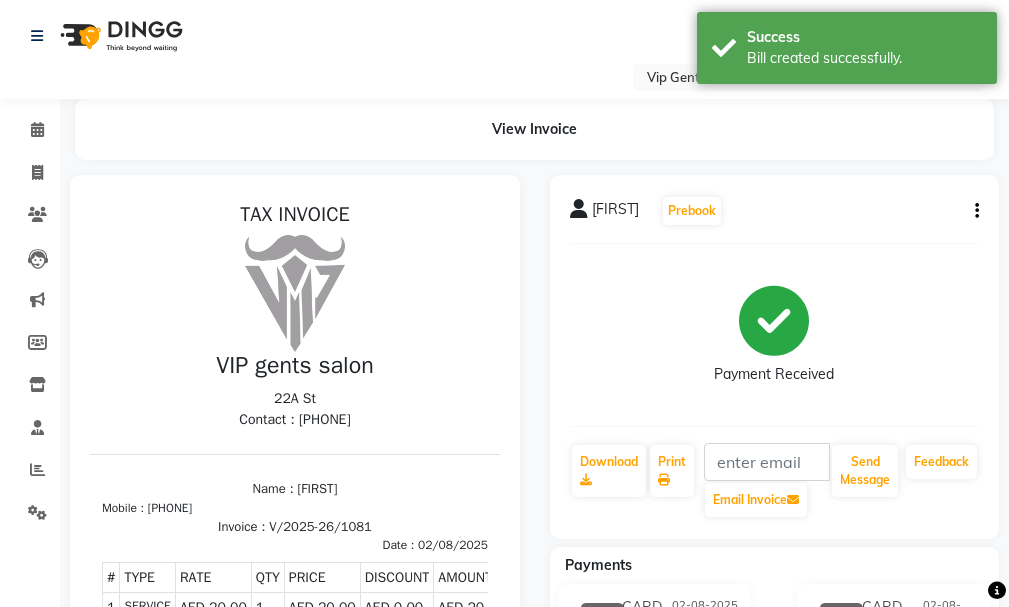 scroll, scrollTop: 0, scrollLeft: 0, axis: both 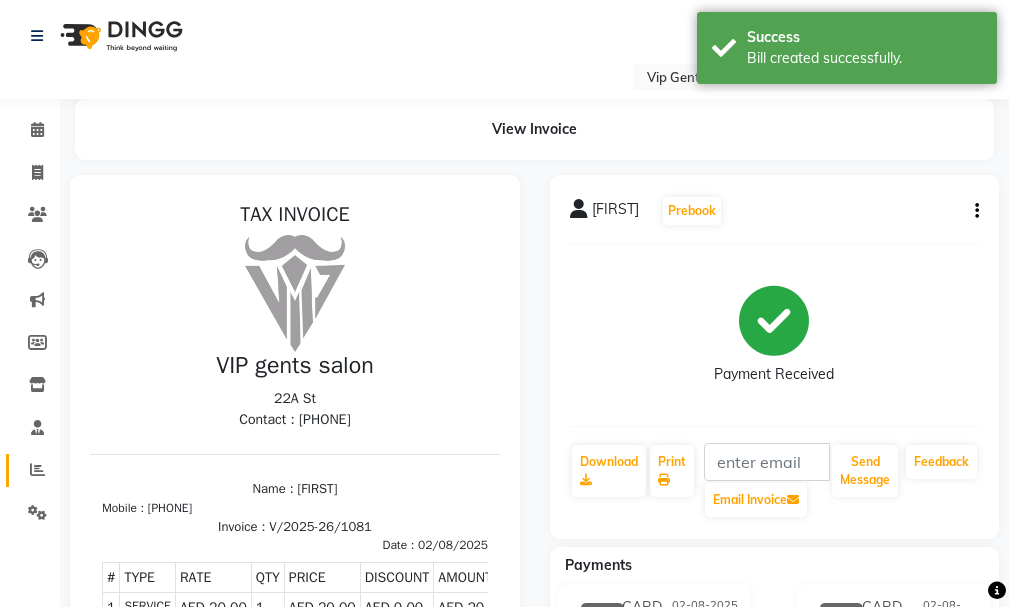click 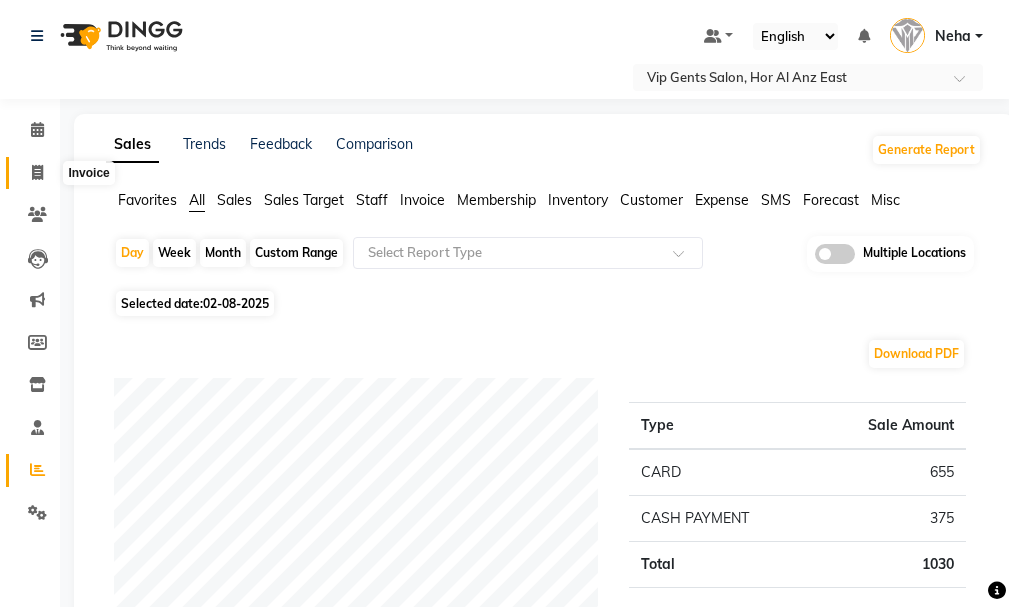 click 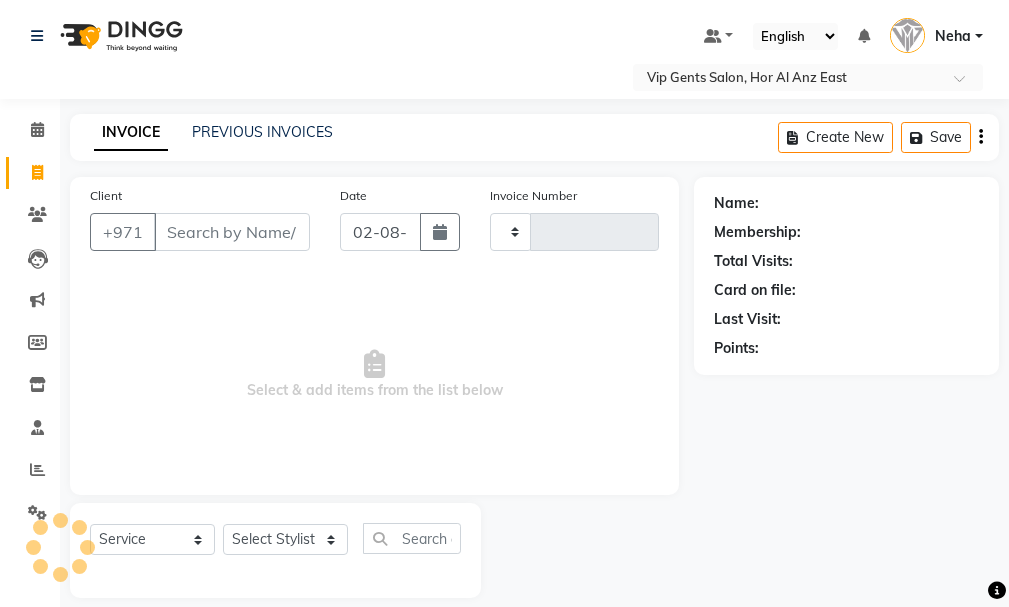 scroll, scrollTop: 21, scrollLeft: 0, axis: vertical 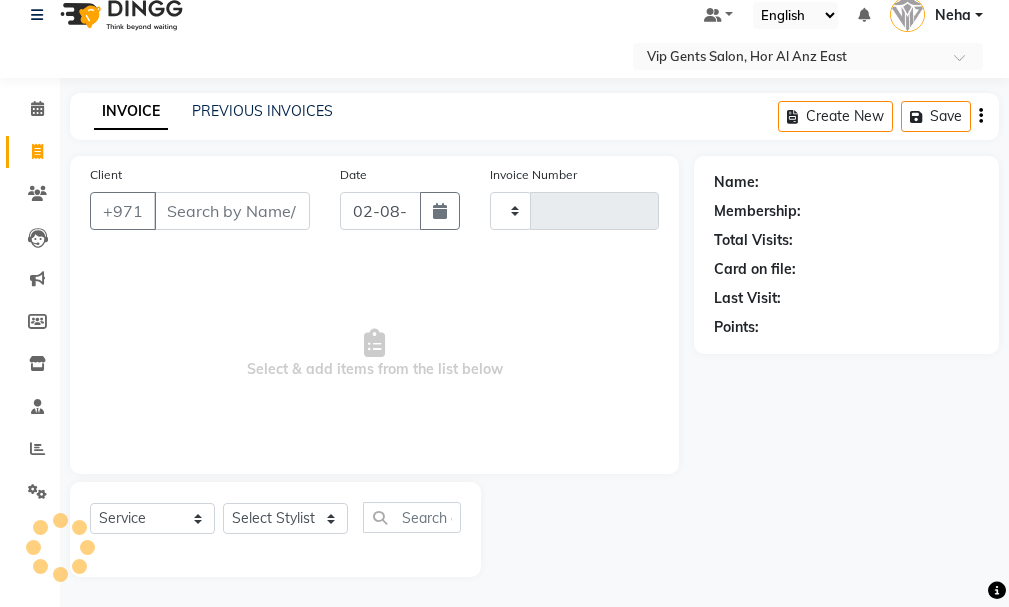 type on "1082" 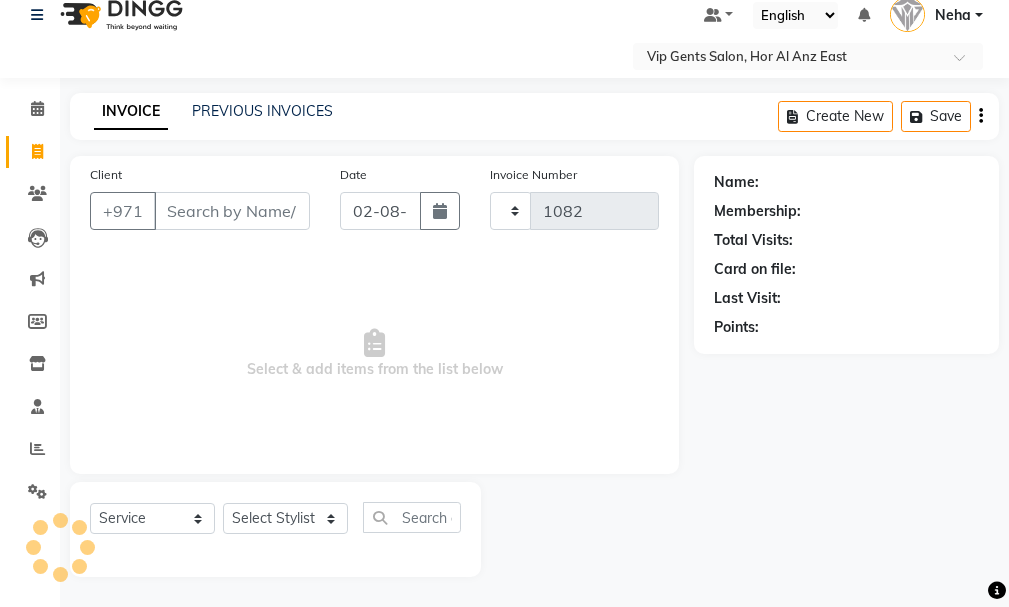 select on "8415" 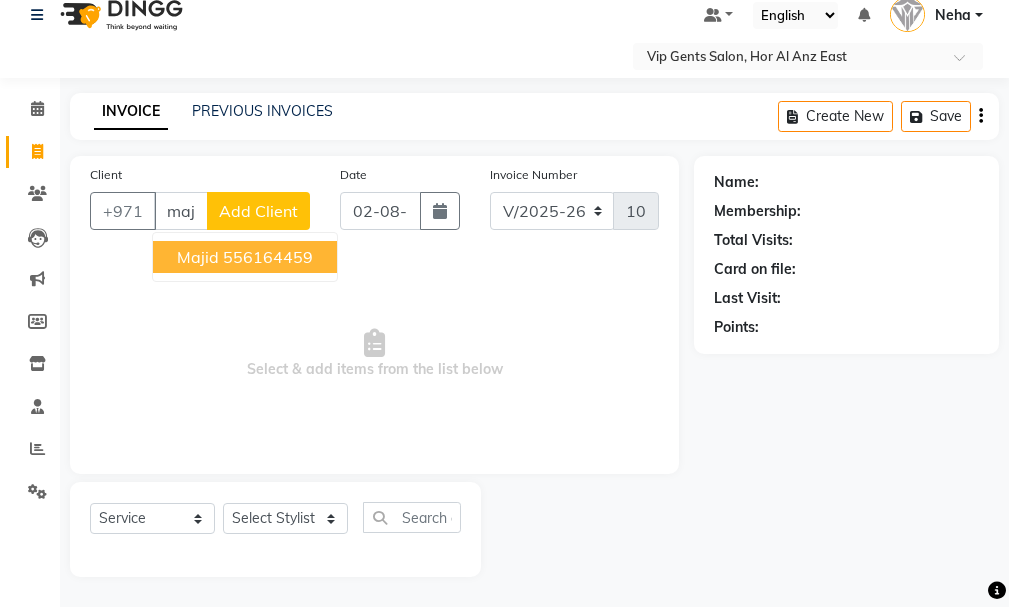 click on "[FIRST]  556164459" at bounding box center (245, 257) 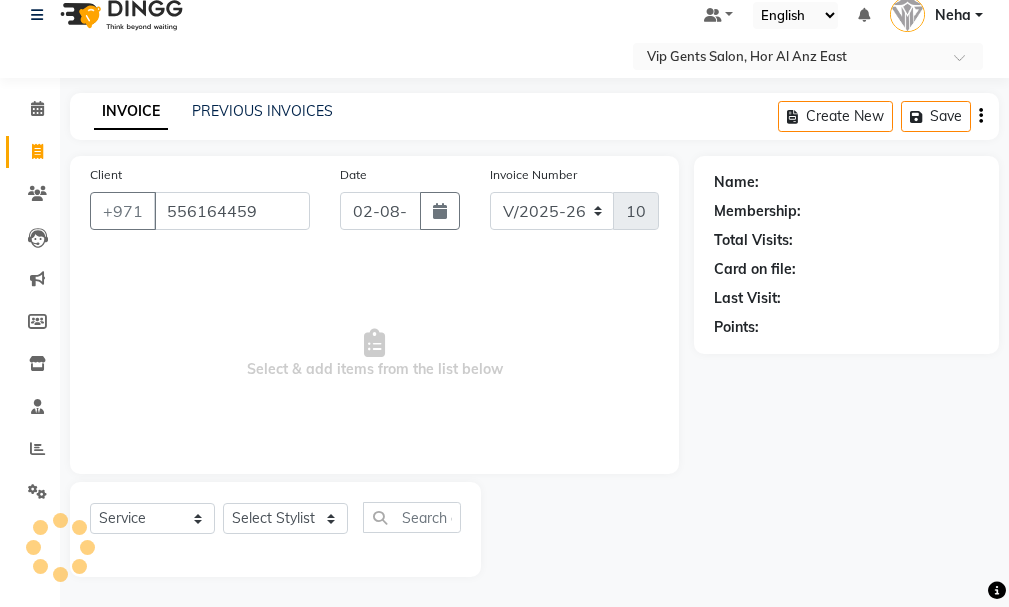 type on "556164459" 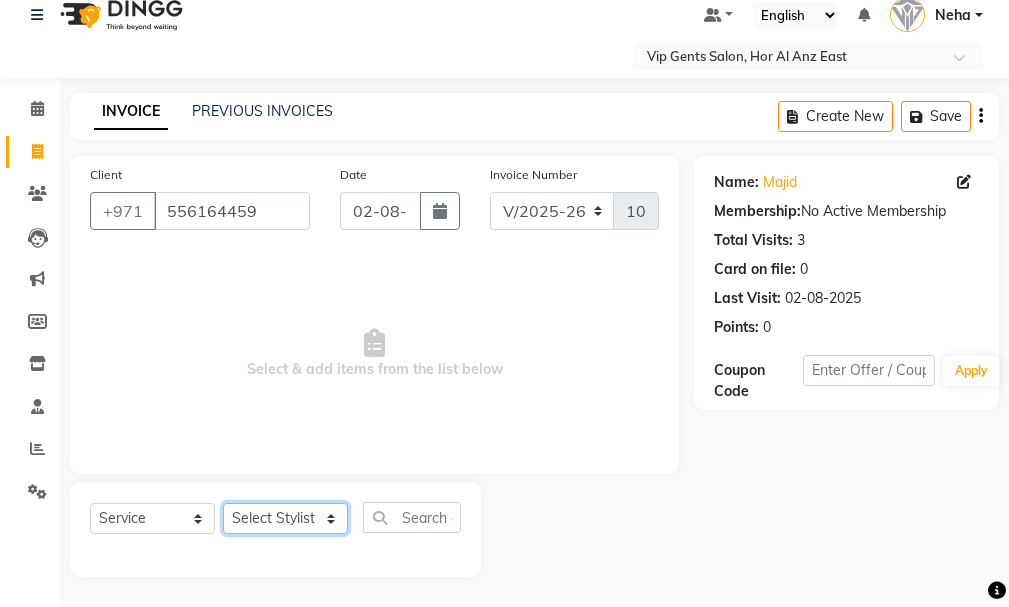 click on "Select Stylist [FULL NAME] [FIRST] [LAST] [FIRST] [LAST] [FIRST] [FIRST] [FIRST] [FIRST] [FIRST] [FIRST] [FIRST] [FIRST] [FIRST] [FIRST] [FIRST] [FIRST] [FIRST] [FIRST] [FIRST] [FIRST] [FIRST] [FIRST] [FIRST]" 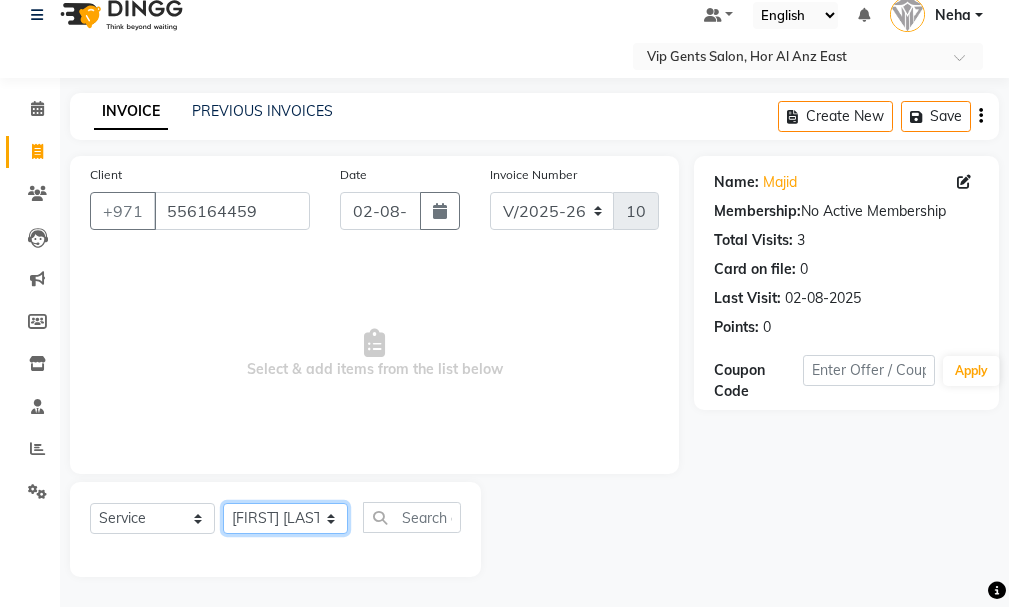click on "Select Stylist [FULL NAME] [FIRST] [LAST] [FIRST] [LAST] [FIRST] [FIRST] [FIRST] [FIRST] [FIRST] [FIRST] [FIRST] [FIRST] [FIRST] [FIRST] [FIRST] [FIRST] [FIRST] [FIRST] [FIRST] [FIRST] [FIRST] [FIRST] [FIRST]" 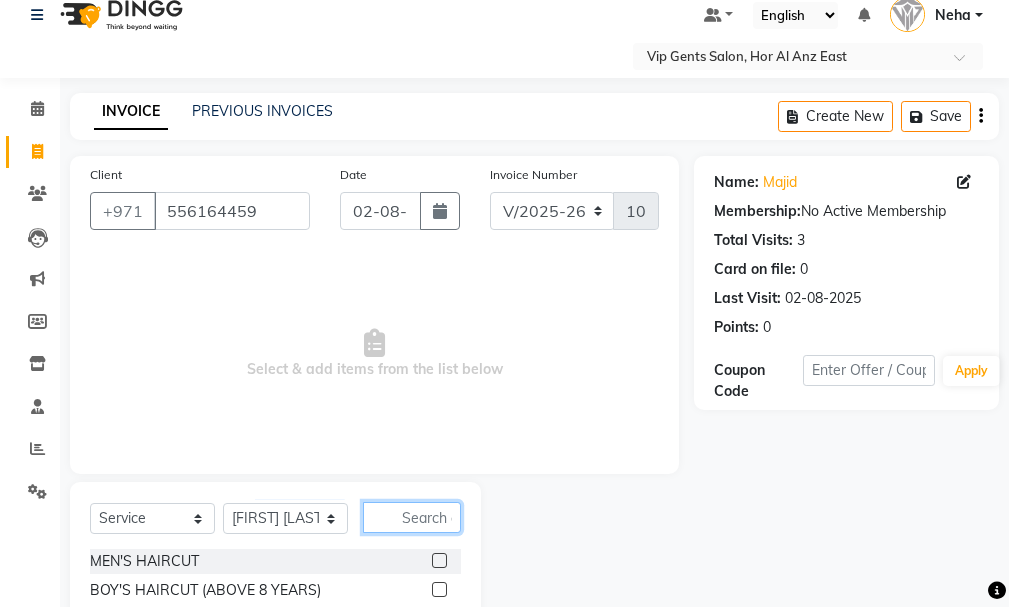 click 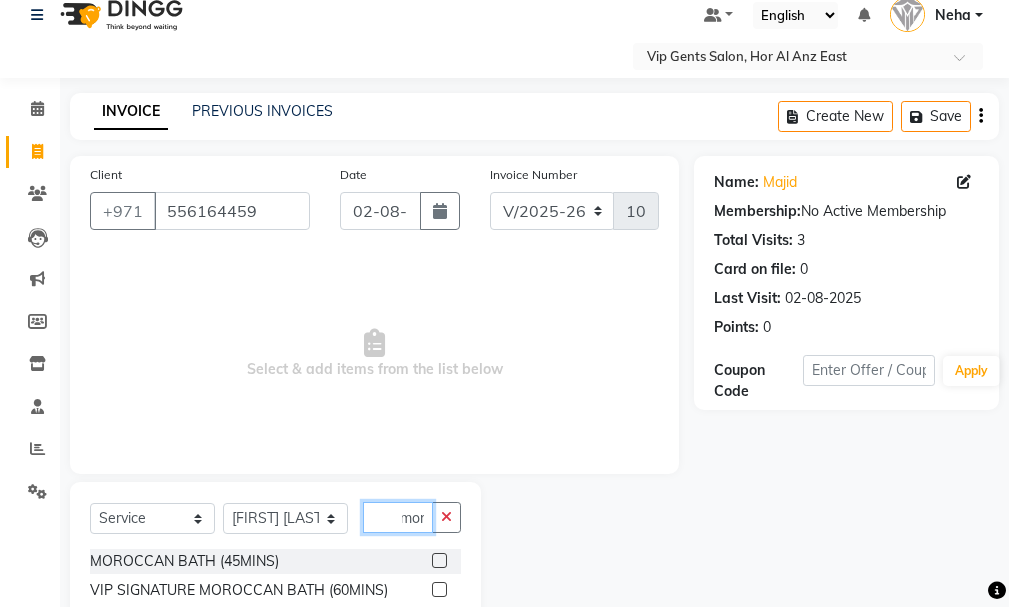 scroll, scrollTop: 0, scrollLeft: 10, axis: horizontal 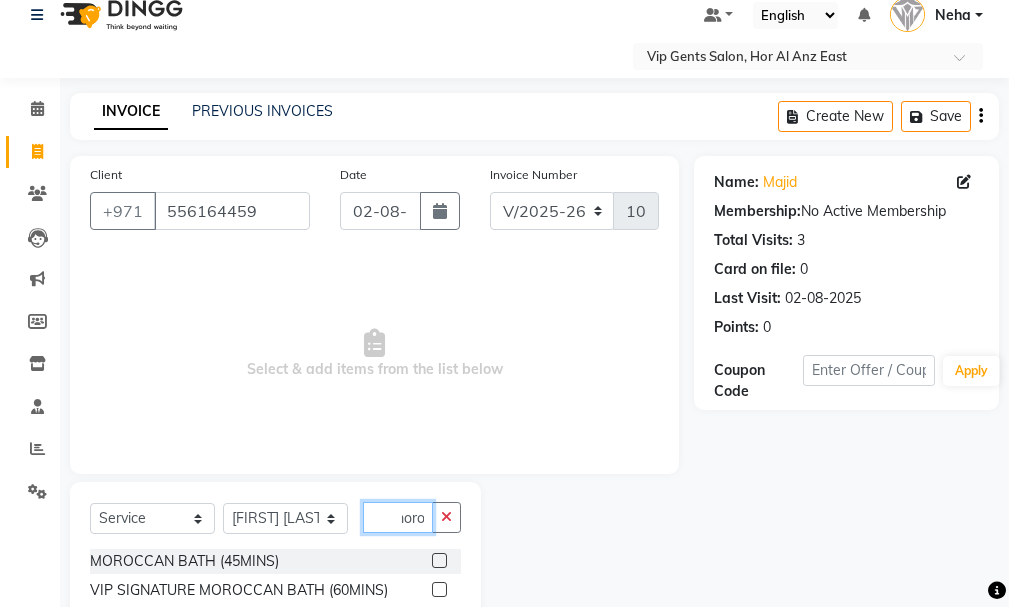 type on "moro" 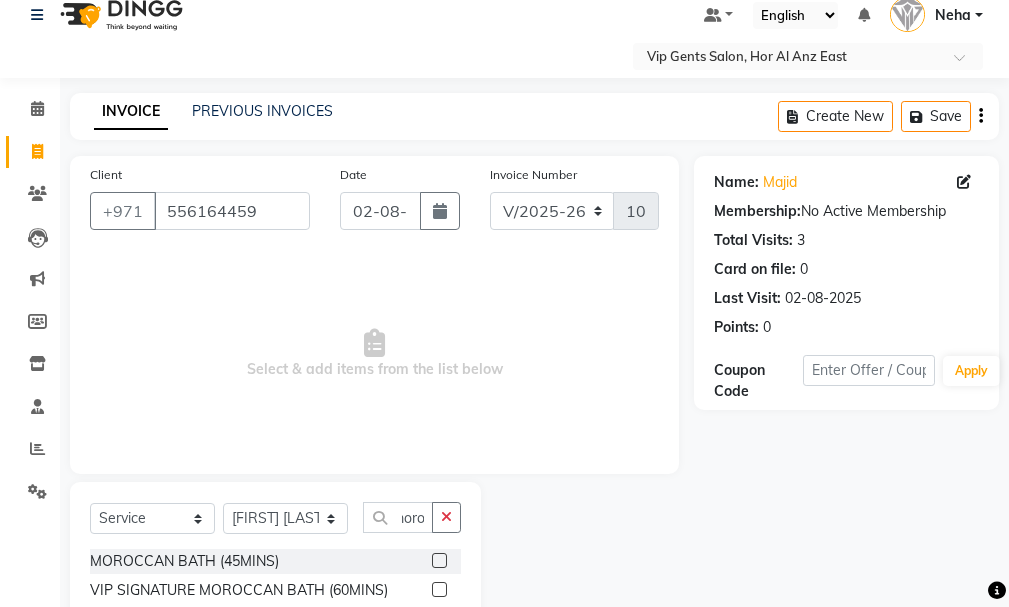 scroll, scrollTop: 0, scrollLeft: 0, axis: both 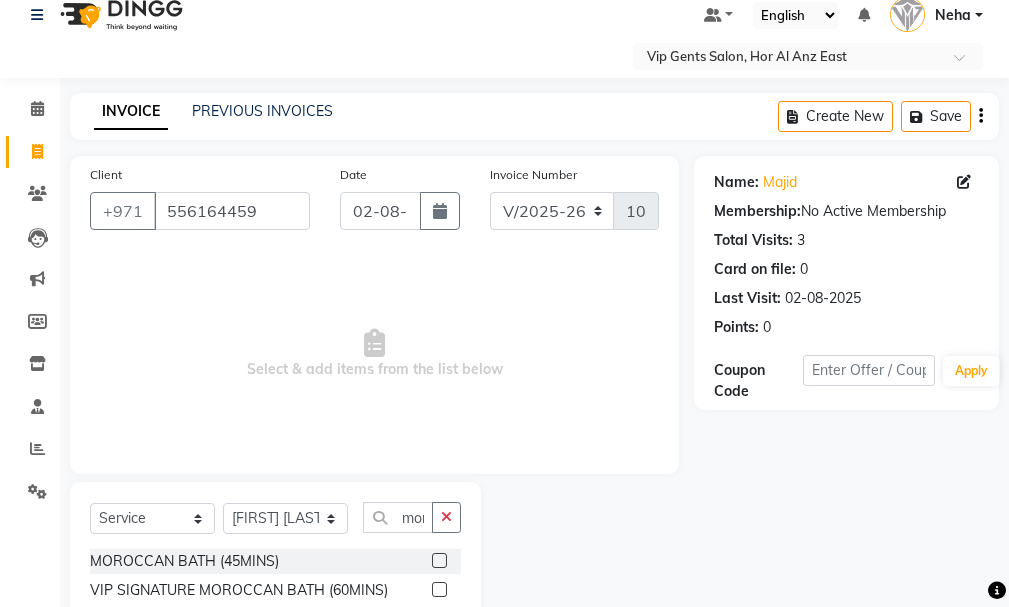 click 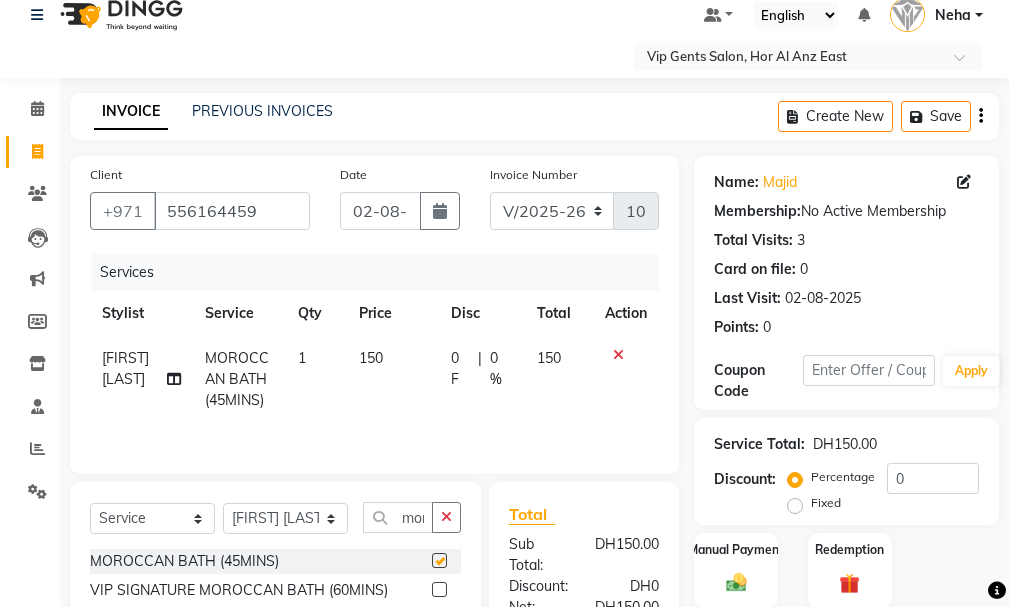 checkbox on "false" 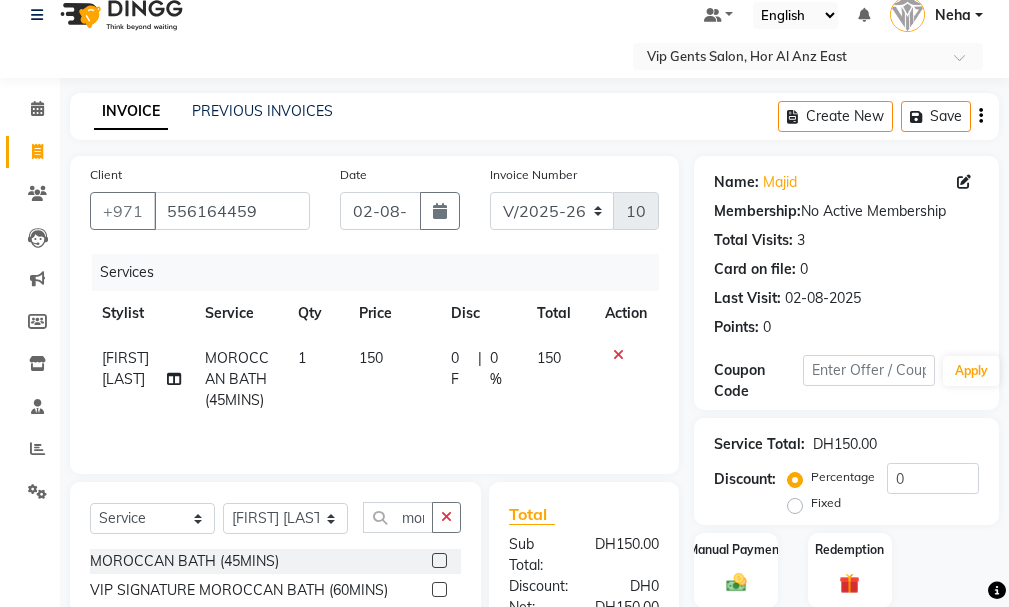 click on "150" 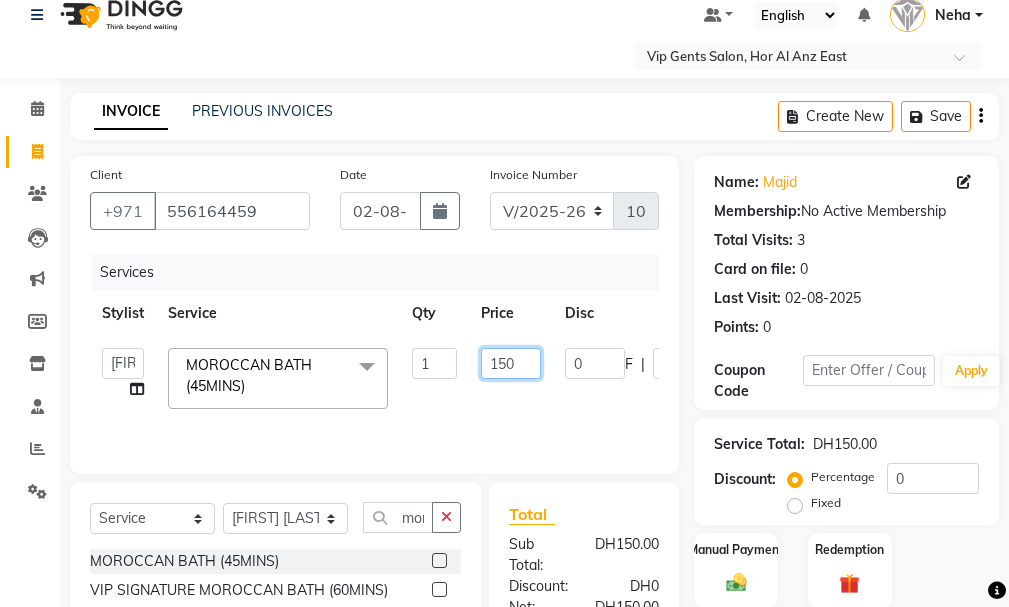 click on "150" 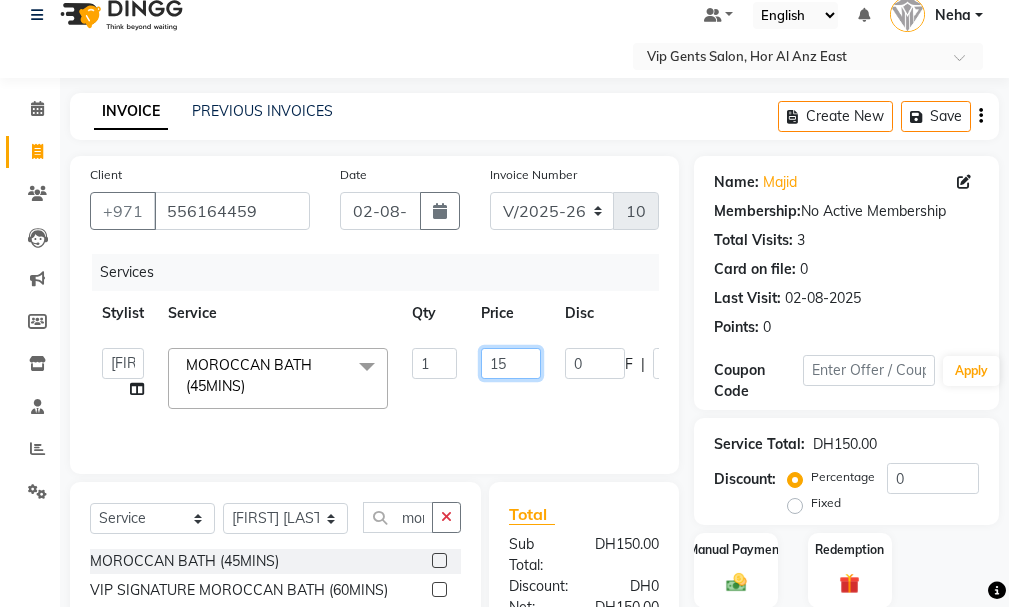 type on "1" 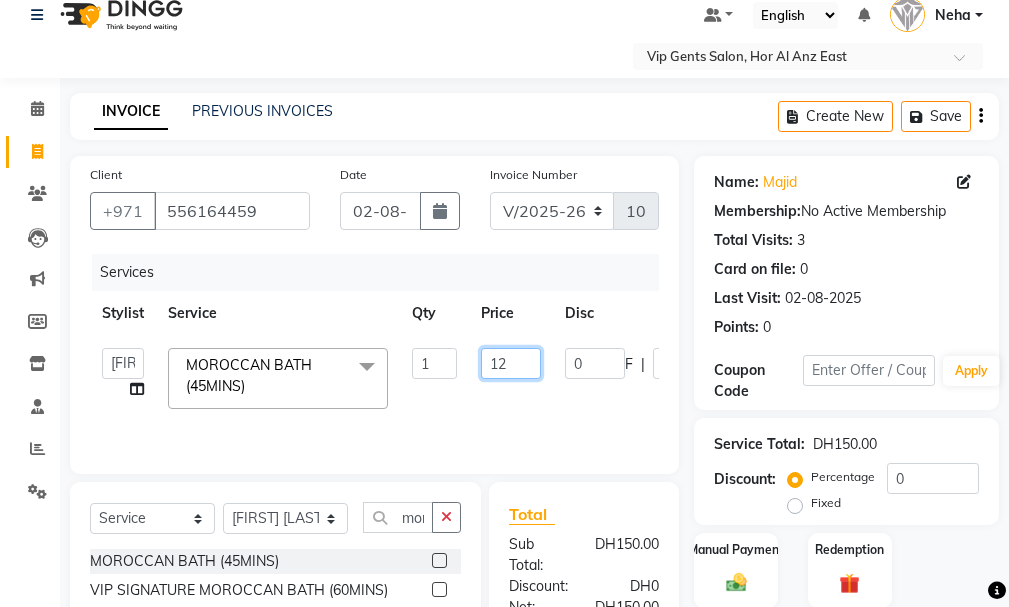 type on "120" 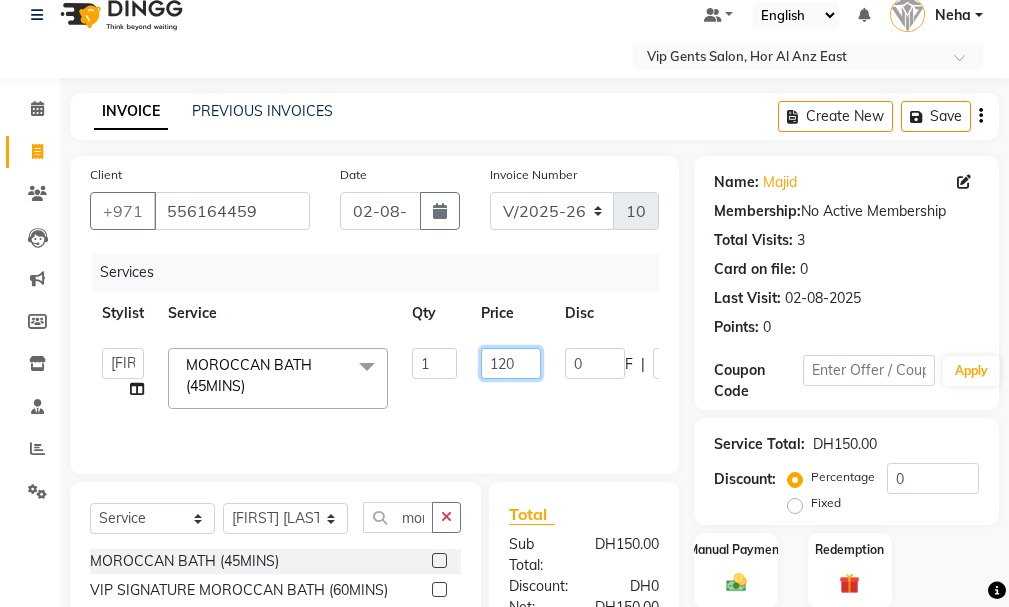 scroll, scrollTop: 244, scrollLeft: 0, axis: vertical 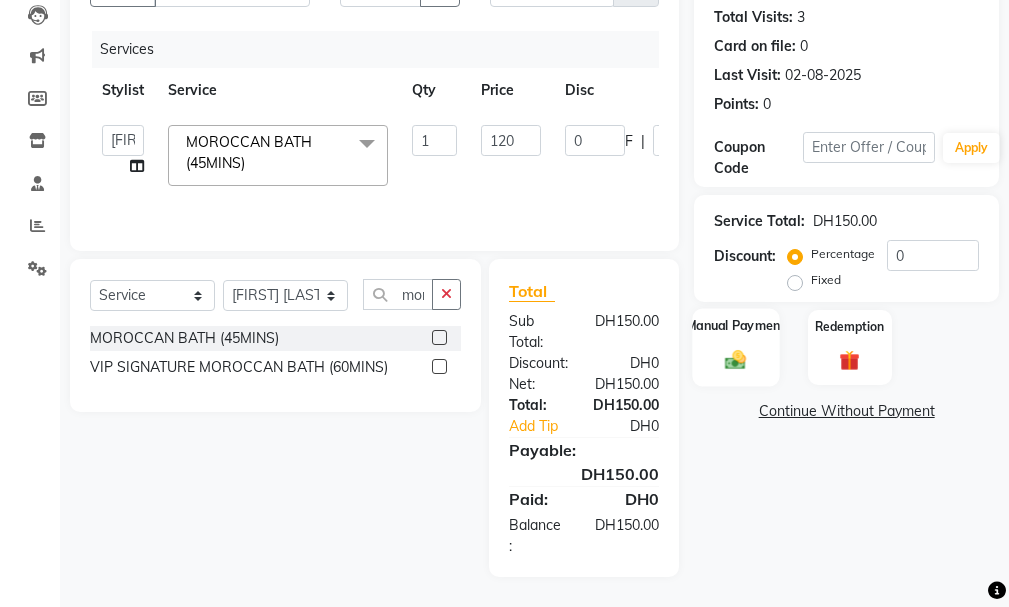 click 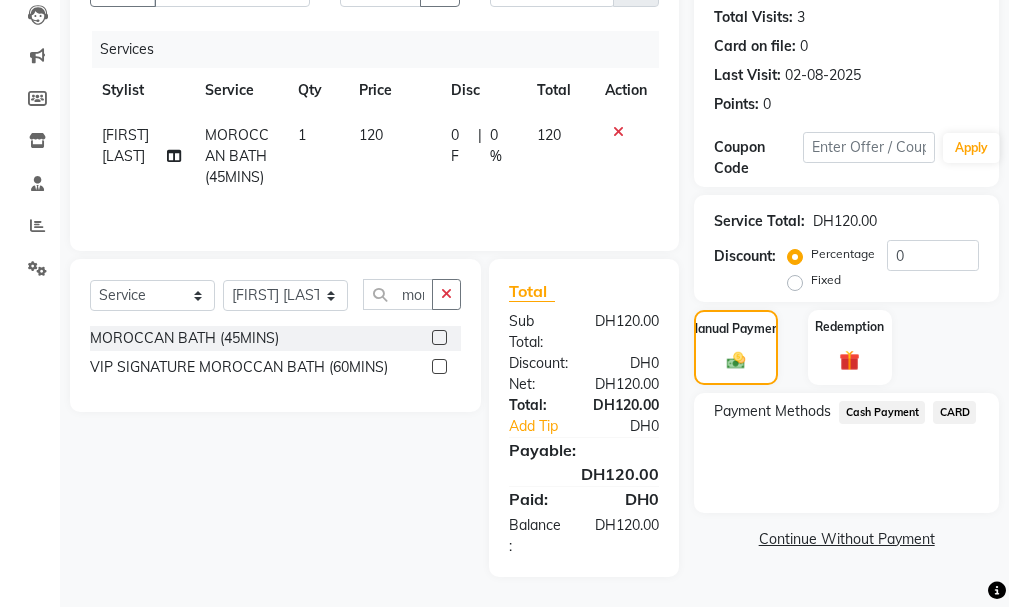 click on "Payment Methods  Cash Payment   CARD" 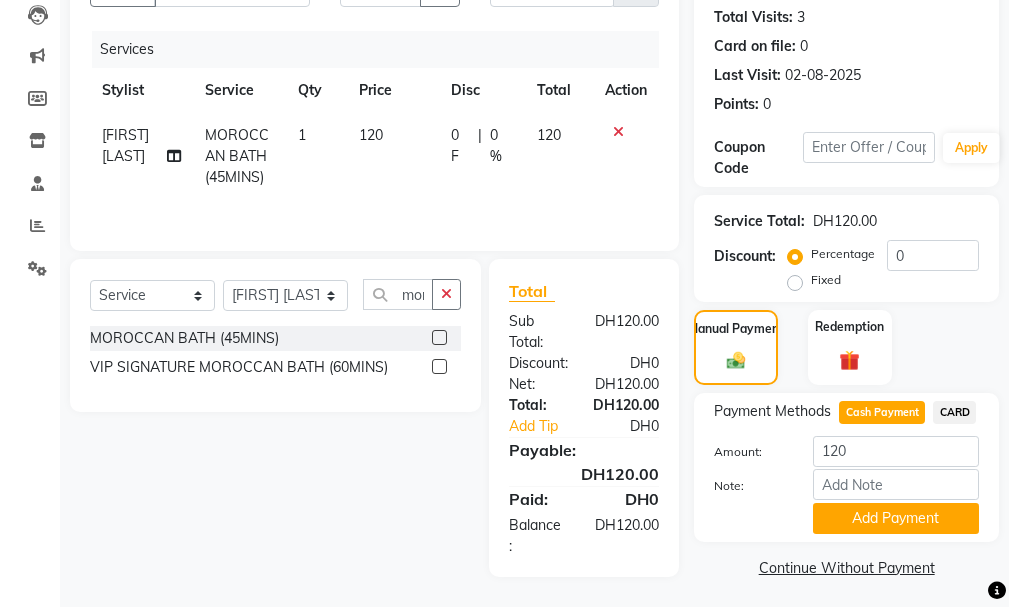 scroll, scrollTop: 250, scrollLeft: 0, axis: vertical 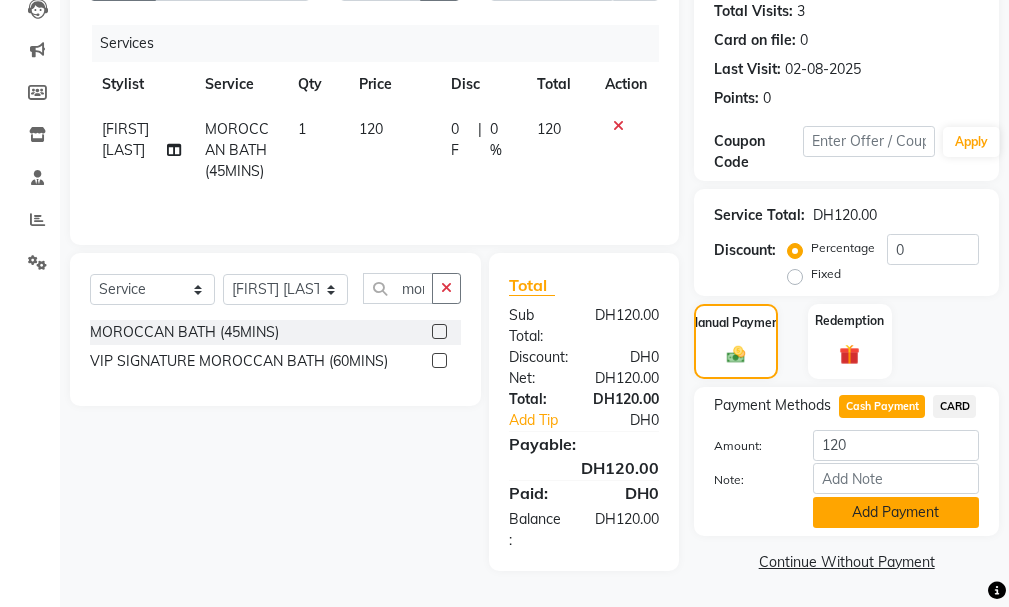 click on "Add Payment" 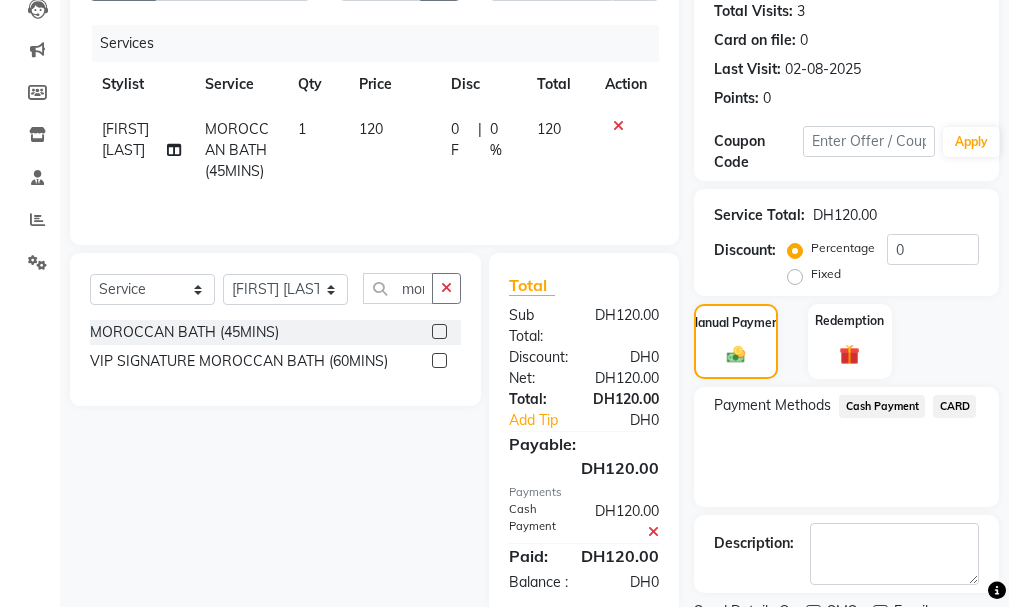 scroll, scrollTop: 334, scrollLeft: 0, axis: vertical 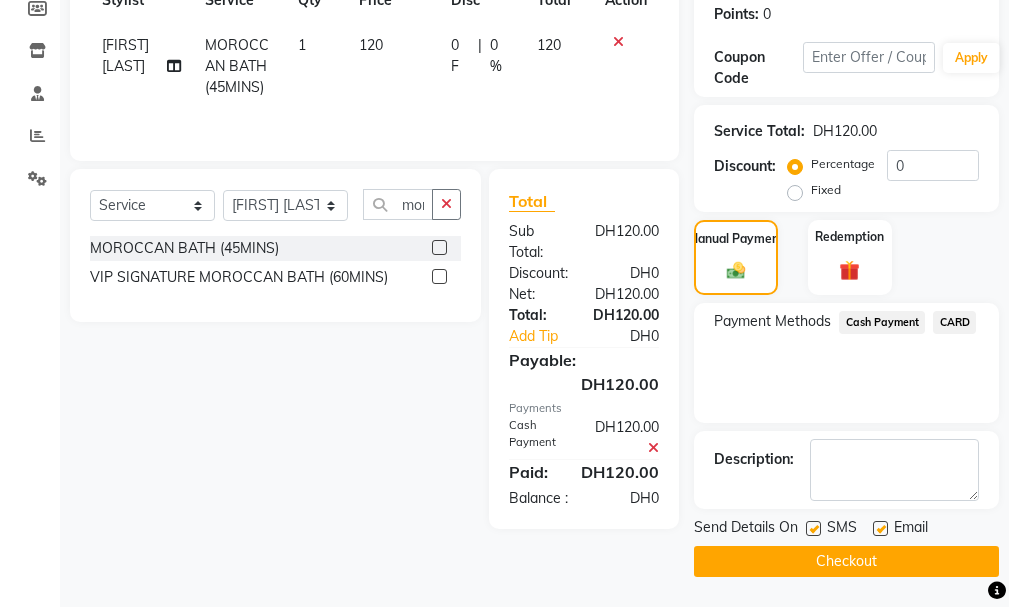 click on "Checkout" 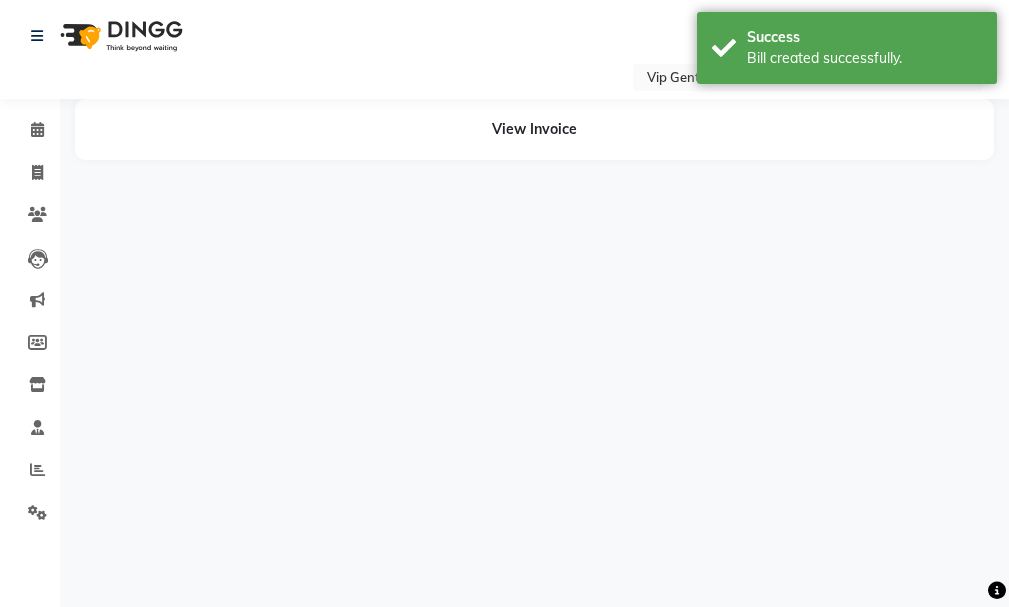scroll, scrollTop: 0, scrollLeft: 0, axis: both 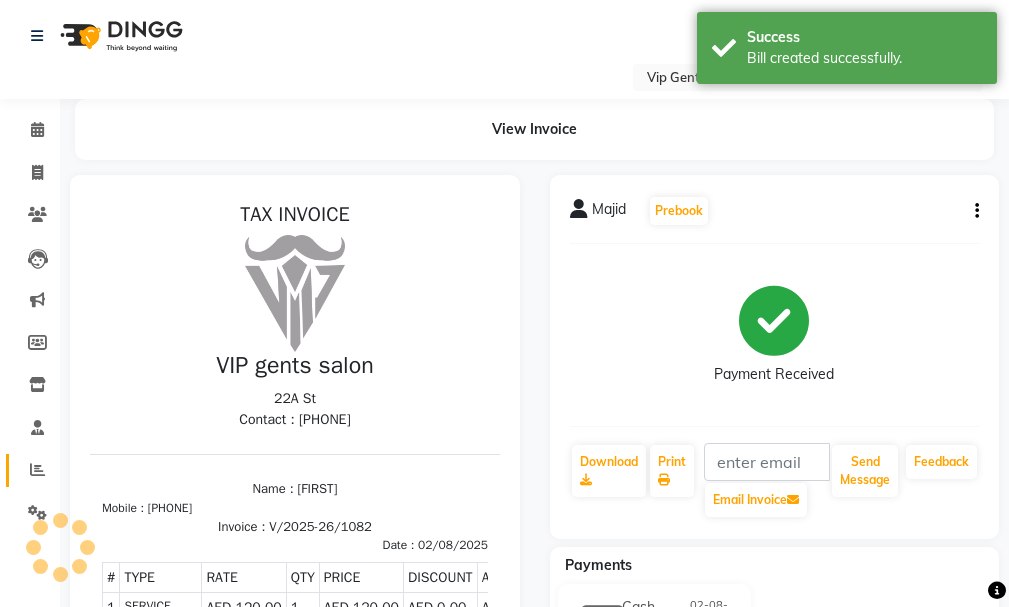 click 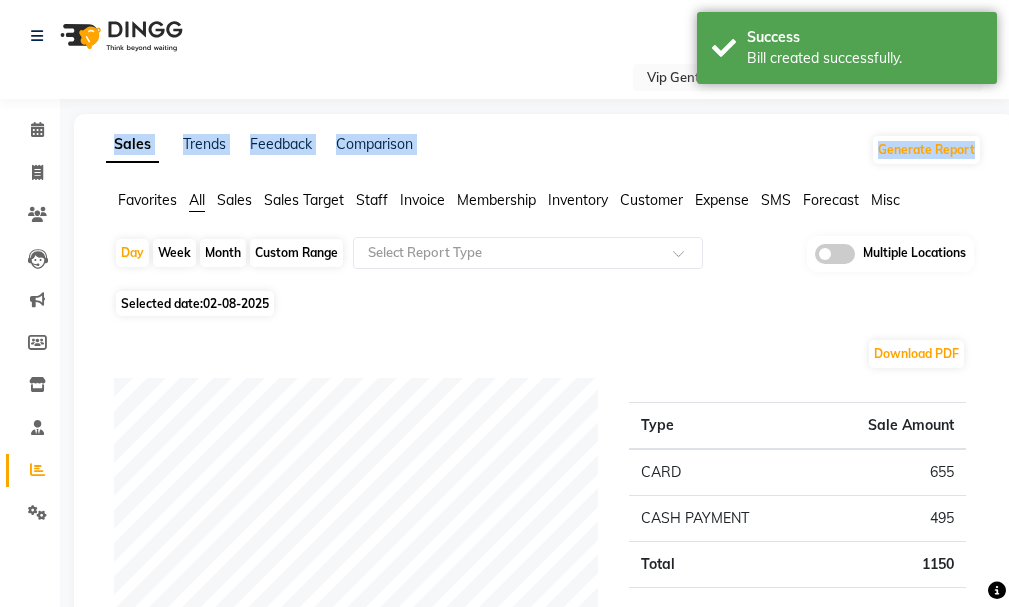 drag, startPoint x: 1006, startPoint y: 113, endPoint x: 1016, endPoint y: 168, distance: 55.9017 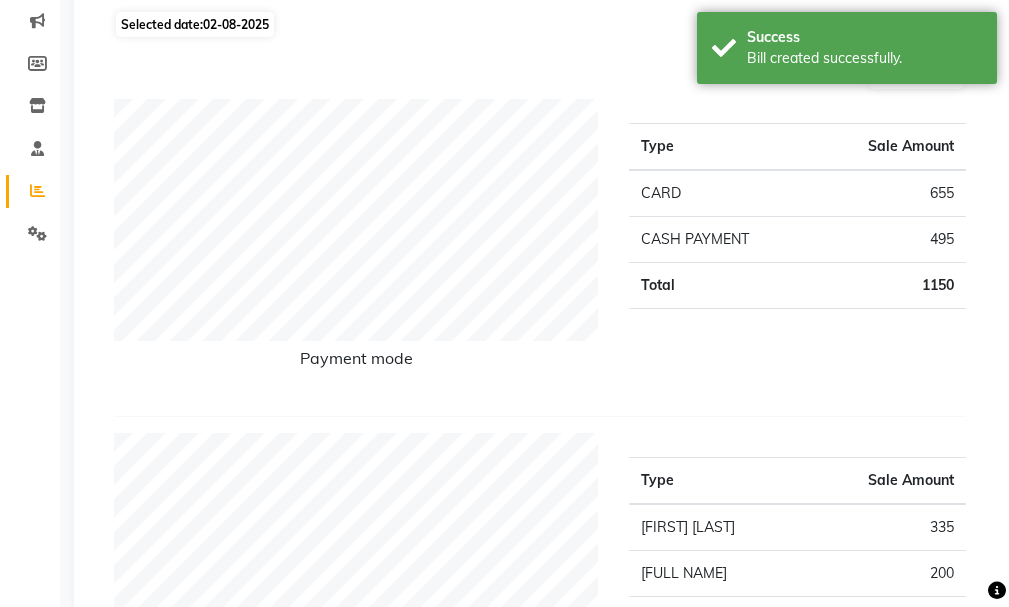 scroll, scrollTop: 247, scrollLeft: 0, axis: vertical 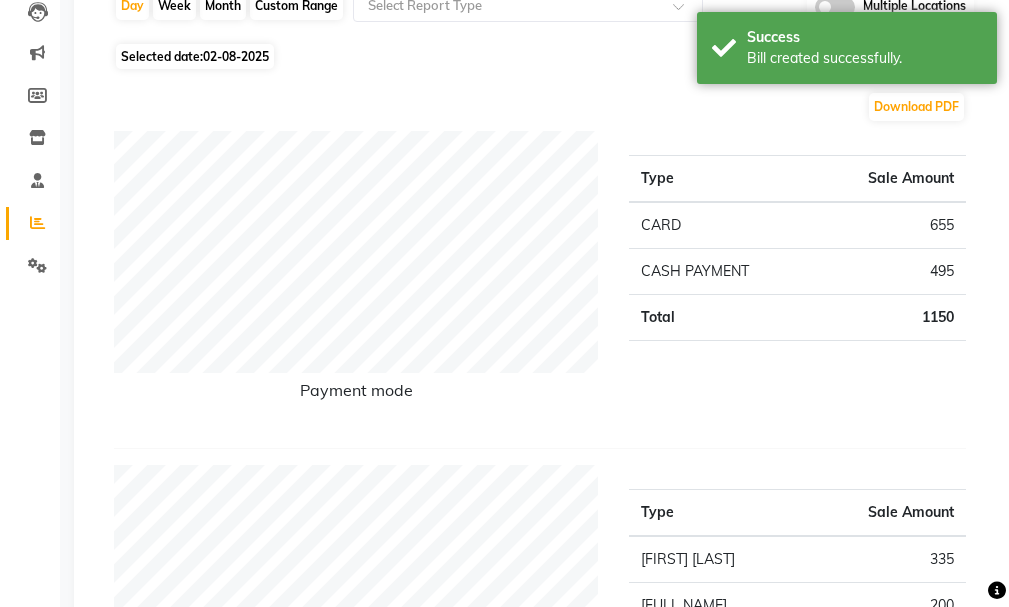 click on "Type Sale Amount CARD 655 CASH PAYMENT 495 Total 1150" 